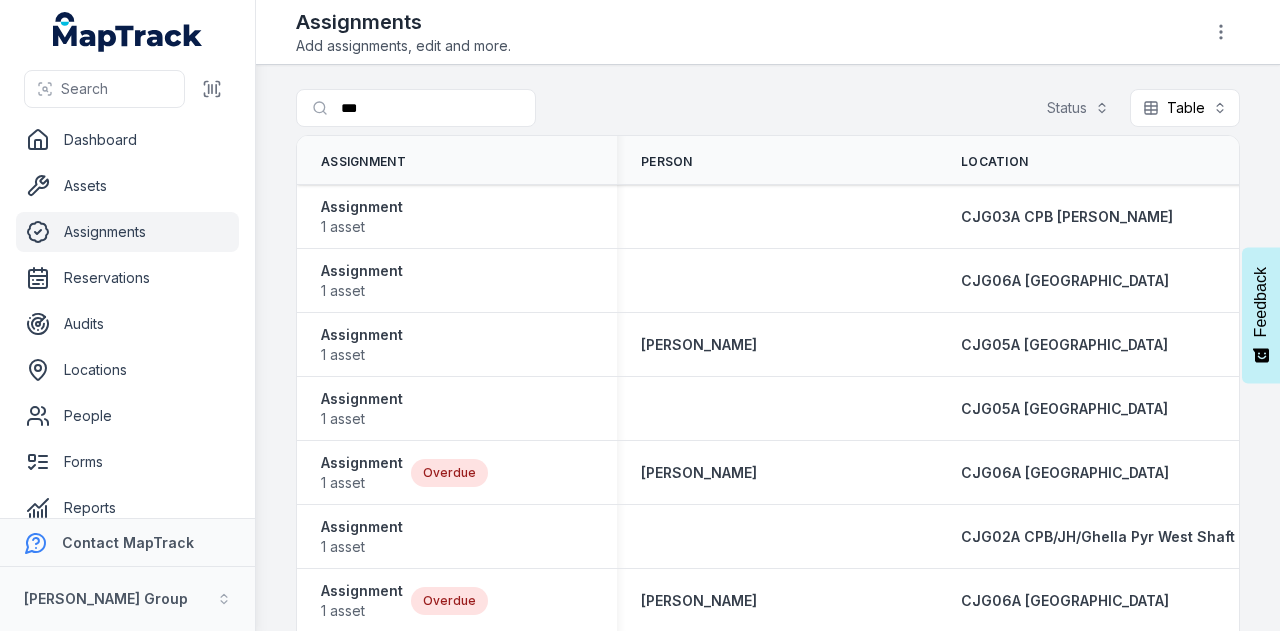 scroll, scrollTop: 0, scrollLeft: 0, axis: both 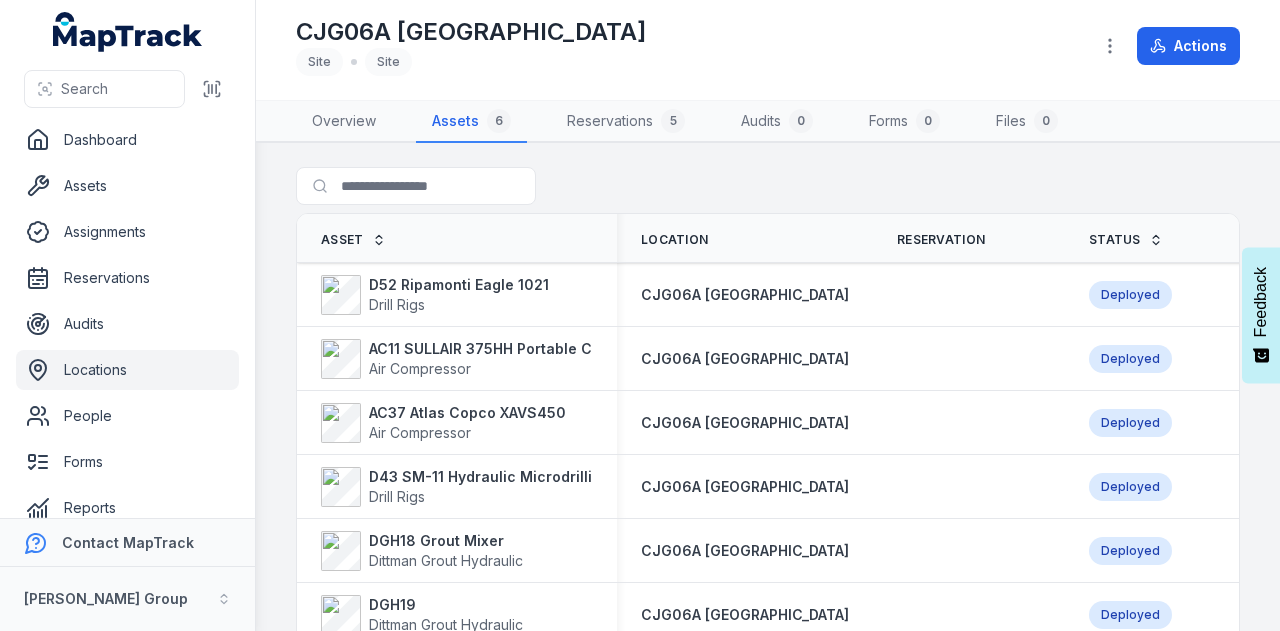 drag, startPoint x: 634, startPoint y: 29, endPoint x: 311, endPoint y: 22, distance: 323.07584 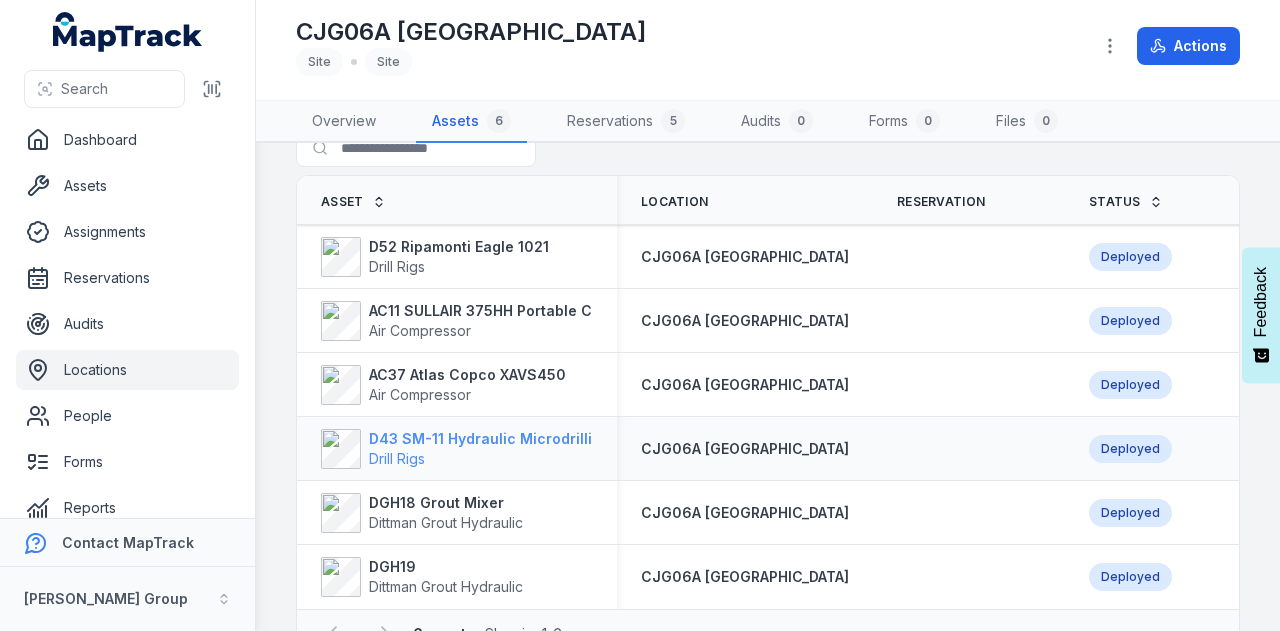 scroll, scrollTop: 0, scrollLeft: 0, axis: both 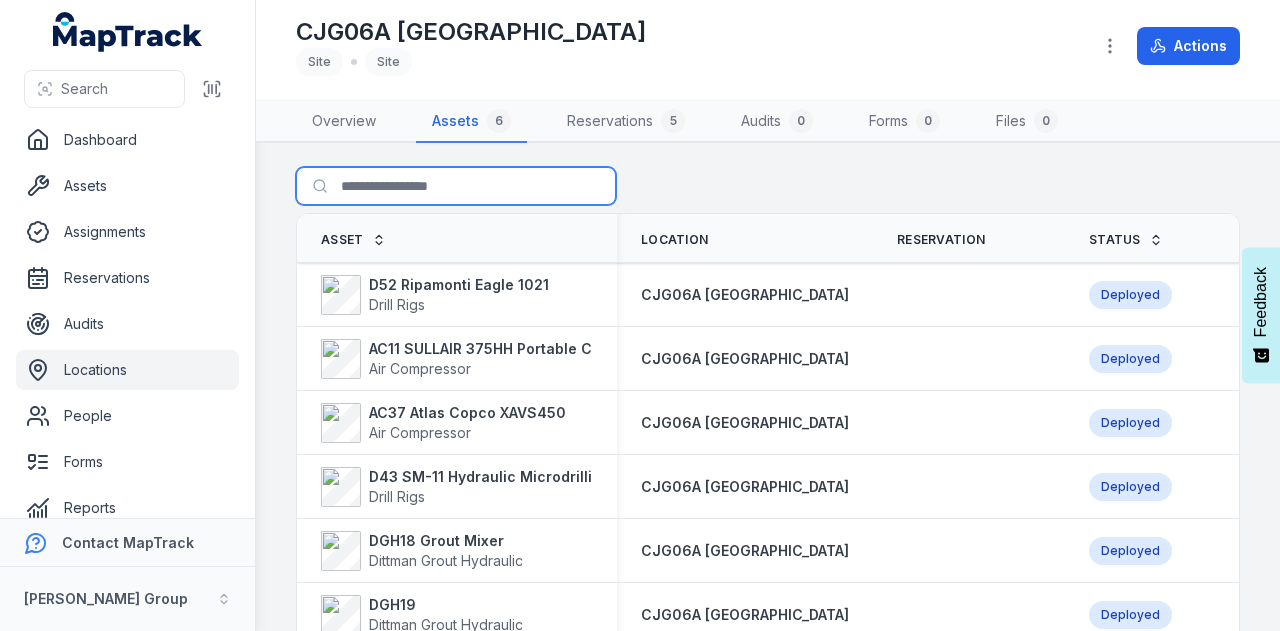 click on "Search for  assets" at bounding box center [456, 186] 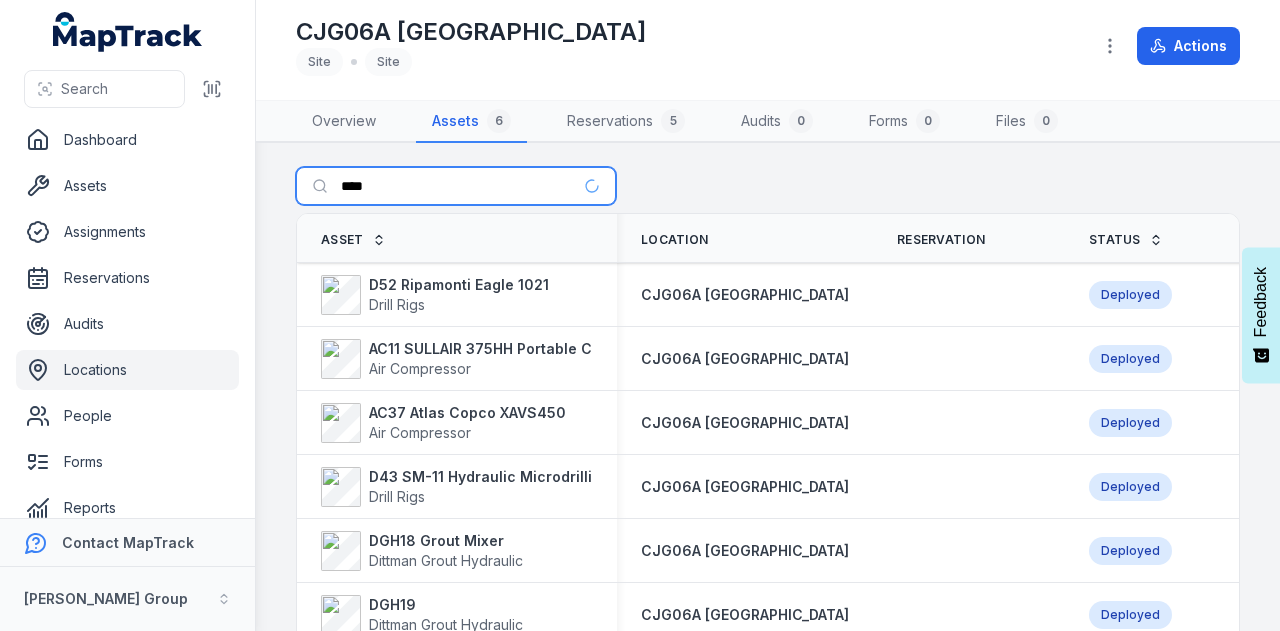 type on "****" 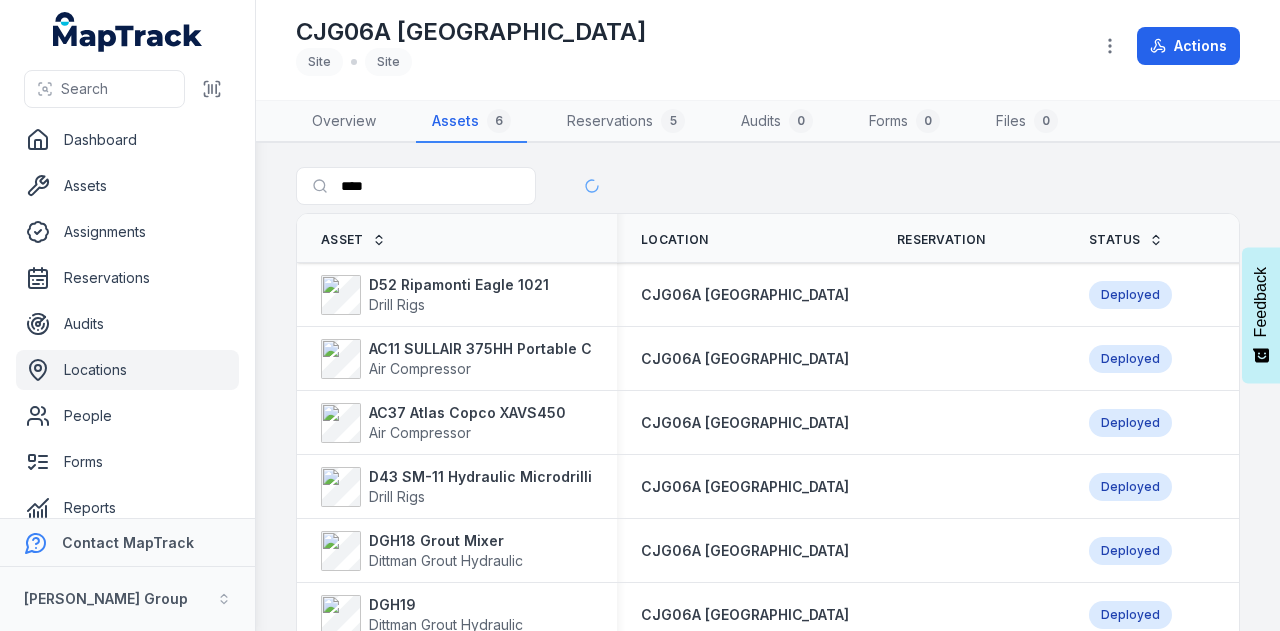 click on "Locations" at bounding box center [127, 370] 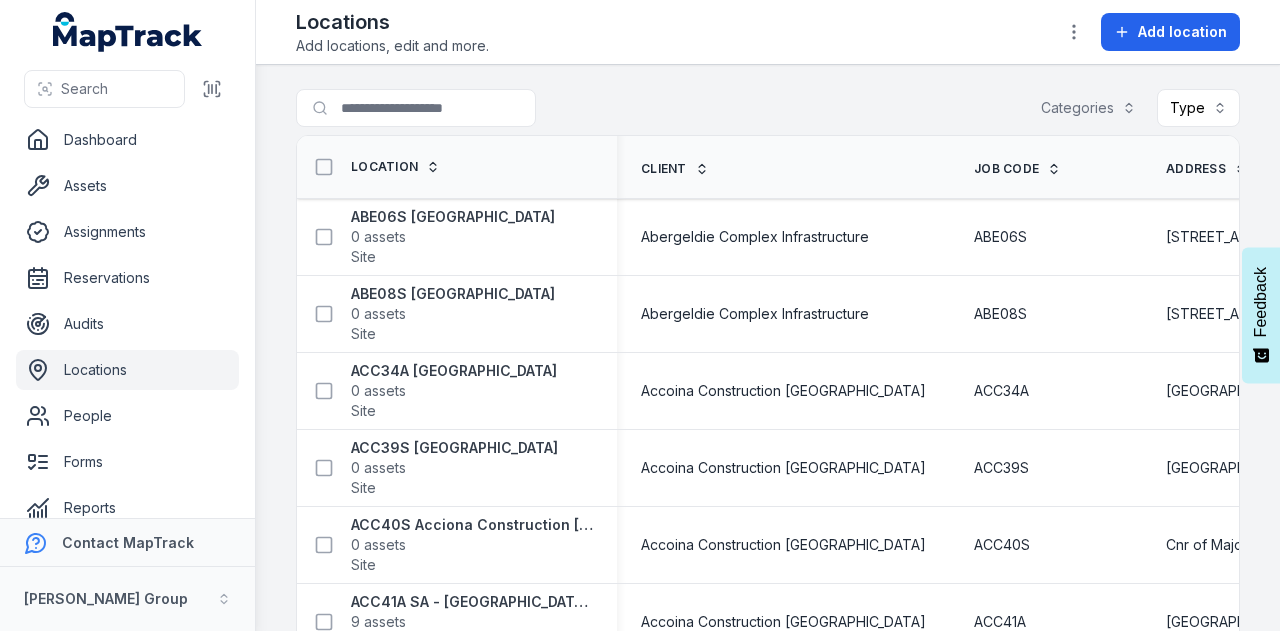 scroll, scrollTop: 0, scrollLeft: 0, axis: both 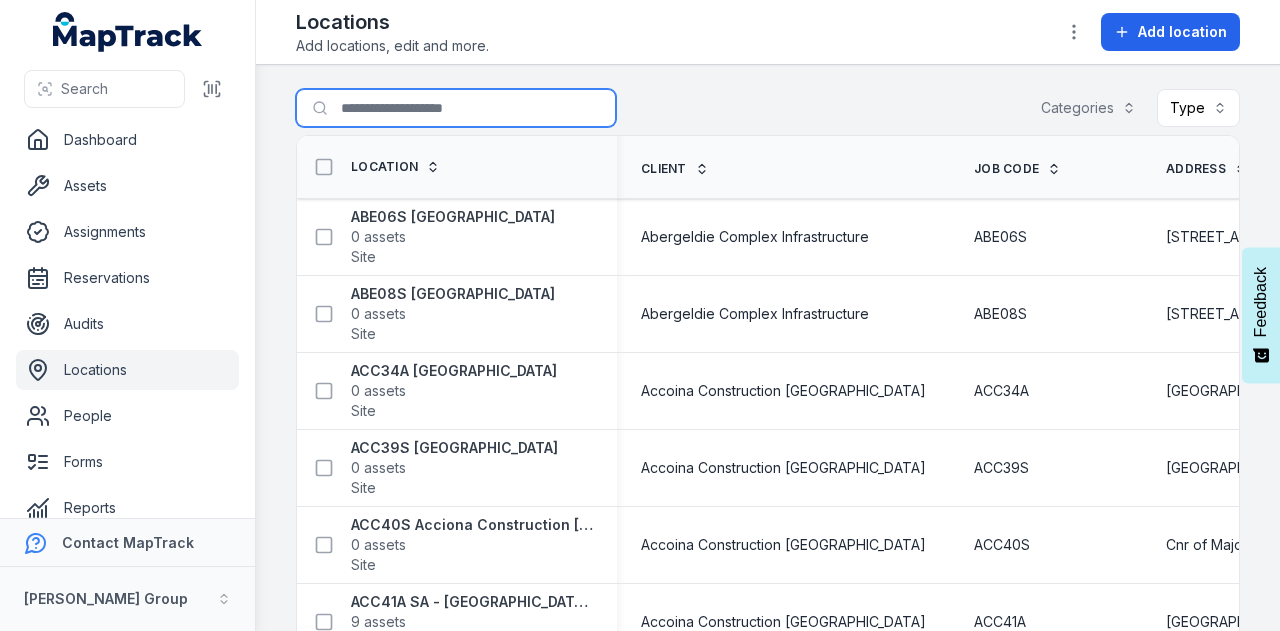 click on "Search for  locations" at bounding box center [456, 108] 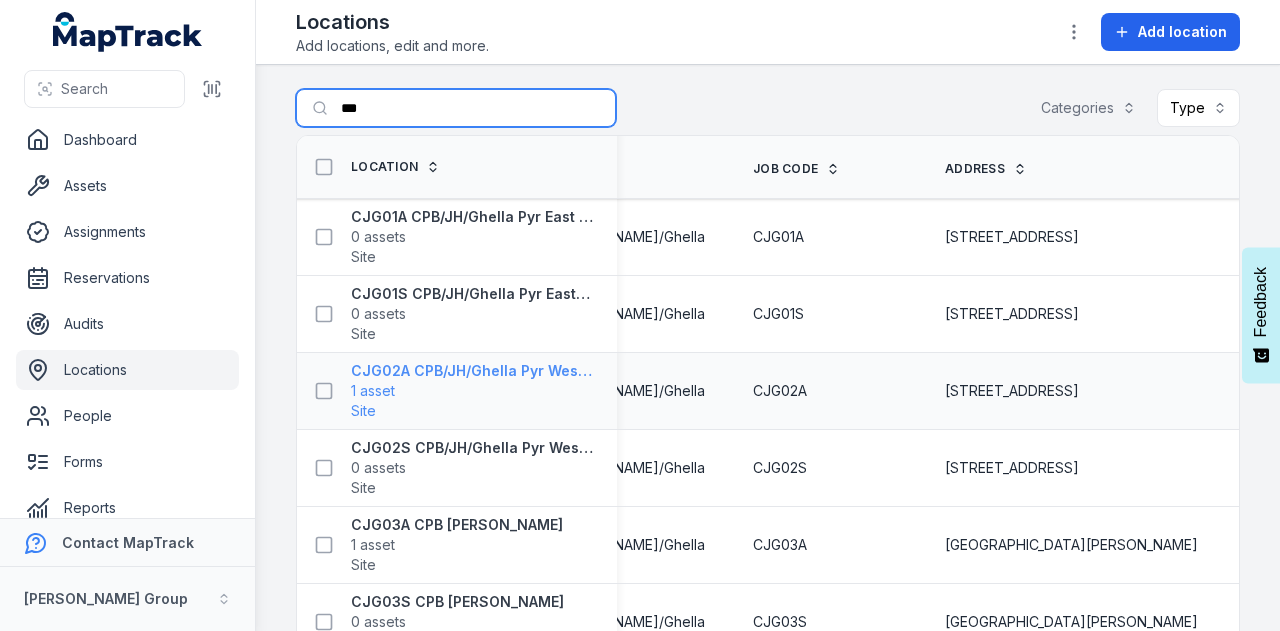 scroll, scrollTop: 0, scrollLeft: 80, axis: horizontal 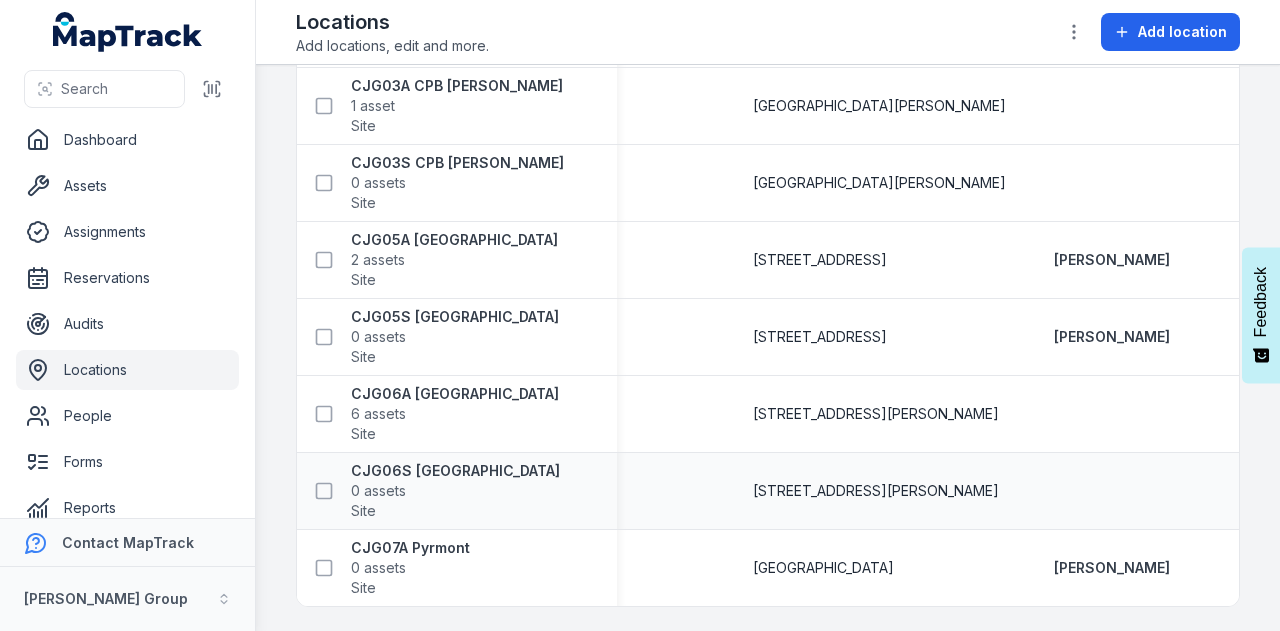type on "***" 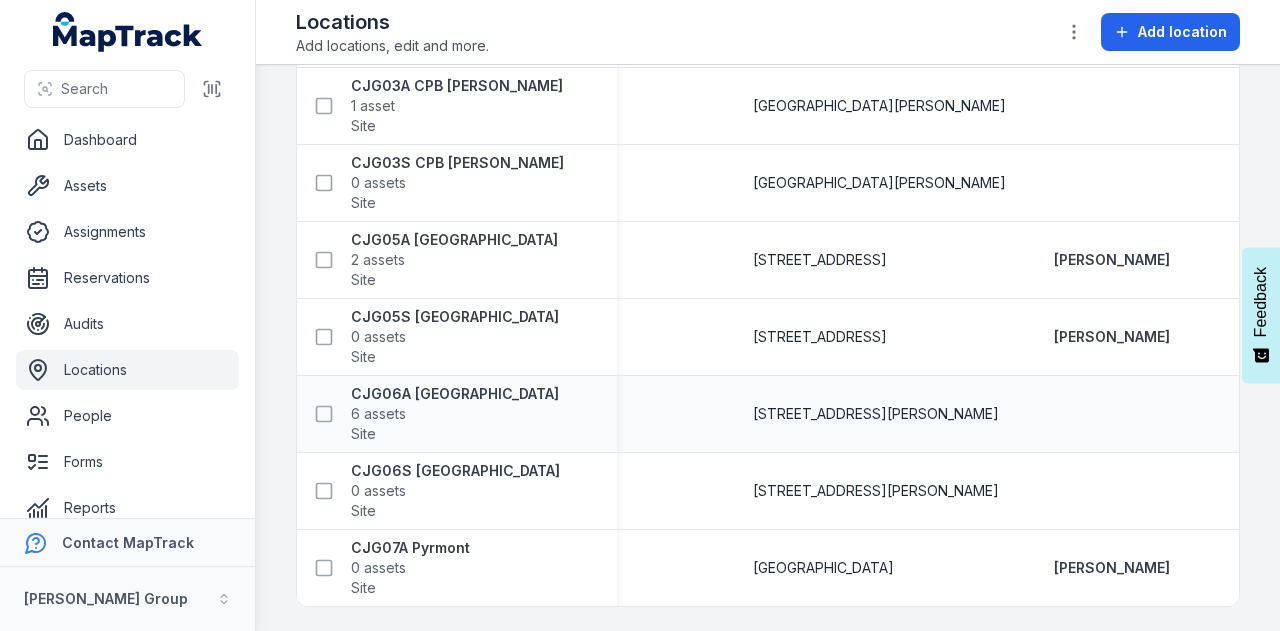 drag, startPoint x: 1002, startPoint y: 407, endPoint x: 714, endPoint y: 409, distance: 288.00696 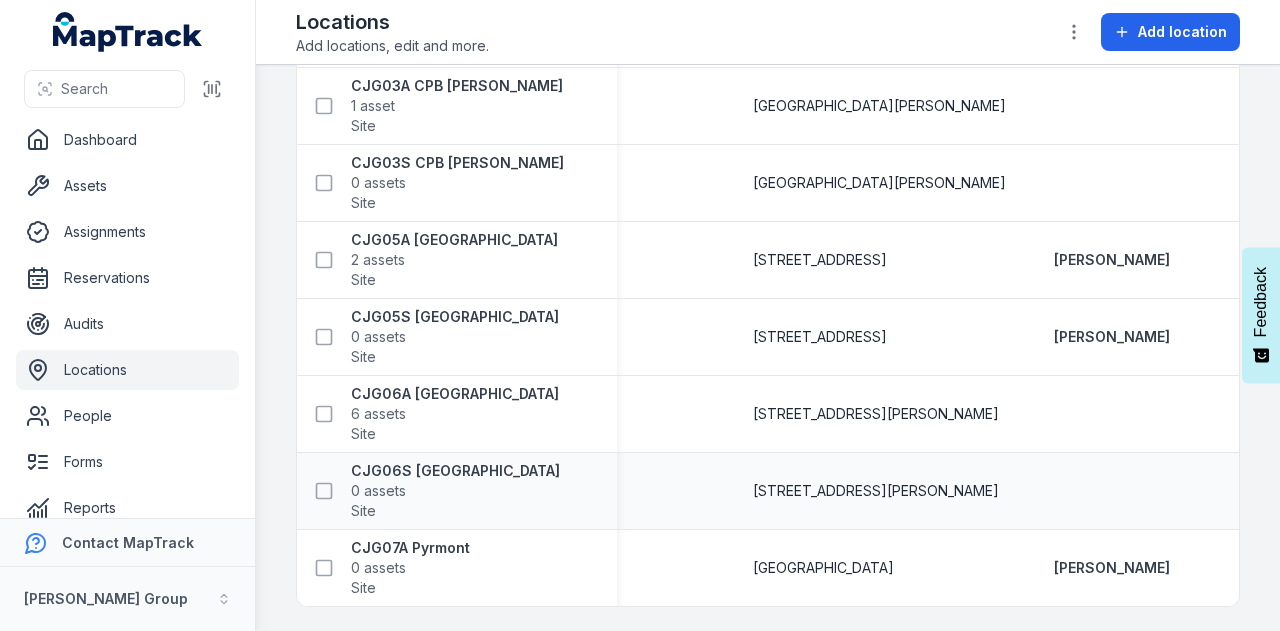 click at bounding box center (1126, 491) 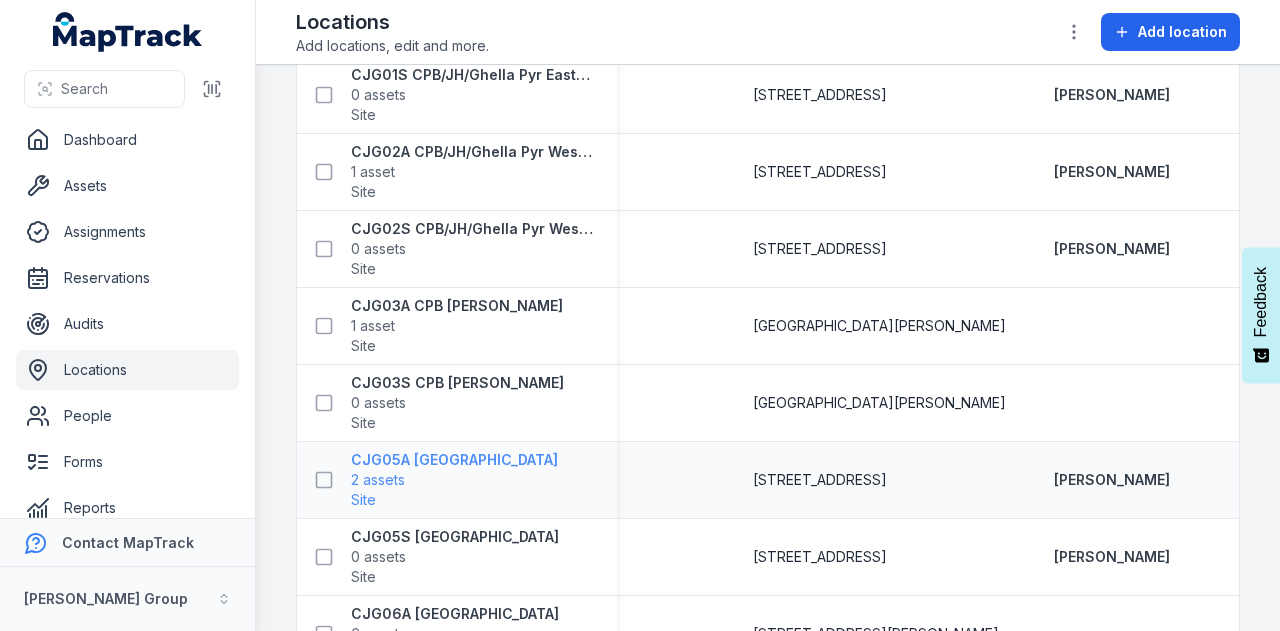 scroll, scrollTop: 440, scrollLeft: 0, axis: vertical 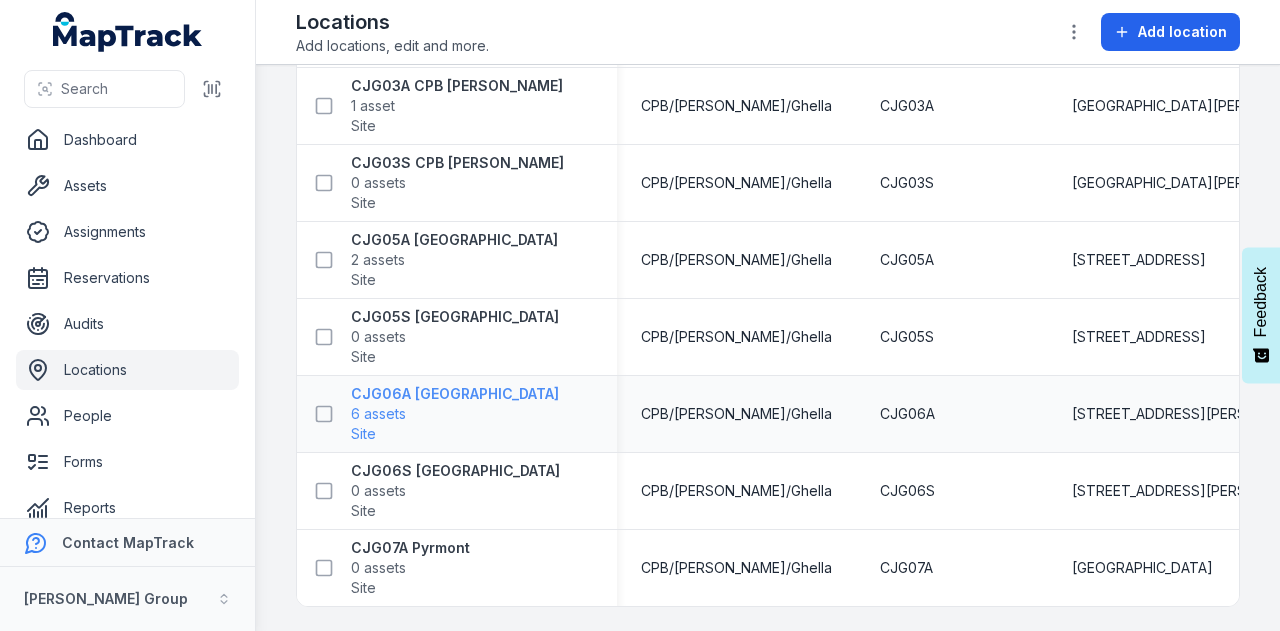 click on "CJG06A Hunter Street East" at bounding box center [455, 394] 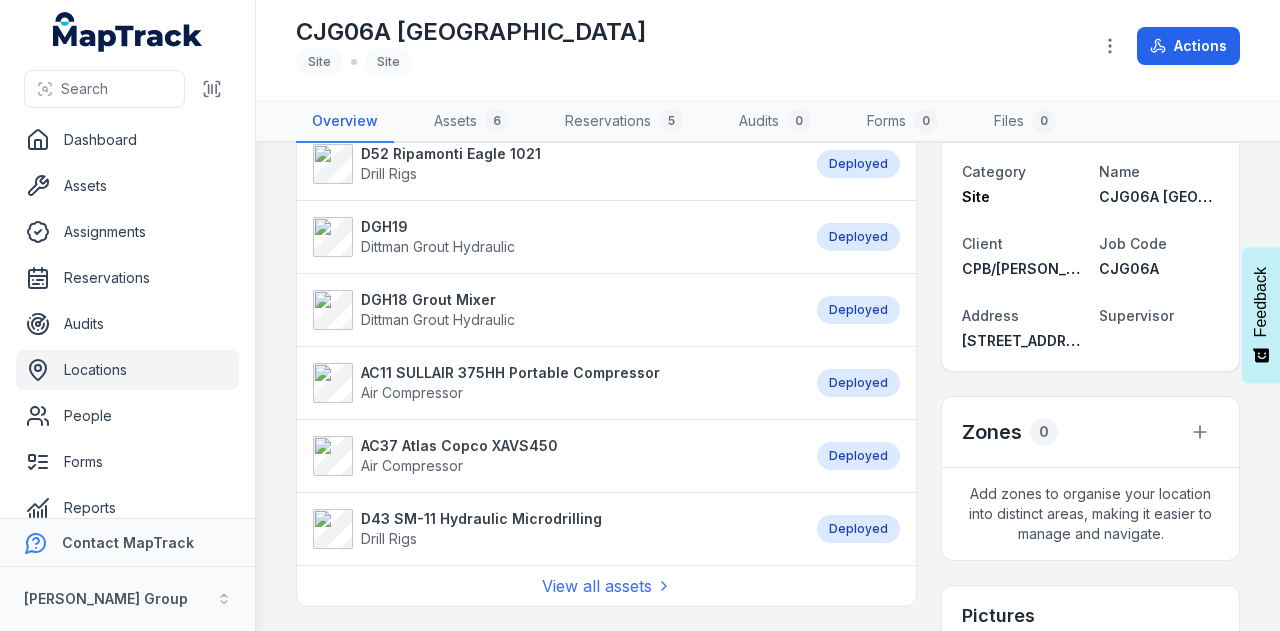 scroll, scrollTop: 0, scrollLeft: 0, axis: both 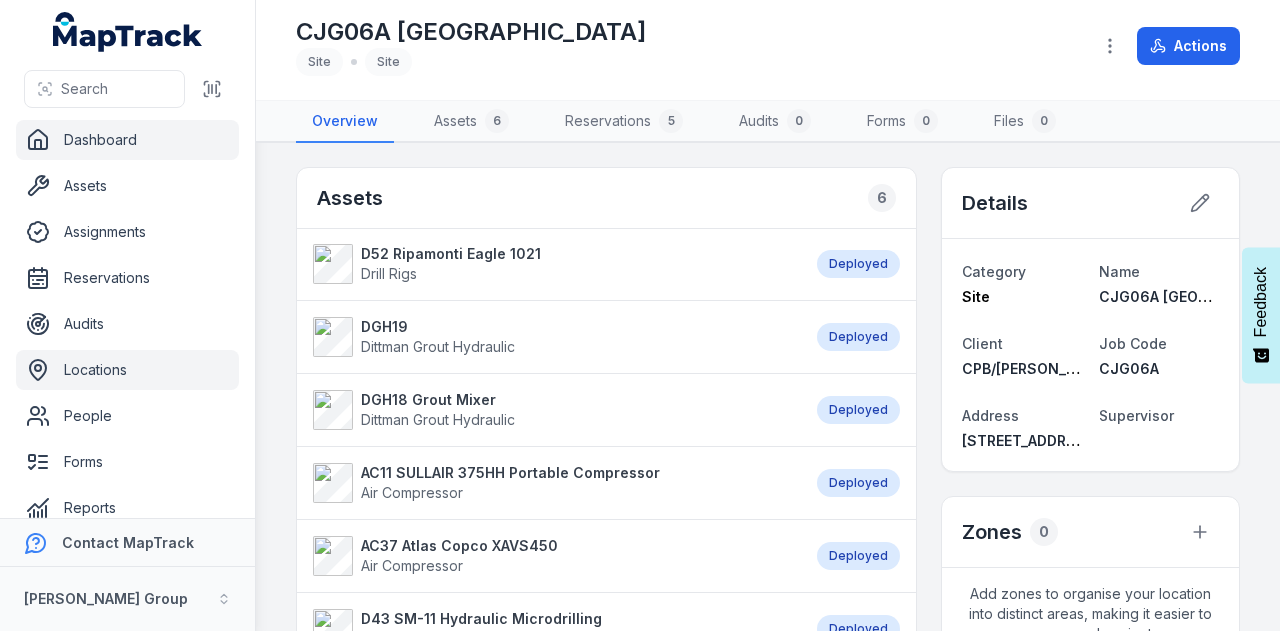 click on "Dashboard" at bounding box center (127, 140) 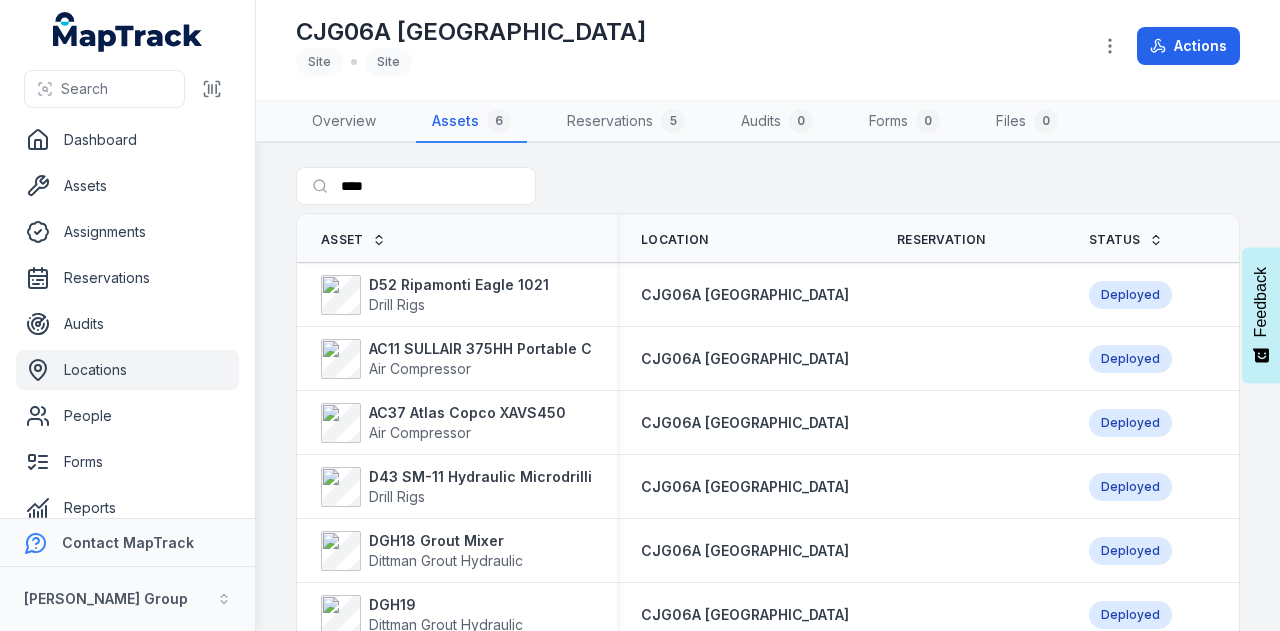 scroll, scrollTop: 0, scrollLeft: 0, axis: both 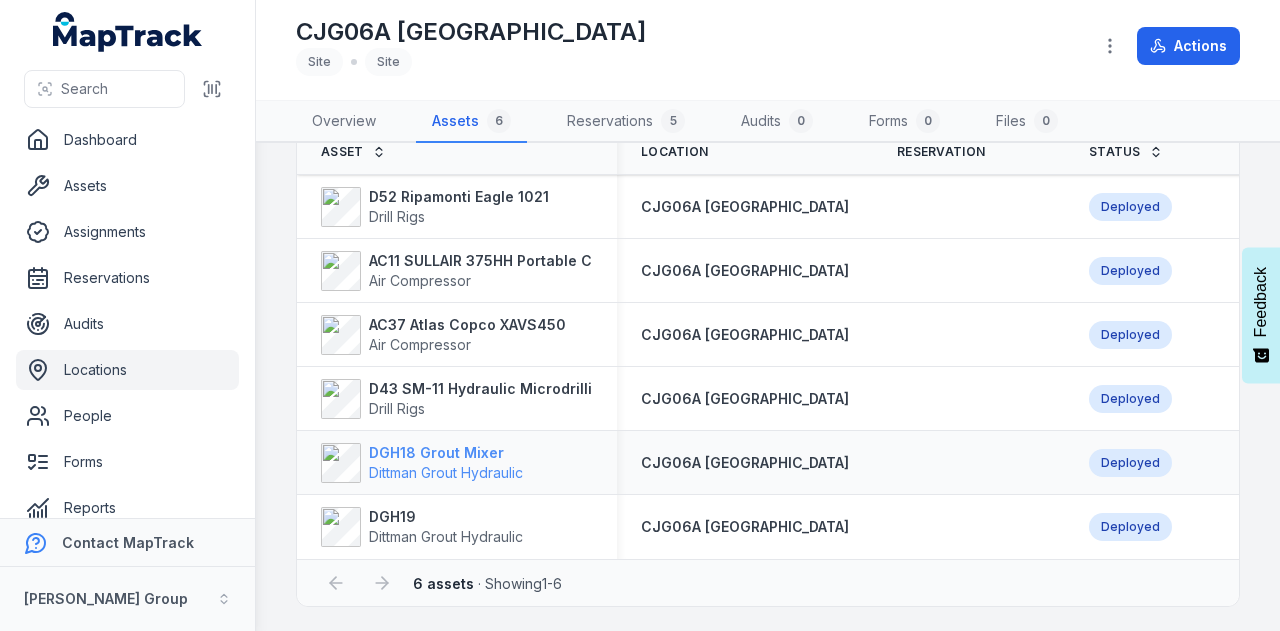 click on "DGH18 Grout Mixer" at bounding box center (446, 453) 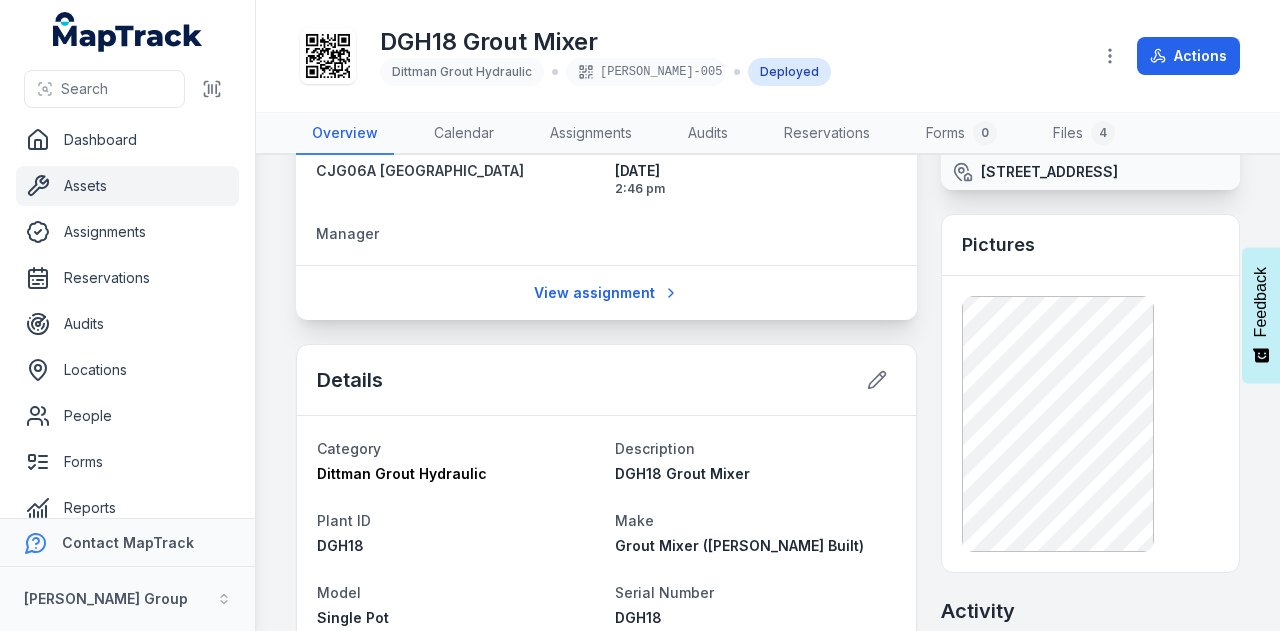 scroll, scrollTop: 0, scrollLeft: 0, axis: both 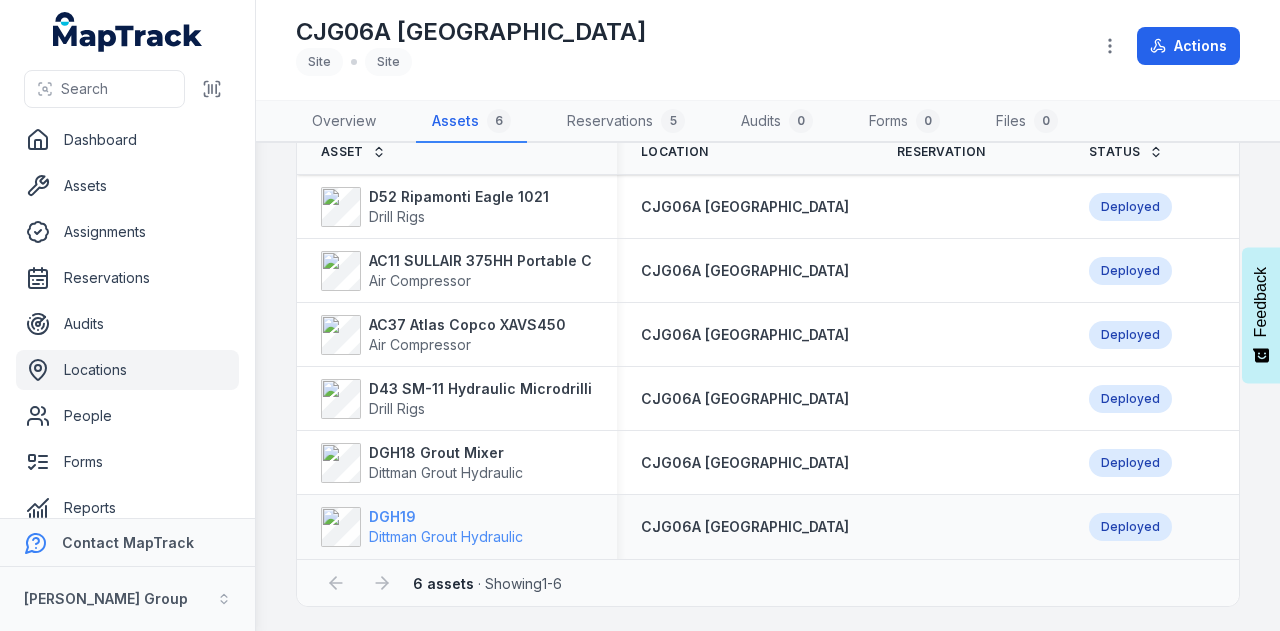 click on "DGH19" at bounding box center [446, 517] 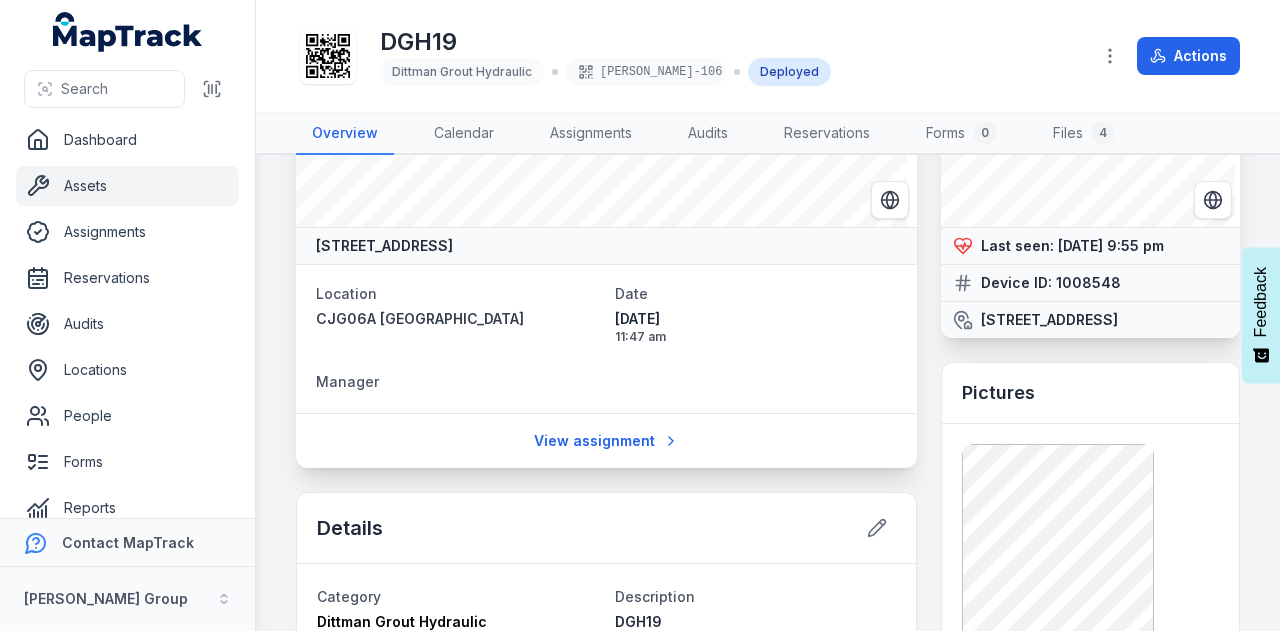 scroll, scrollTop: 0, scrollLeft: 0, axis: both 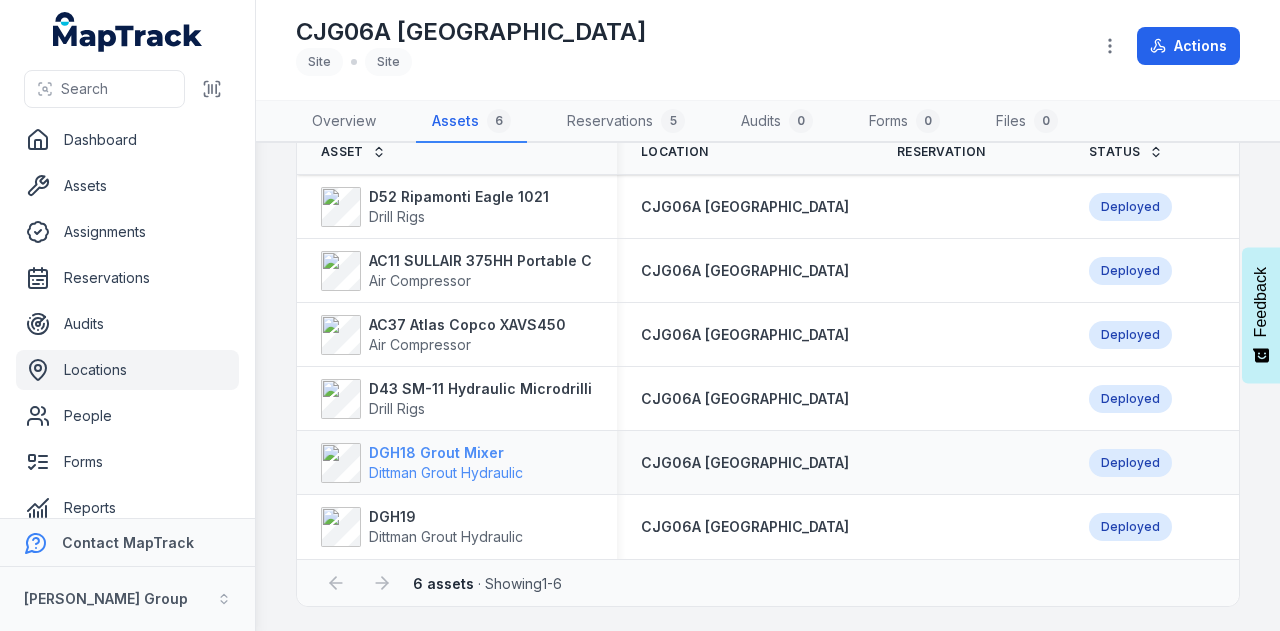 click on "DGH18 Grout Mixer" at bounding box center [446, 453] 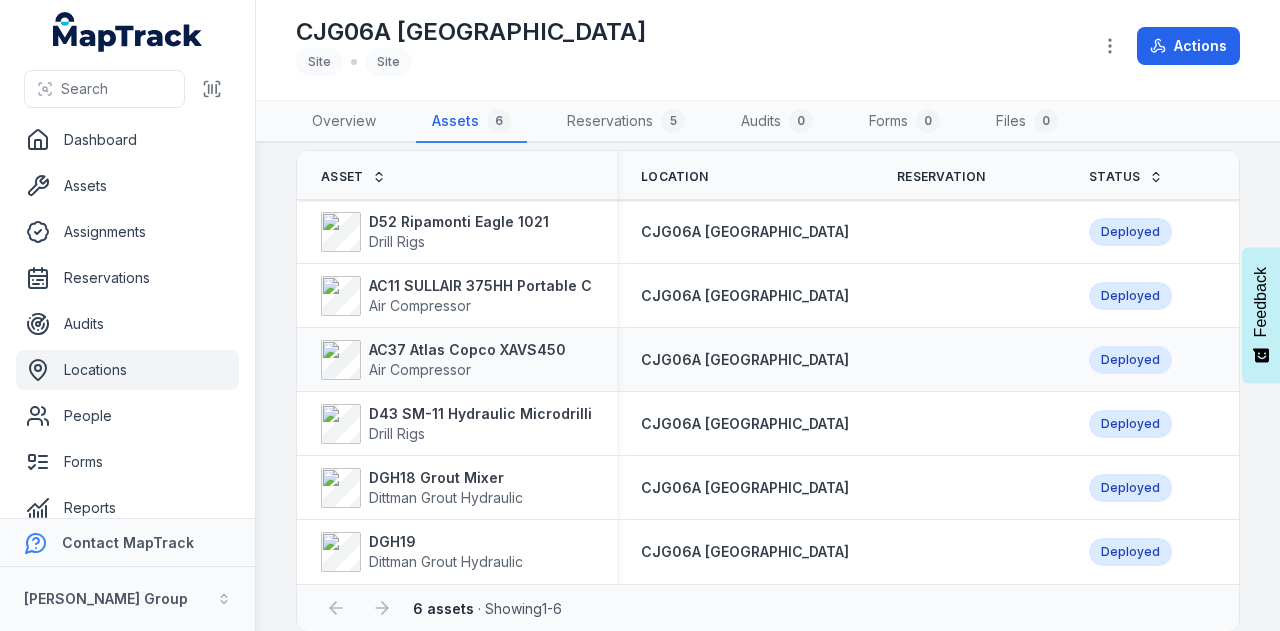scroll, scrollTop: 92, scrollLeft: 0, axis: vertical 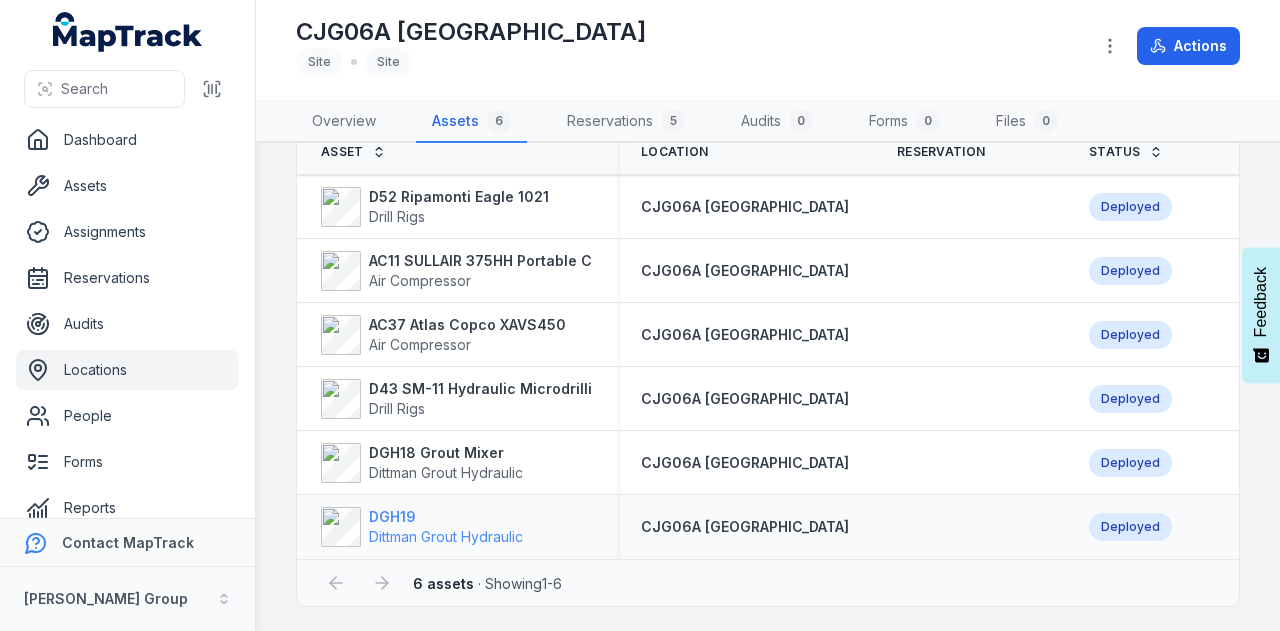 click on "DGH19" at bounding box center [446, 517] 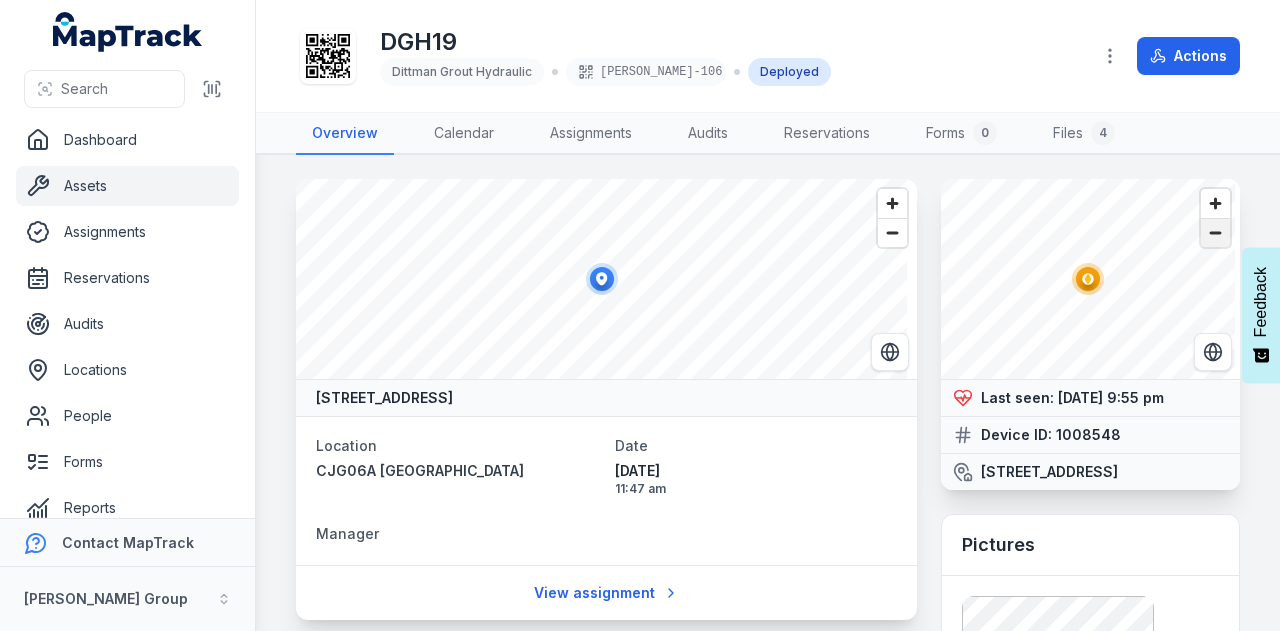 click at bounding box center [1215, 233] 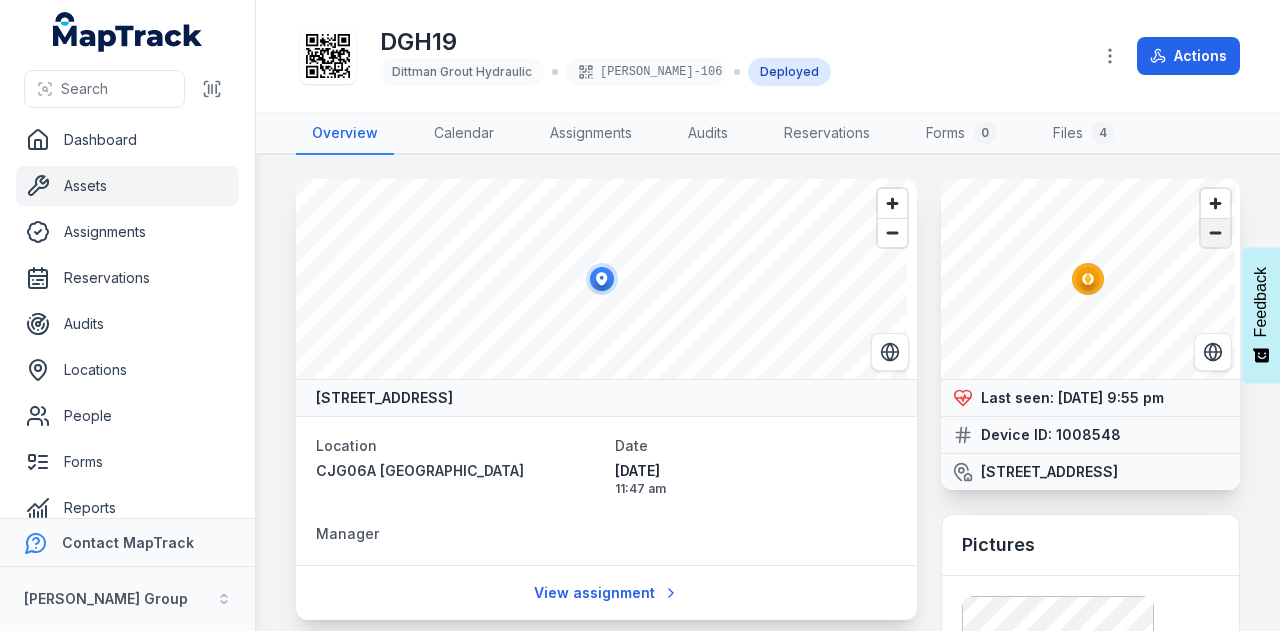 click at bounding box center [1215, 233] 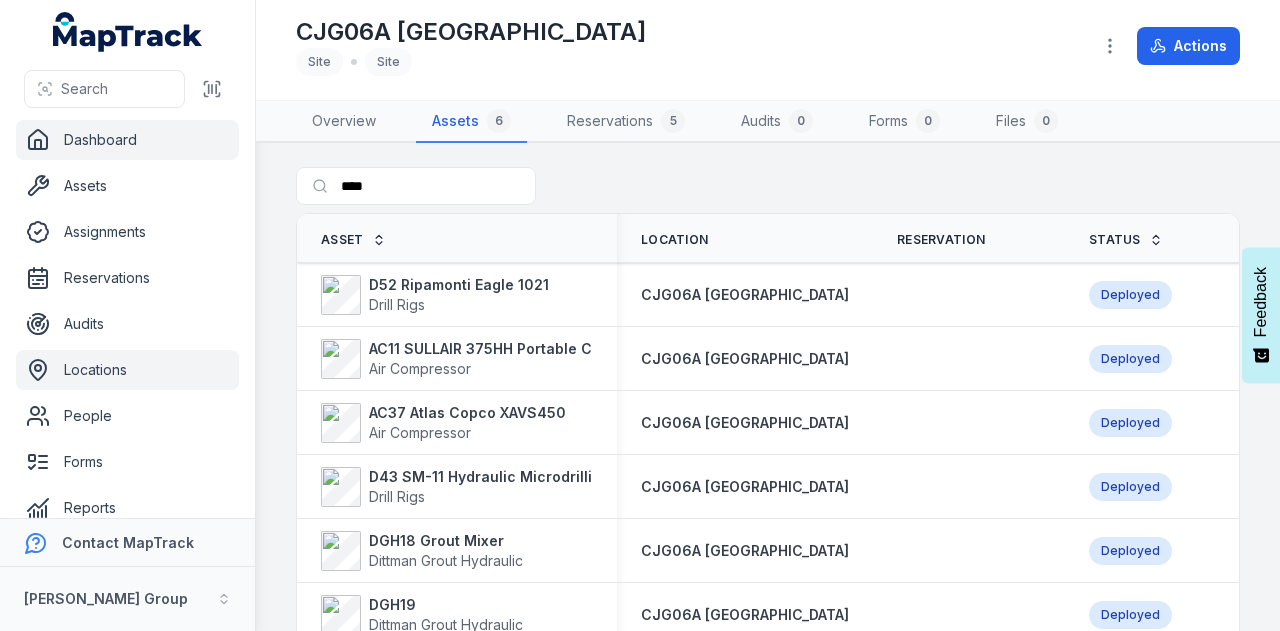click on "Dashboard" at bounding box center [127, 140] 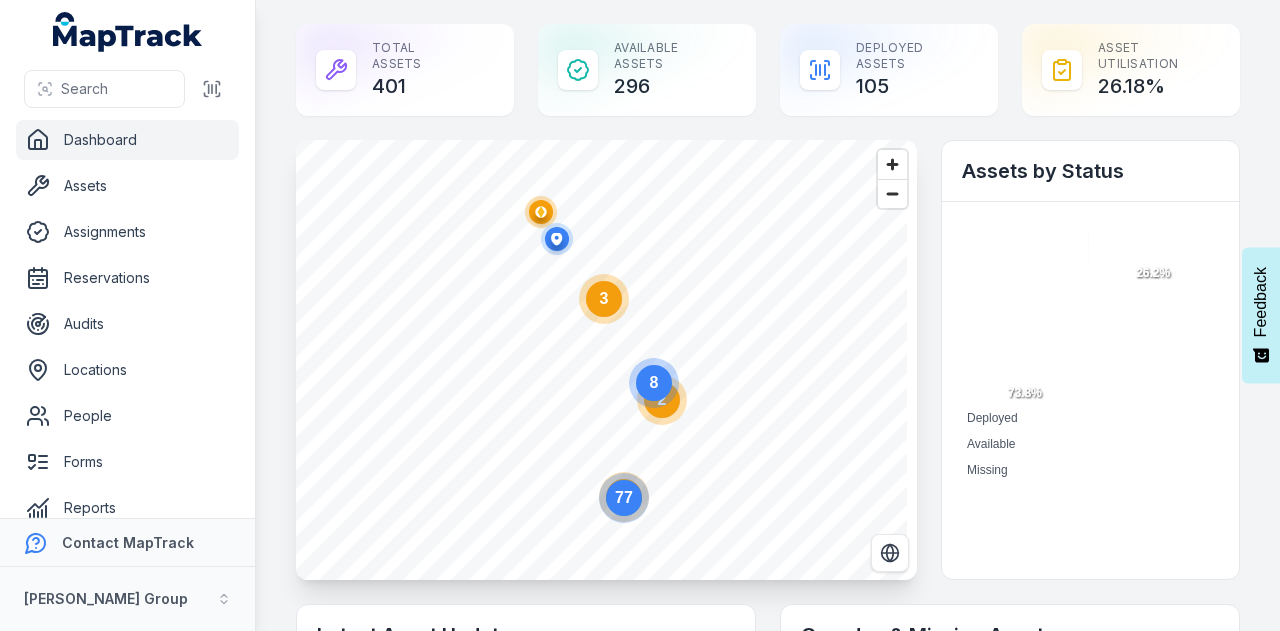 scroll, scrollTop: 0, scrollLeft: 0, axis: both 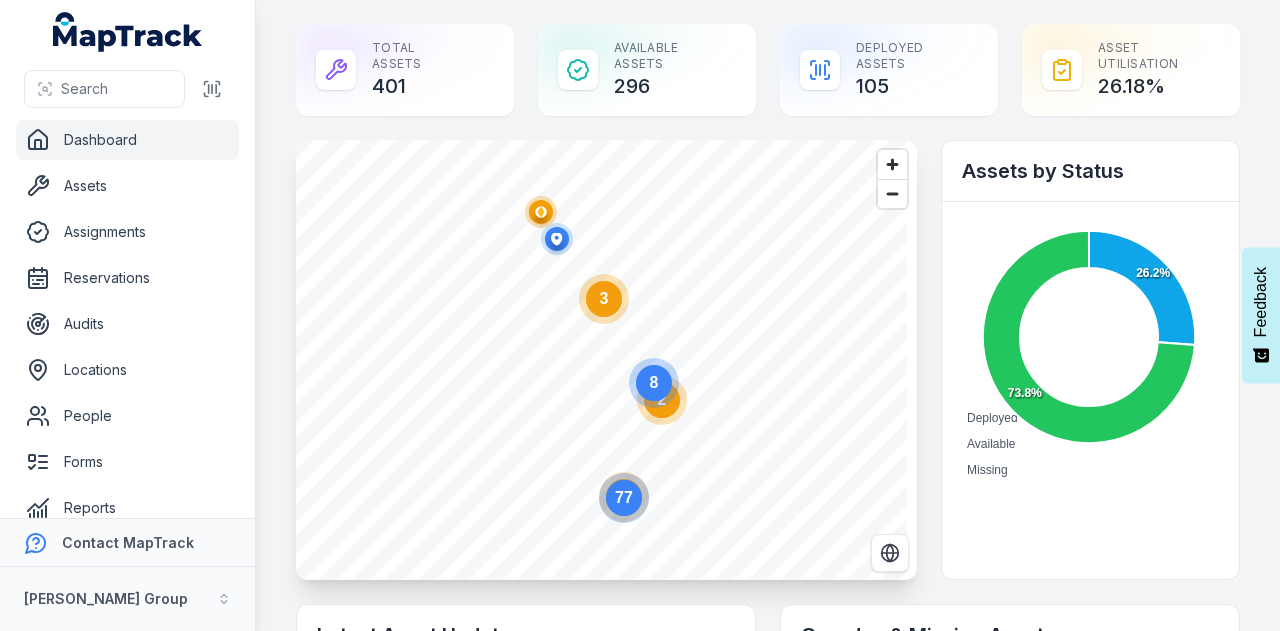 click on "8" 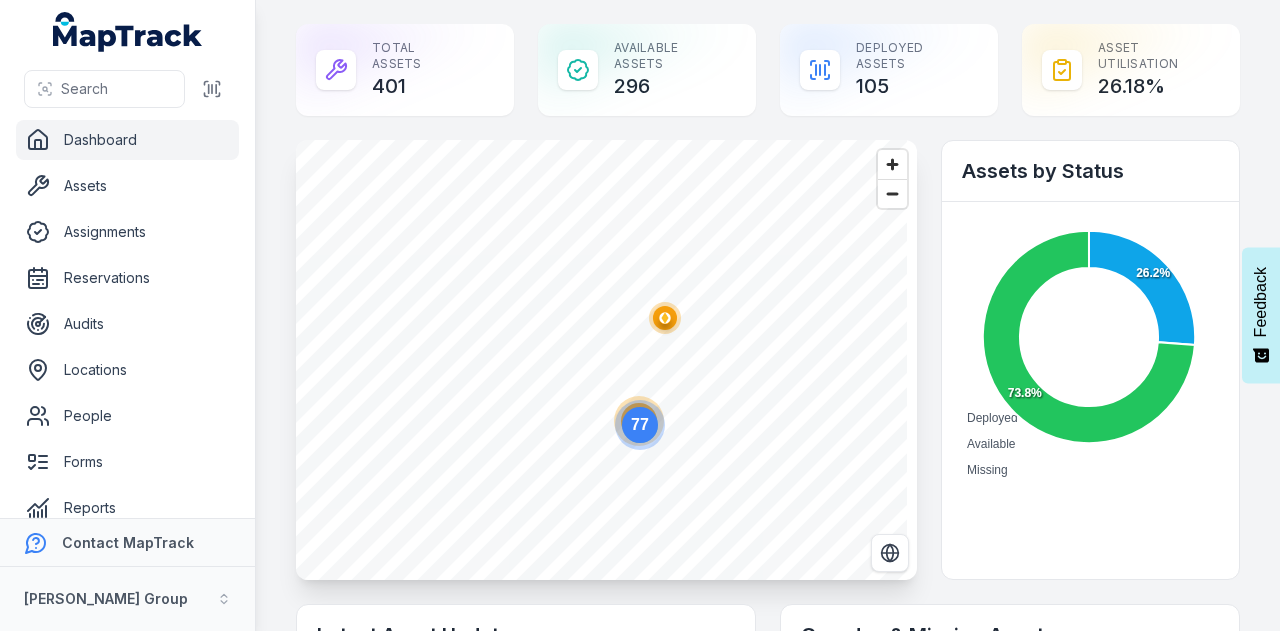 click 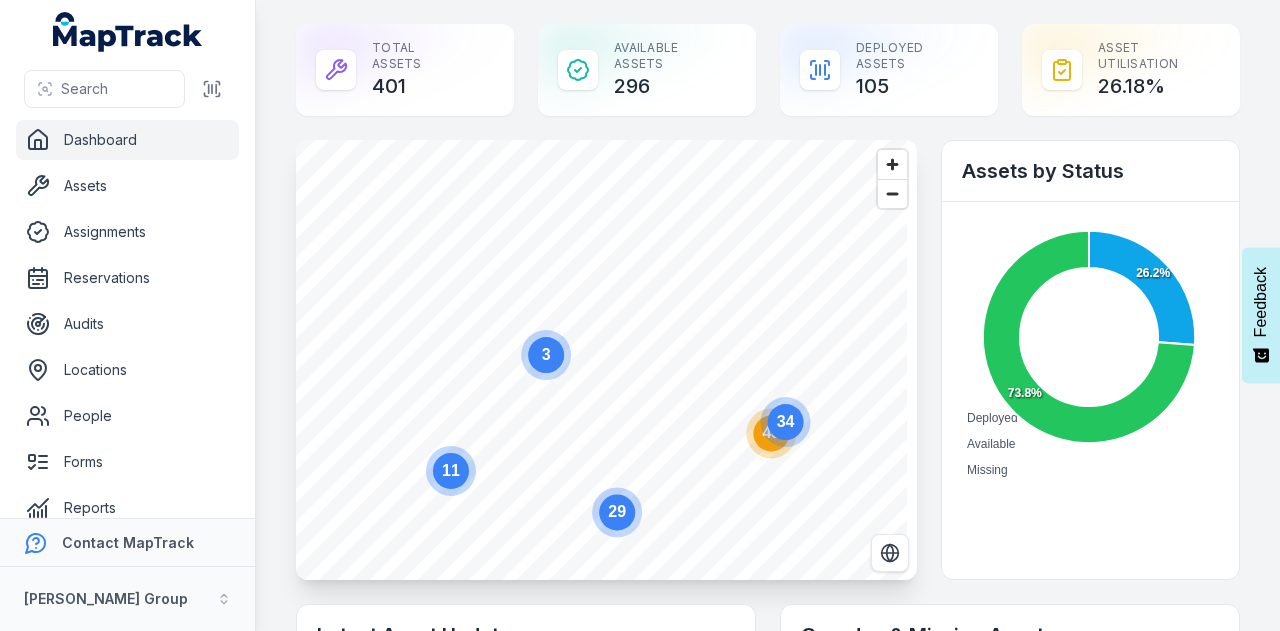 click on "48   34   11   29   3" at bounding box center [606, 140] 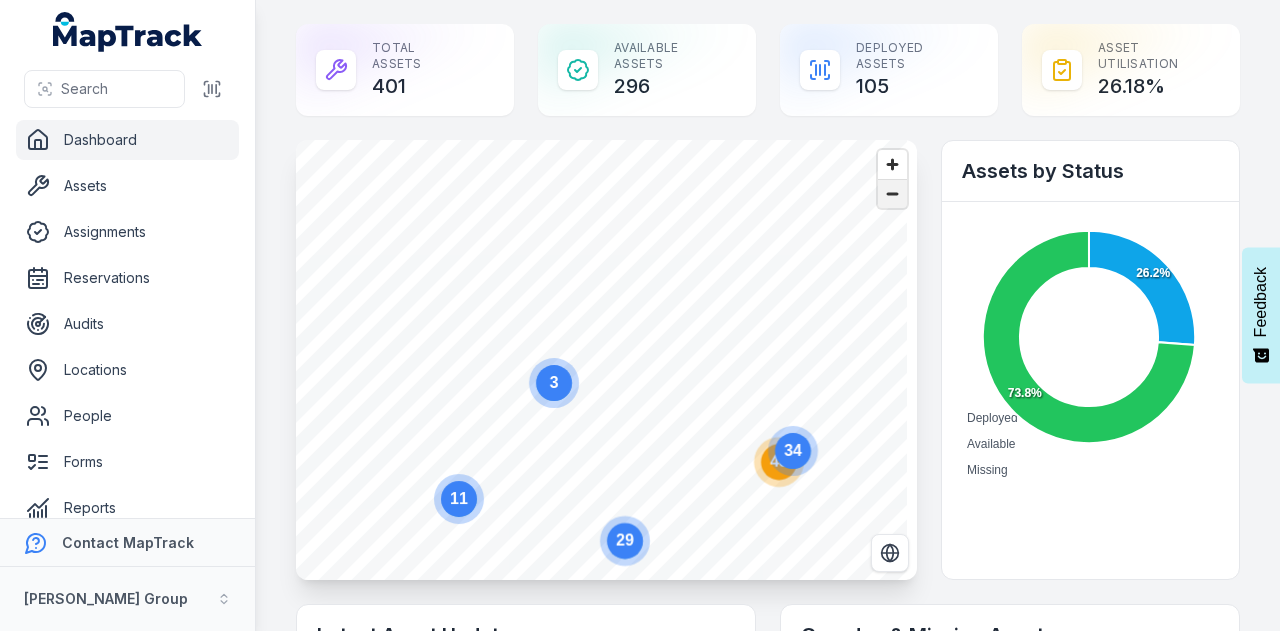click at bounding box center (892, 194) 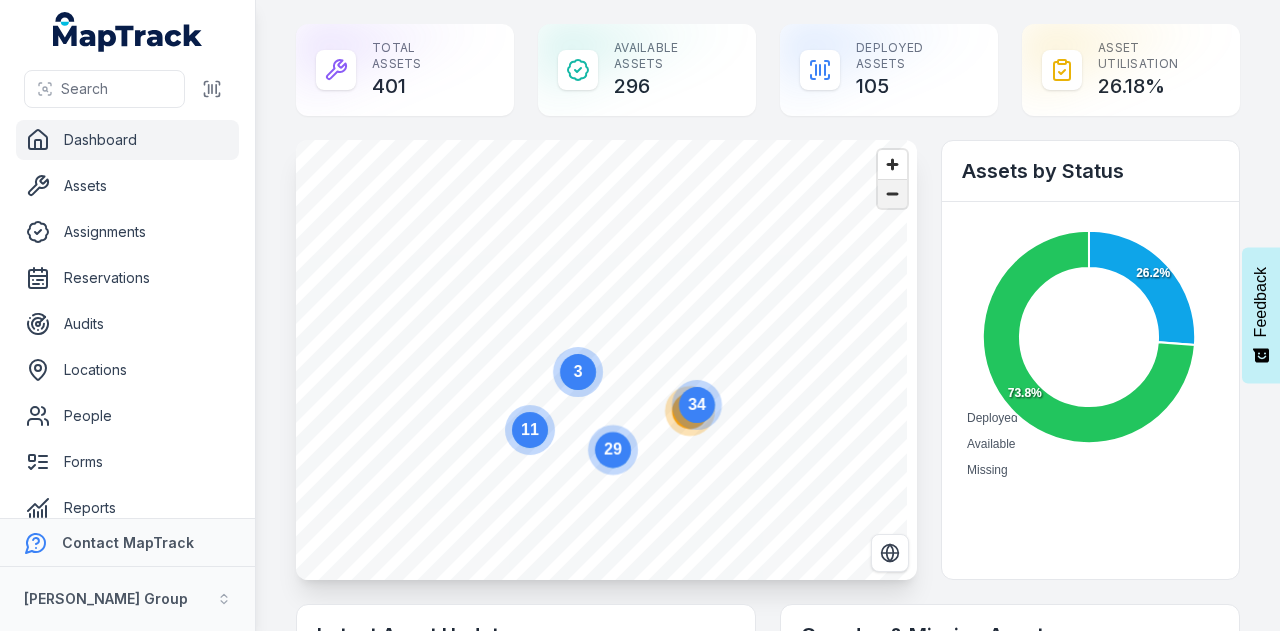 click at bounding box center (892, 194) 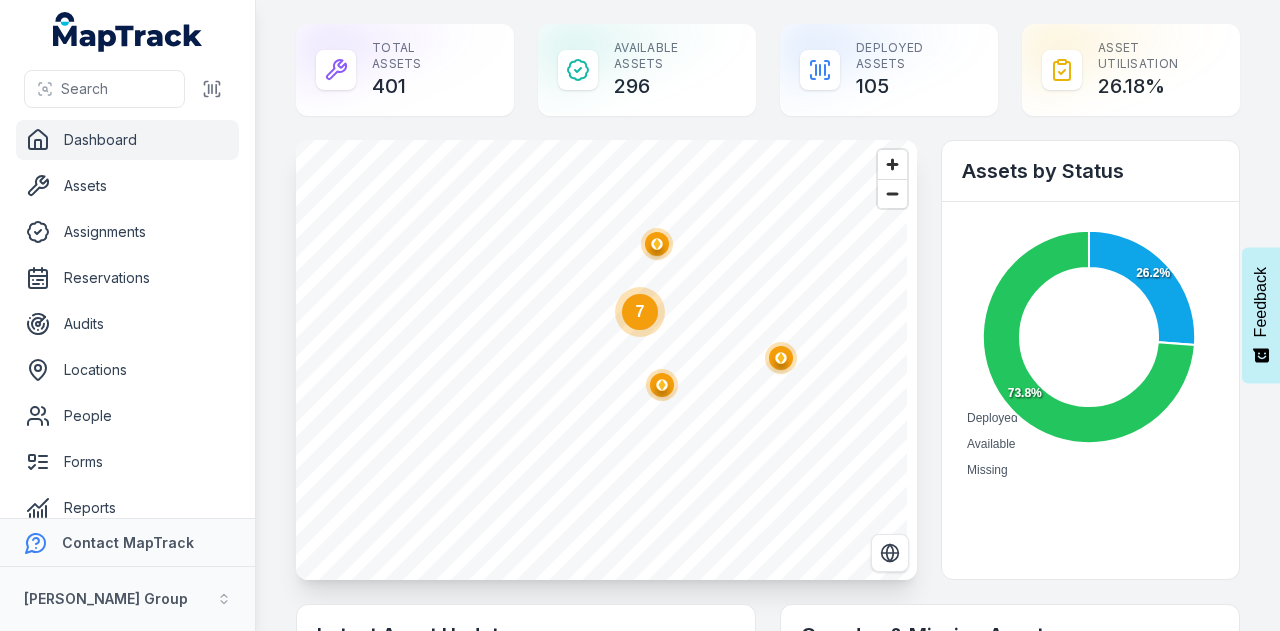 click 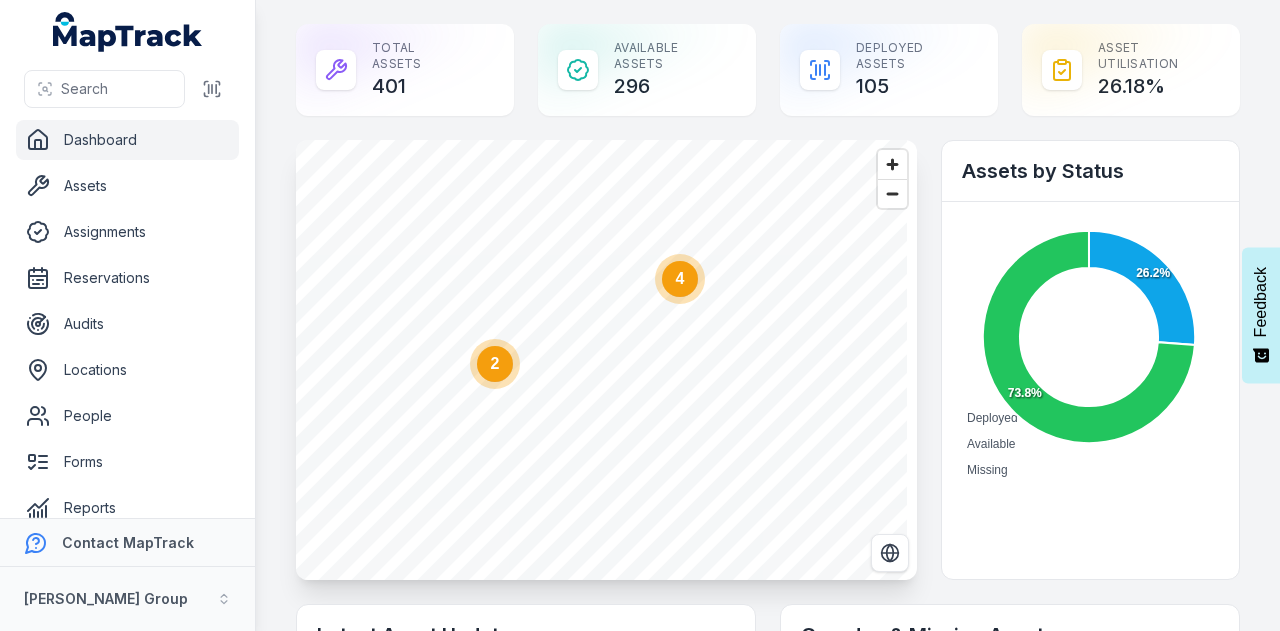 click on "4" 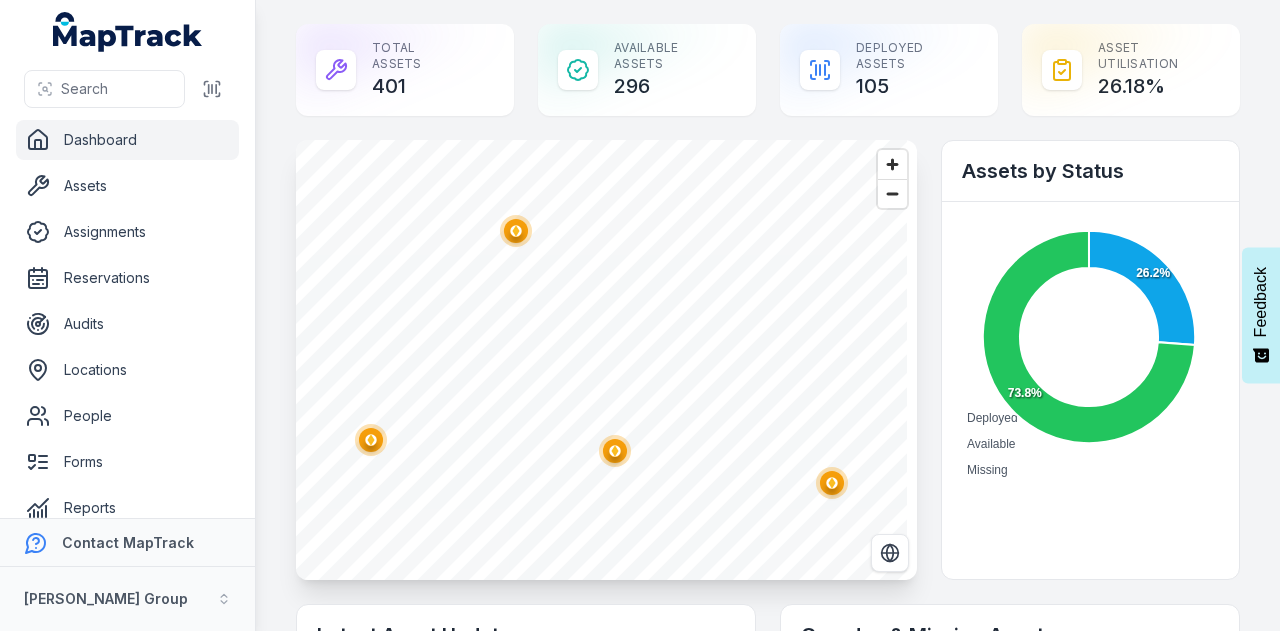 click 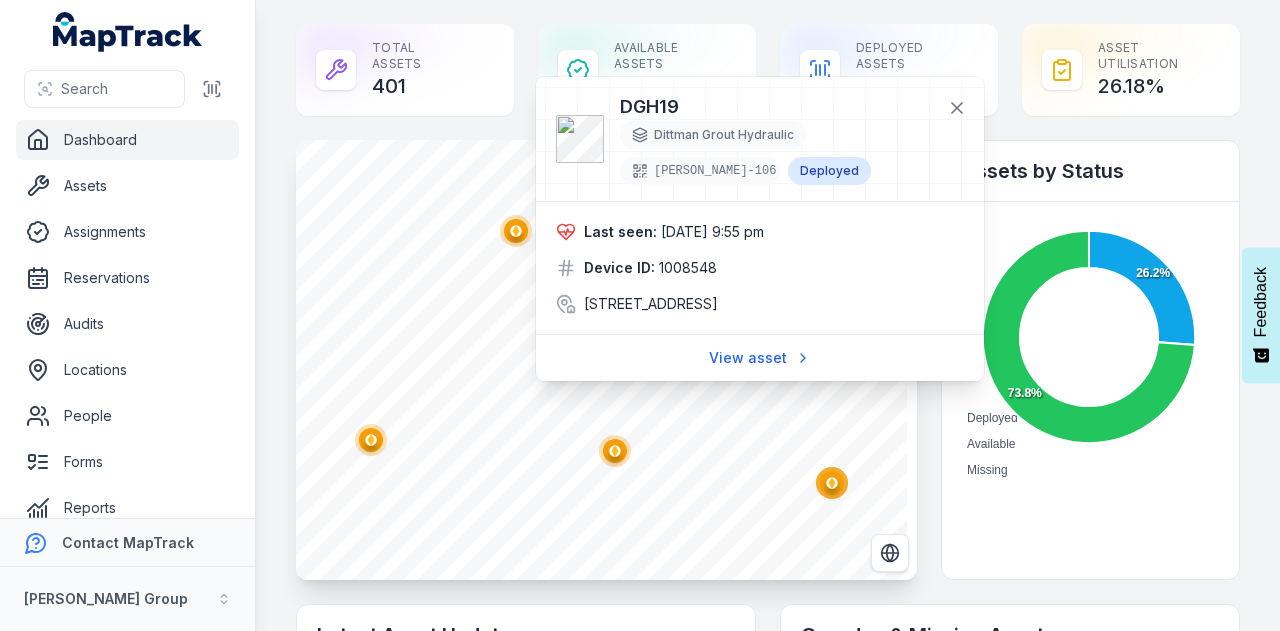 click 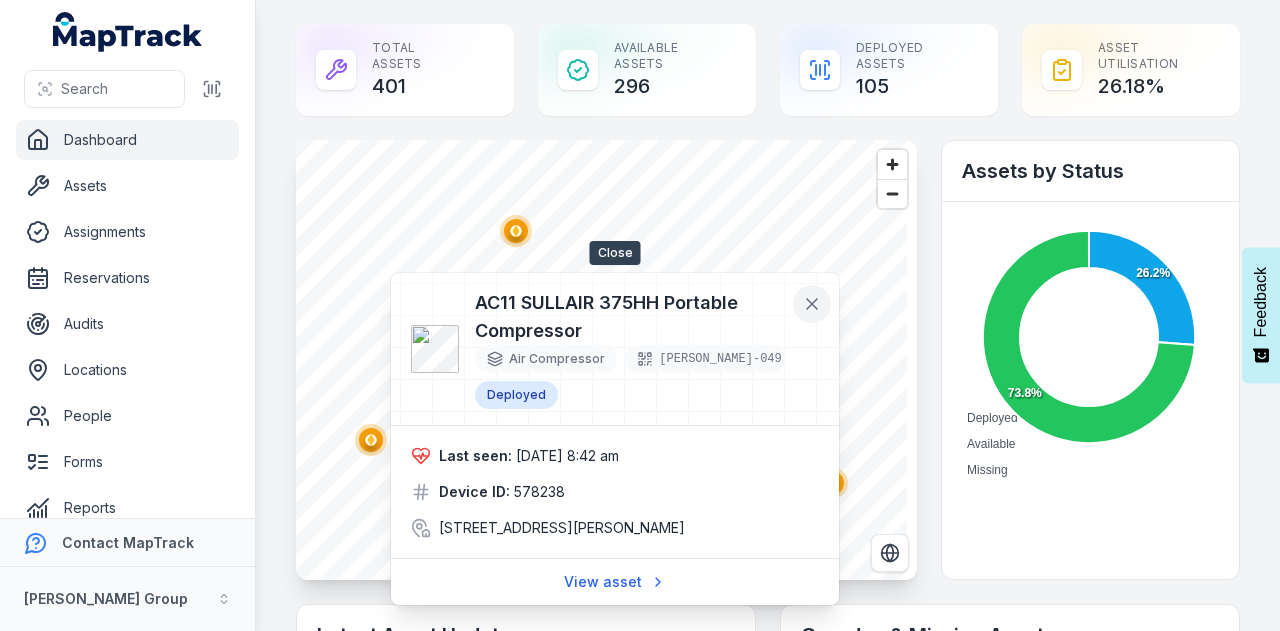 click at bounding box center [812, 304] 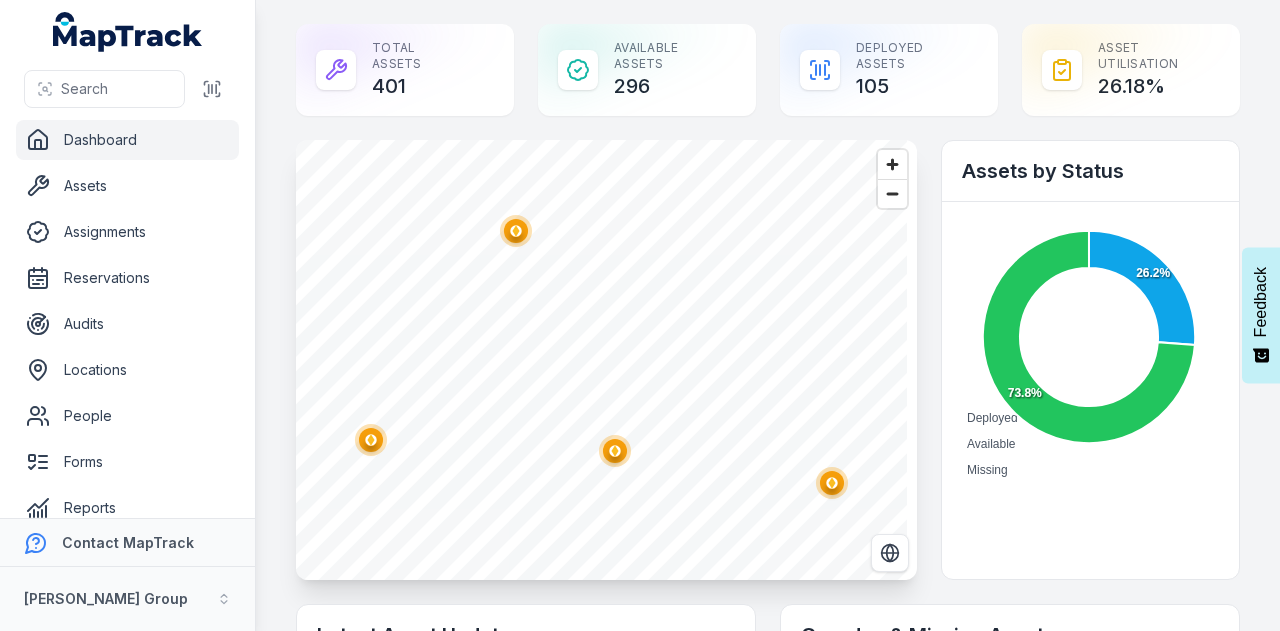 click 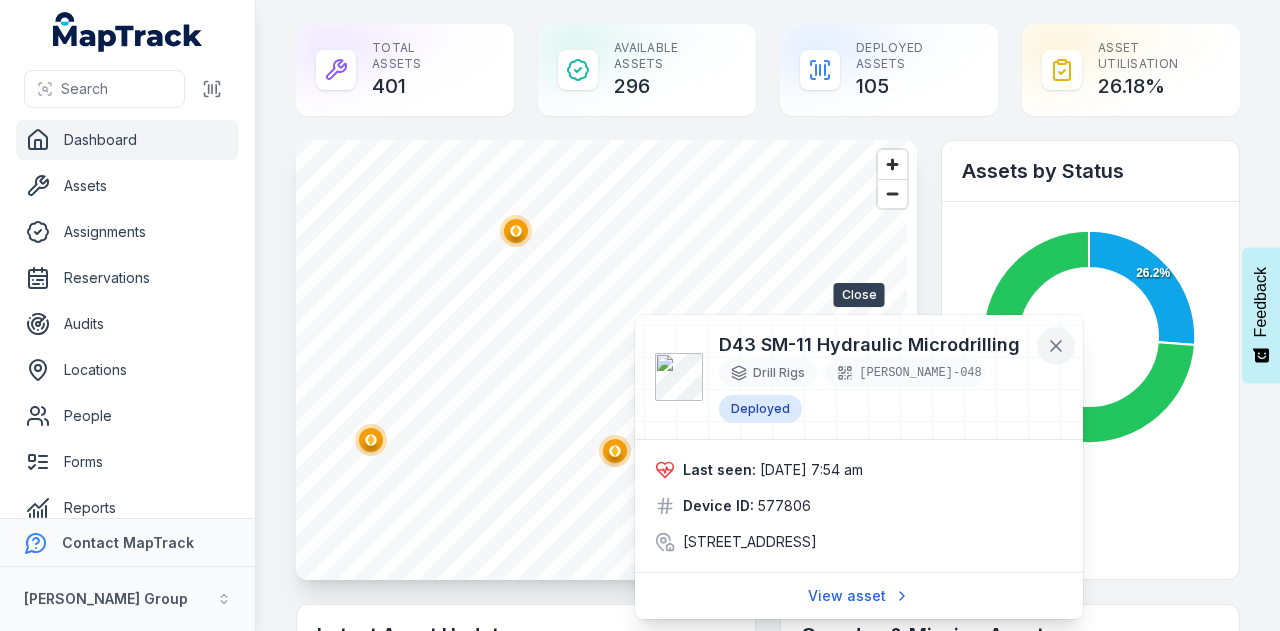 click at bounding box center (1056, 346) 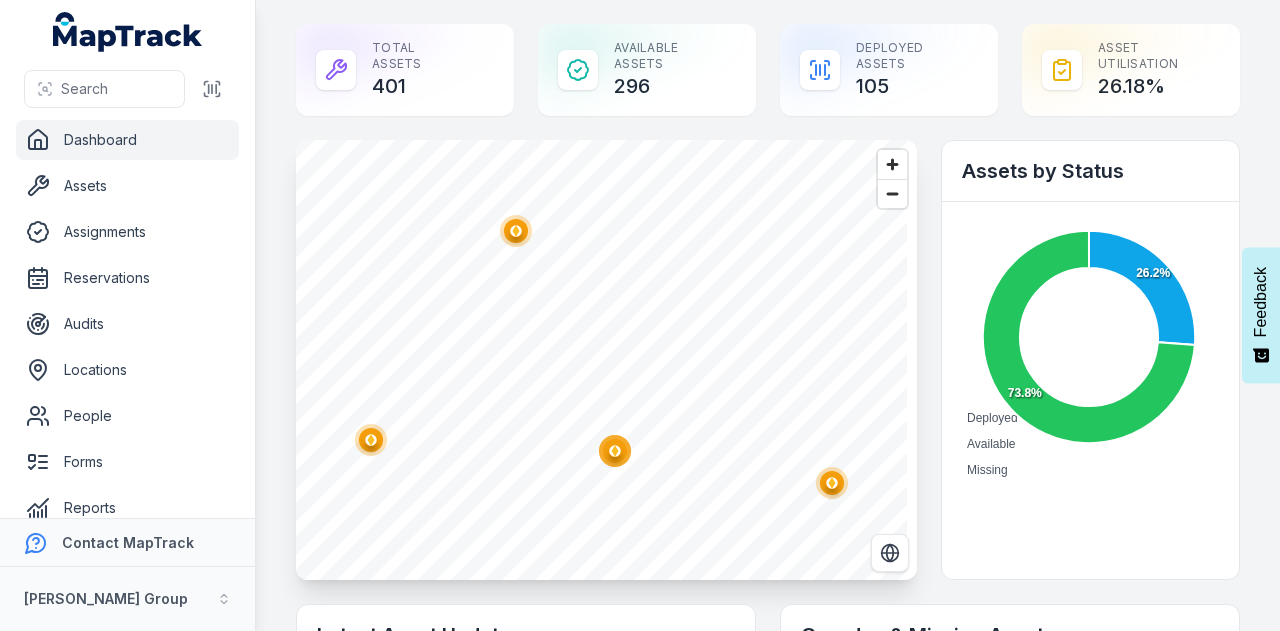 click 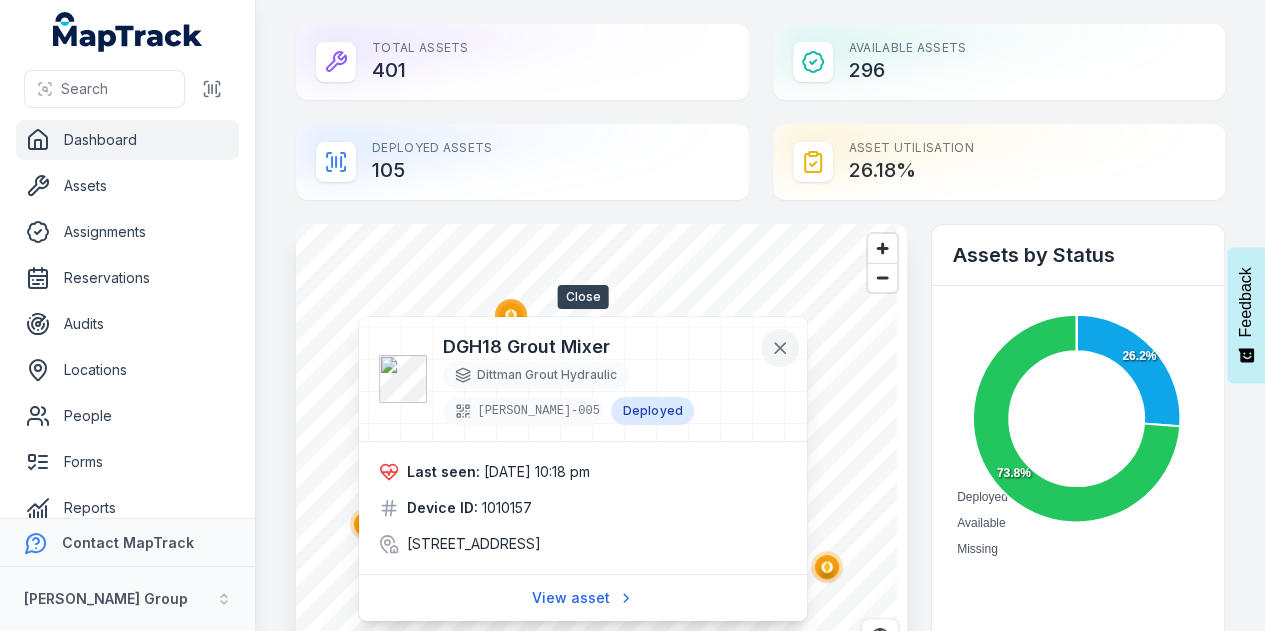 click at bounding box center [780, 348] 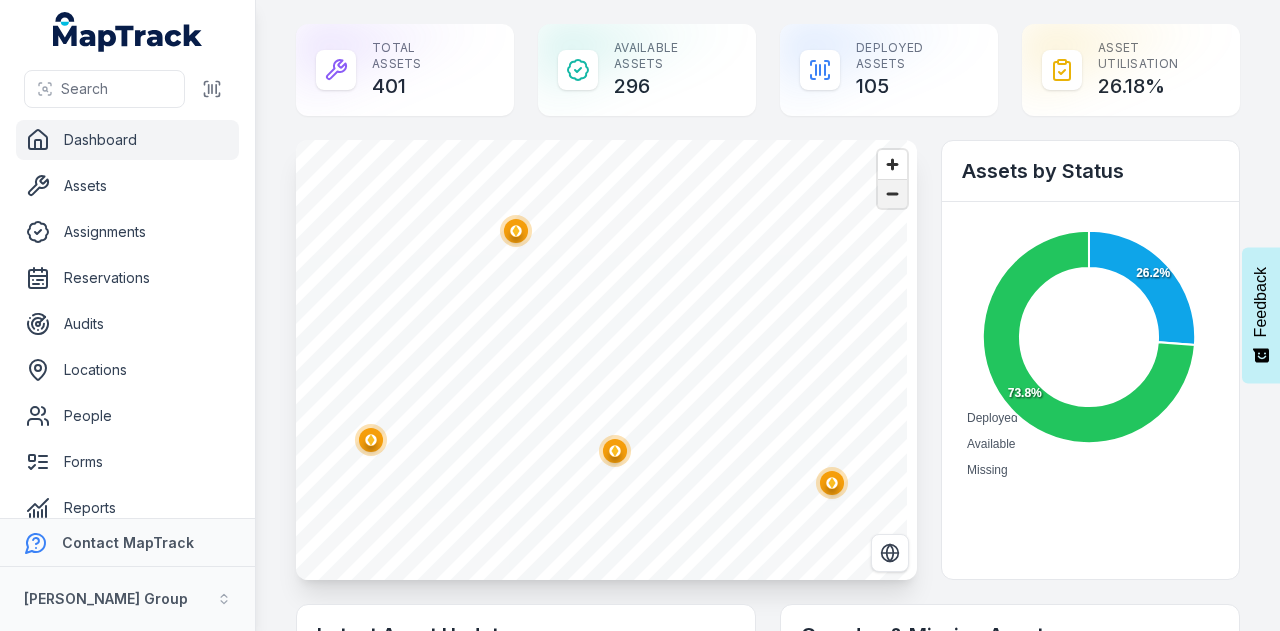 click at bounding box center [892, 194] 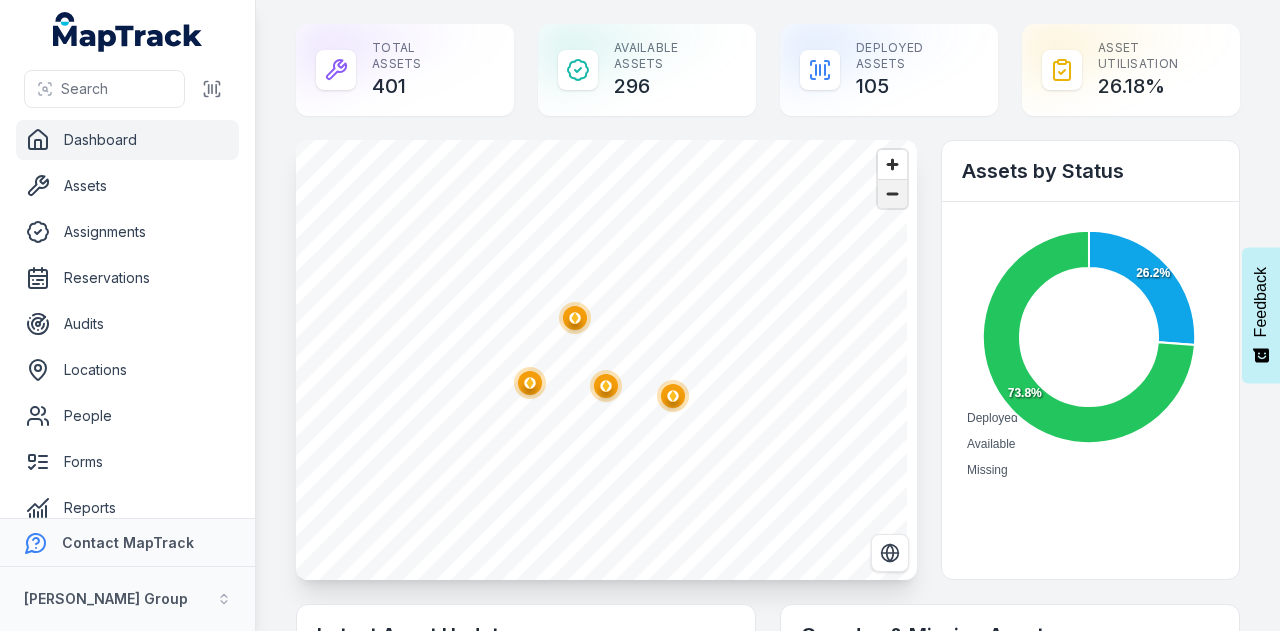 click at bounding box center (892, 194) 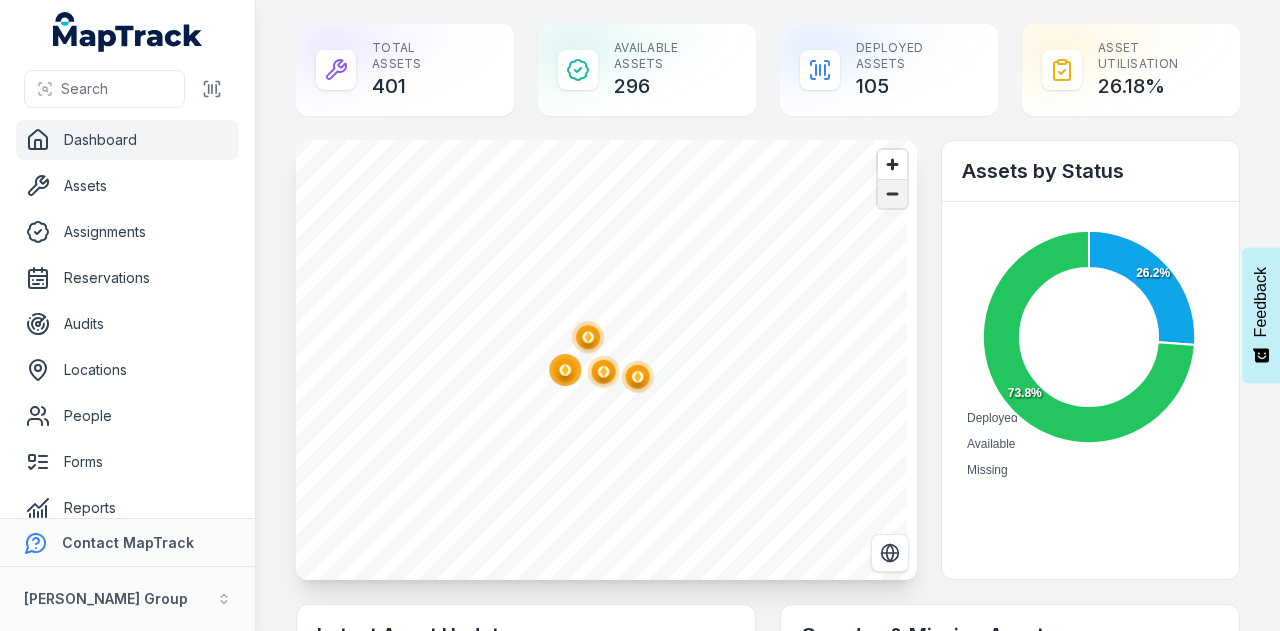 click at bounding box center [892, 194] 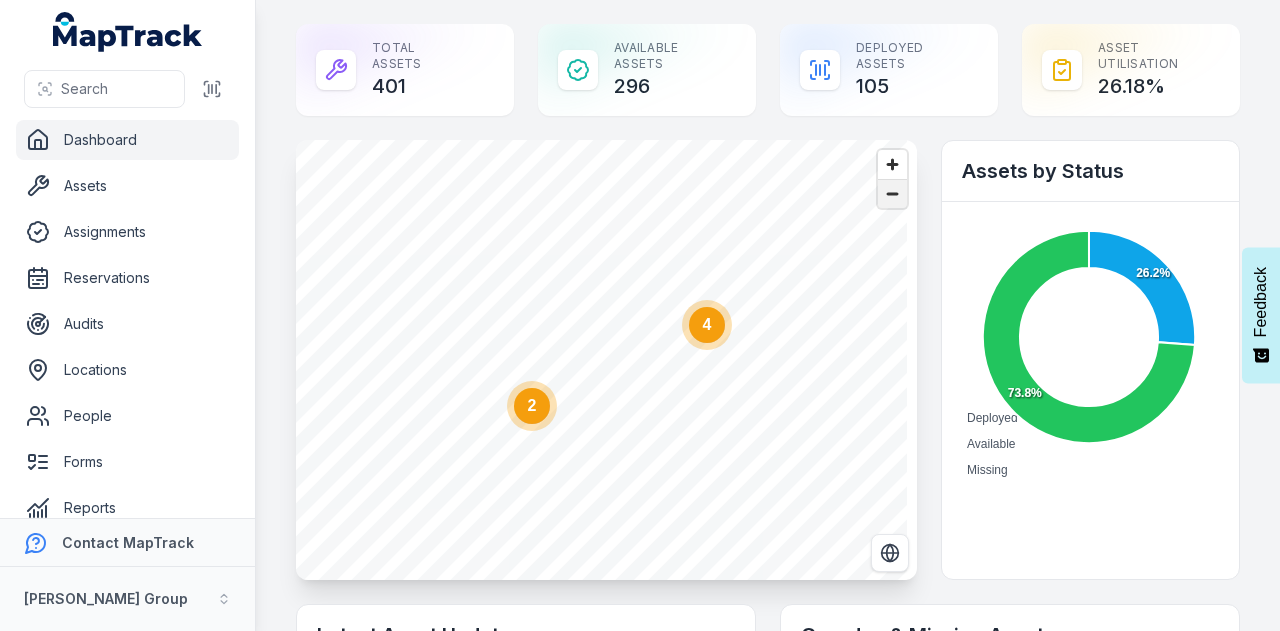 click at bounding box center [892, 194] 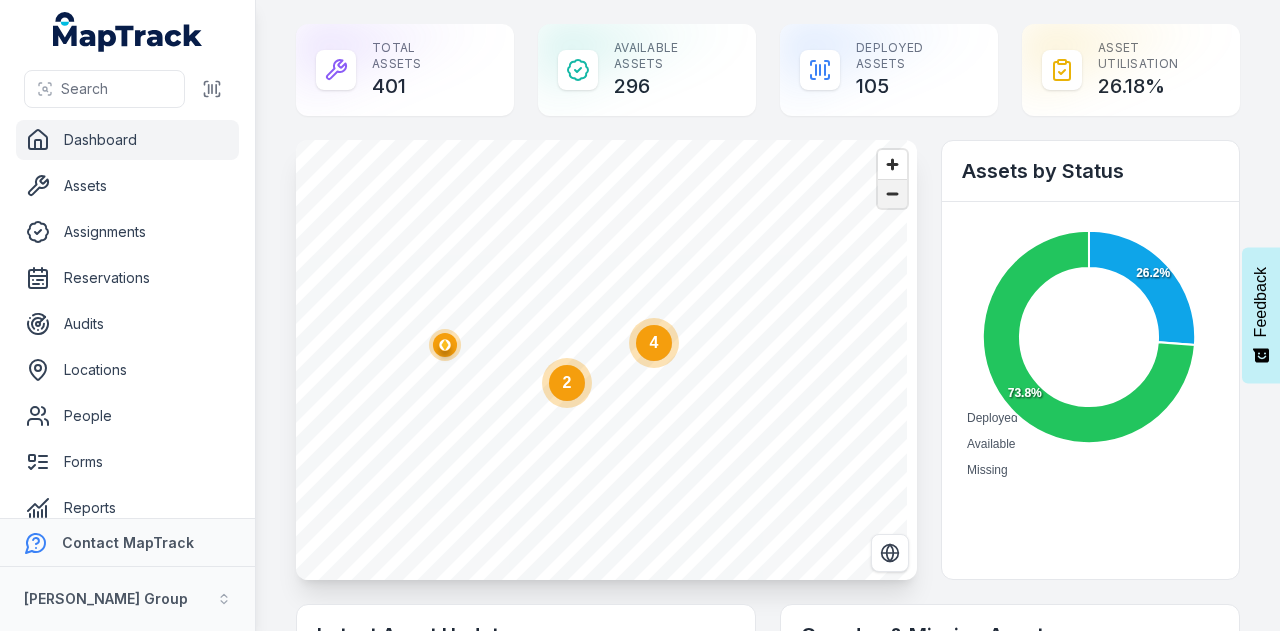 click at bounding box center (892, 194) 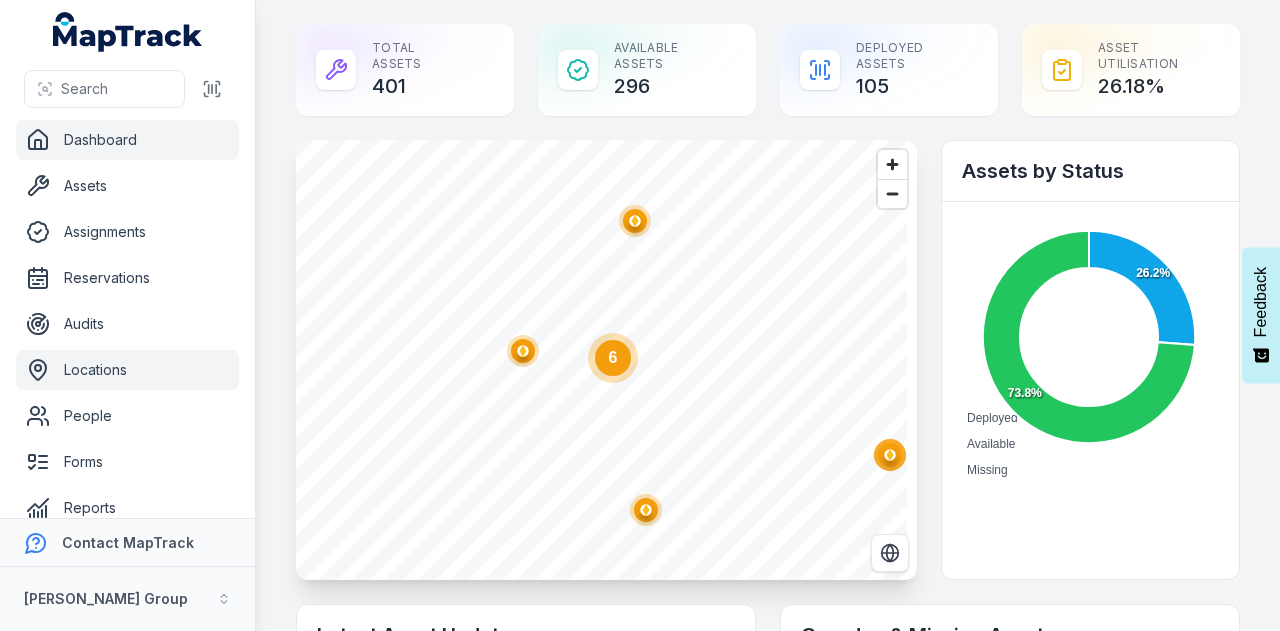 click on "Locations" at bounding box center (127, 370) 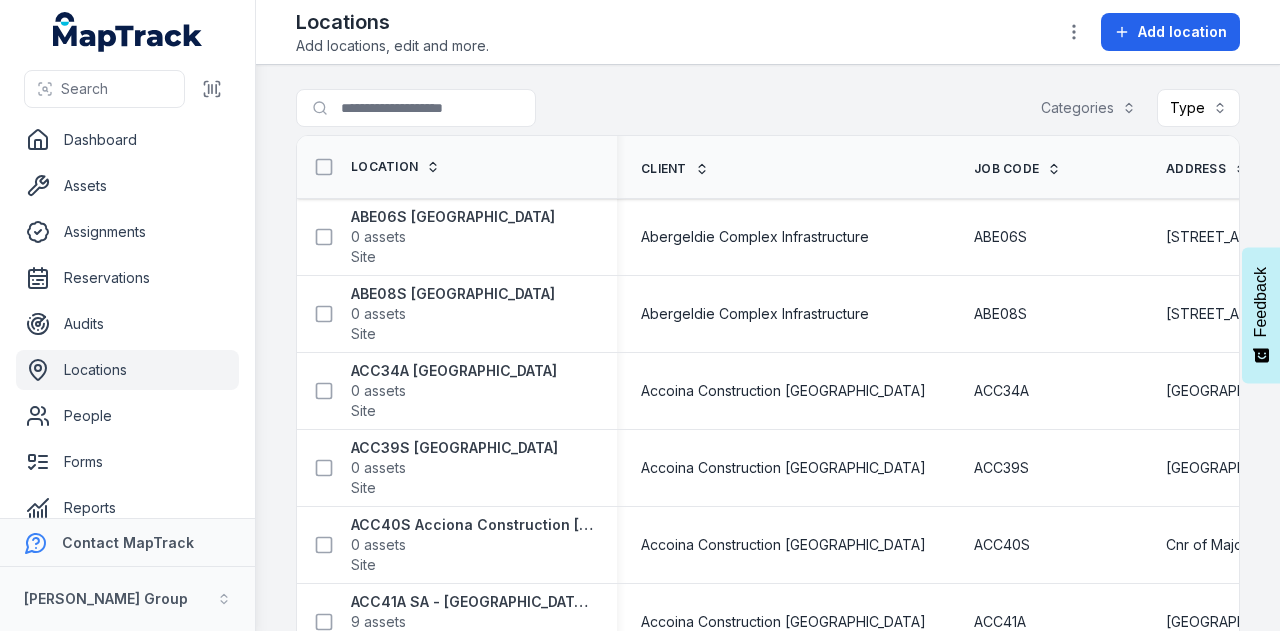 scroll, scrollTop: 0, scrollLeft: 0, axis: both 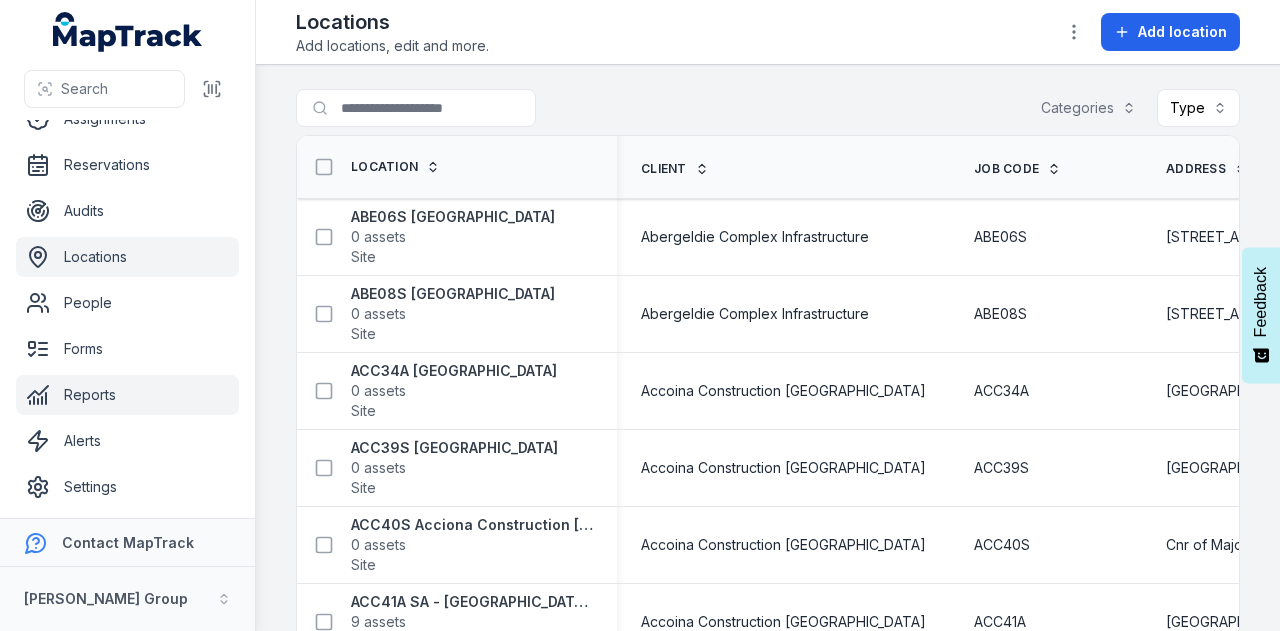 click on "Reports" at bounding box center (127, 395) 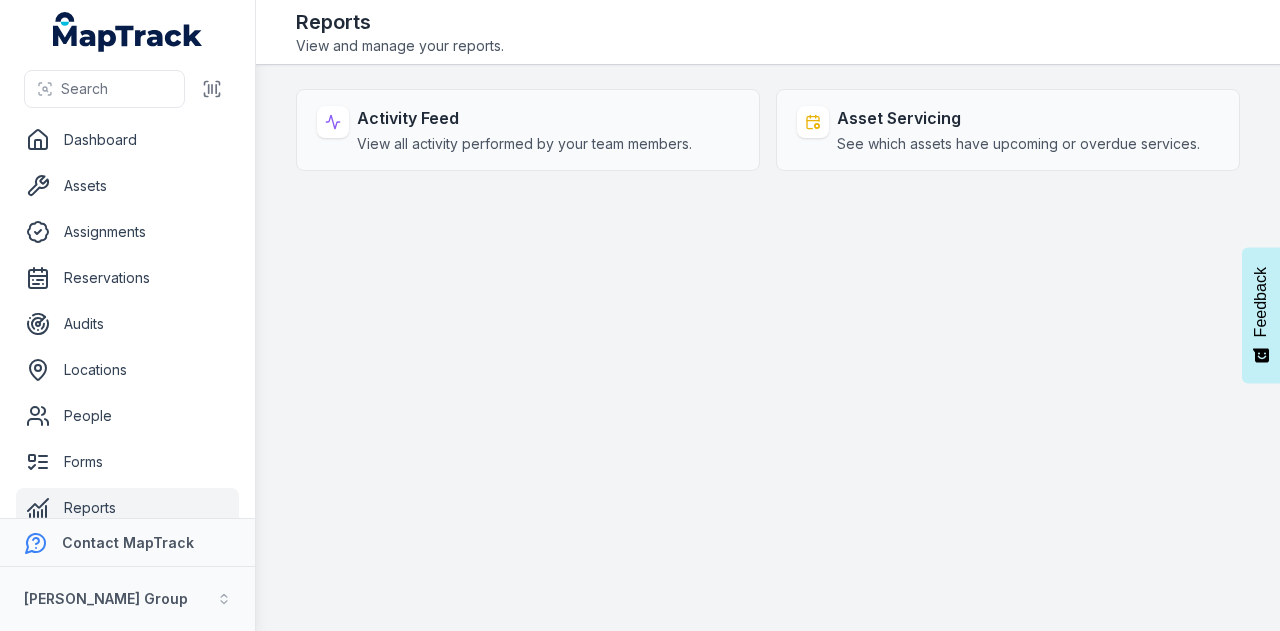 scroll, scrollTop: 0, scrollLeft: 0, axis: both 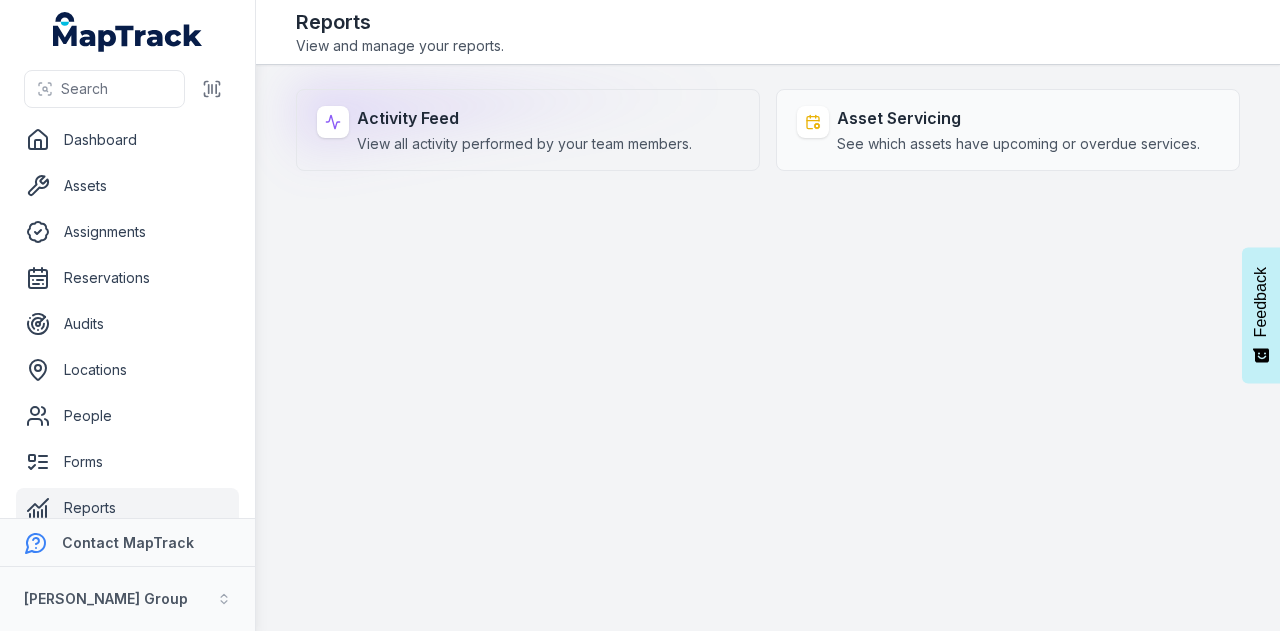 click on "View all activity performed by your team members." at bounding box center [524, 144] 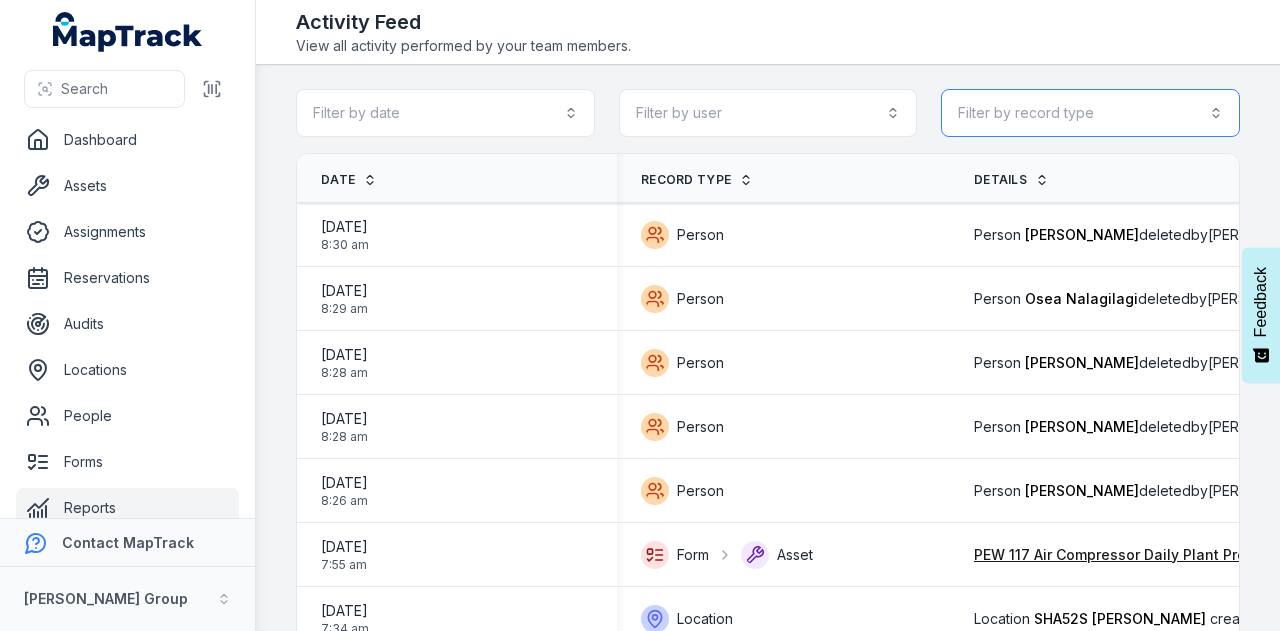 click on "Filter by record type" at bounding box center [1090, 113] 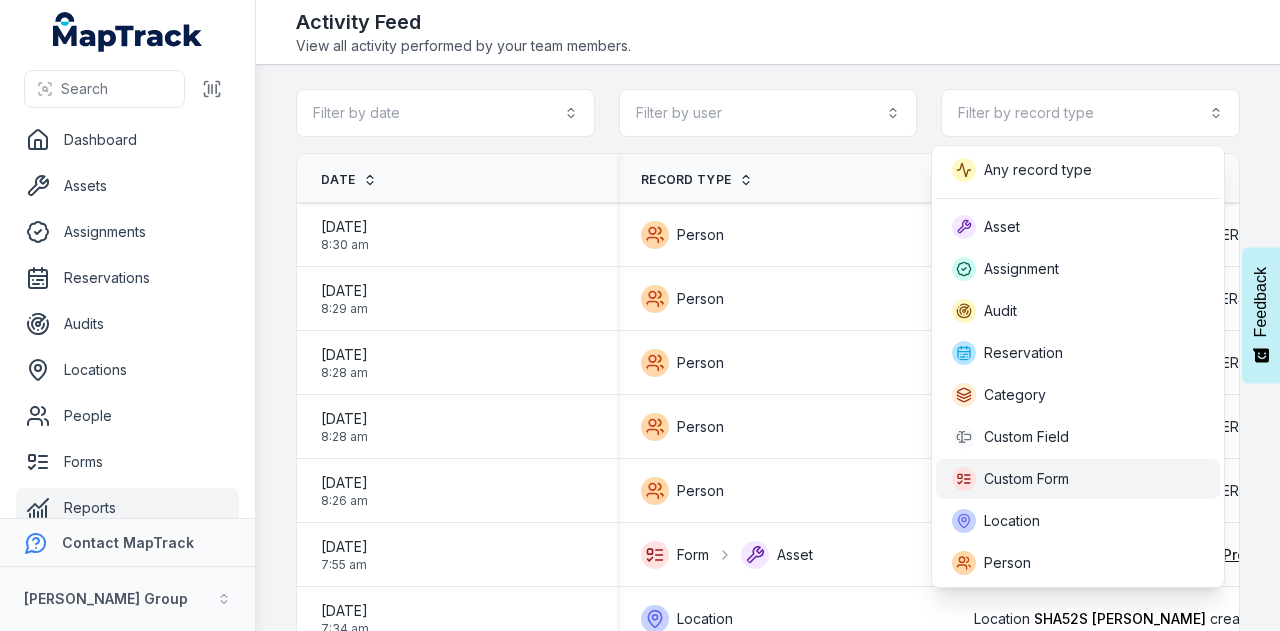 click on "Custom Form" at bounding box center (1026, 479) 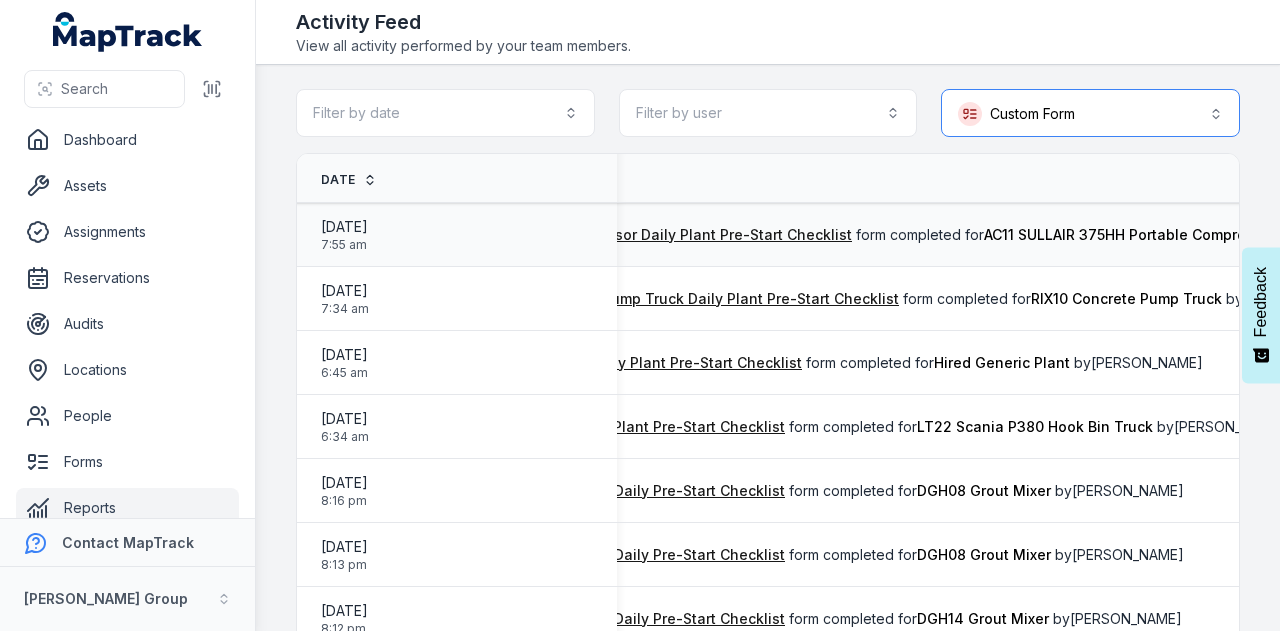 scroll, scrollTop: 0, scrollLeft: 389, axis: horizontal 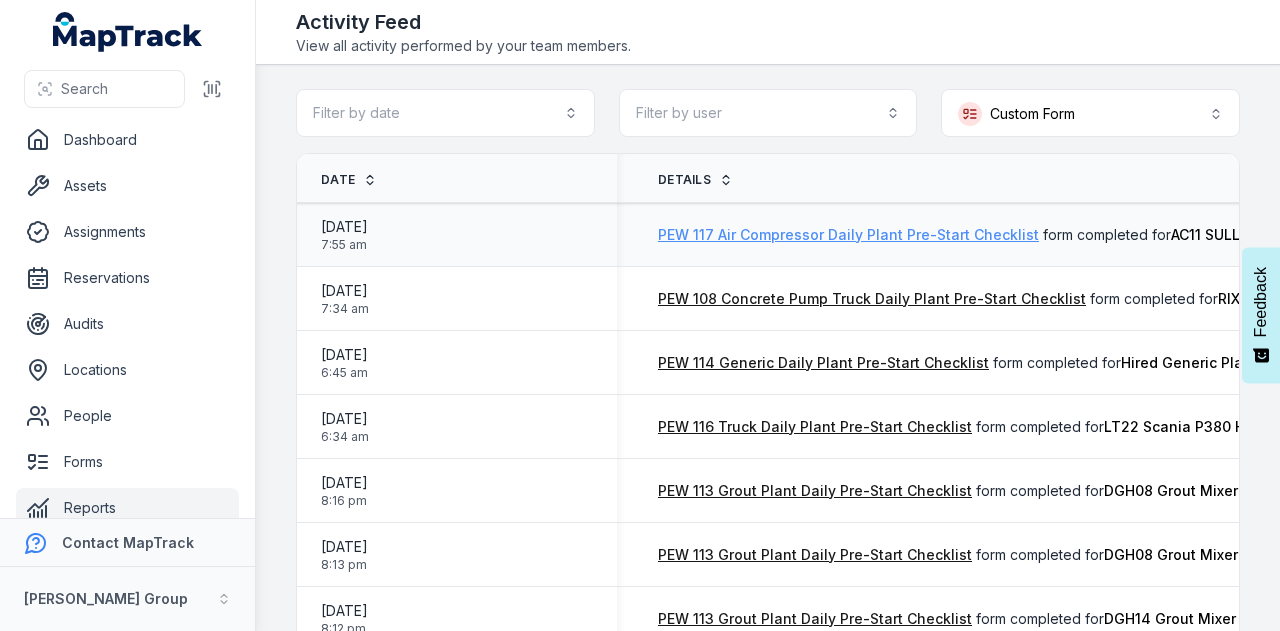 click on "PEW 117 Air Compressor Daily Plant Pre-Start Checklist" at bounding box center (848, 235) 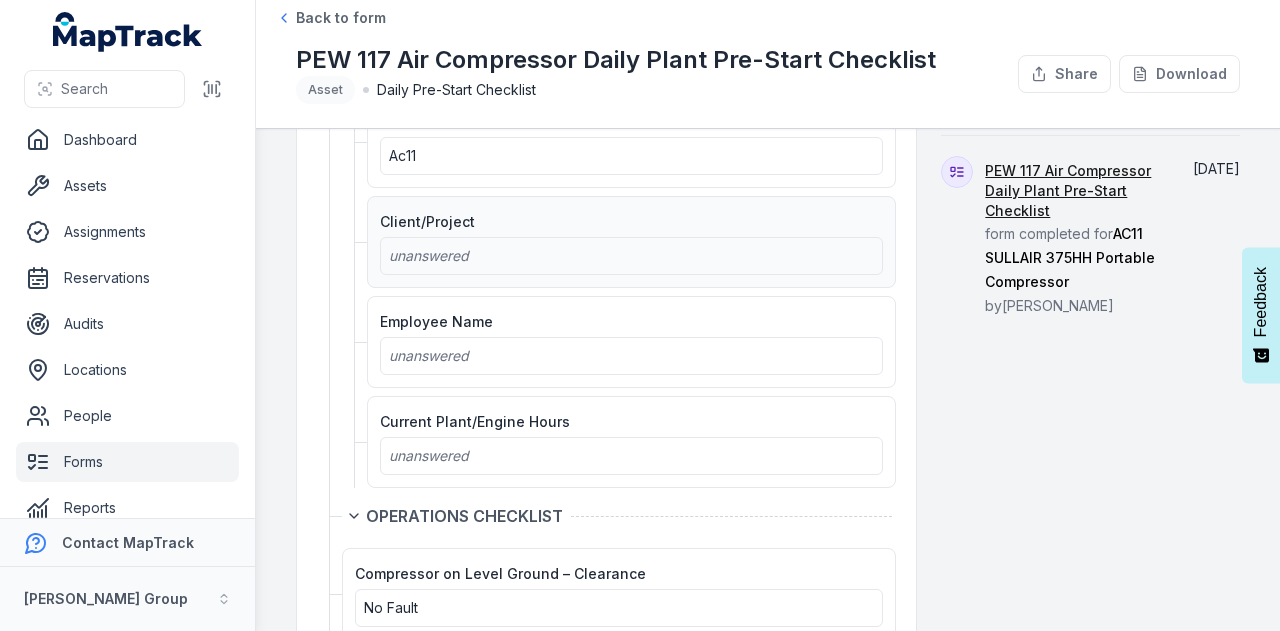 scroll, scrollTop: 0, scrollLeft: 0, axis: both 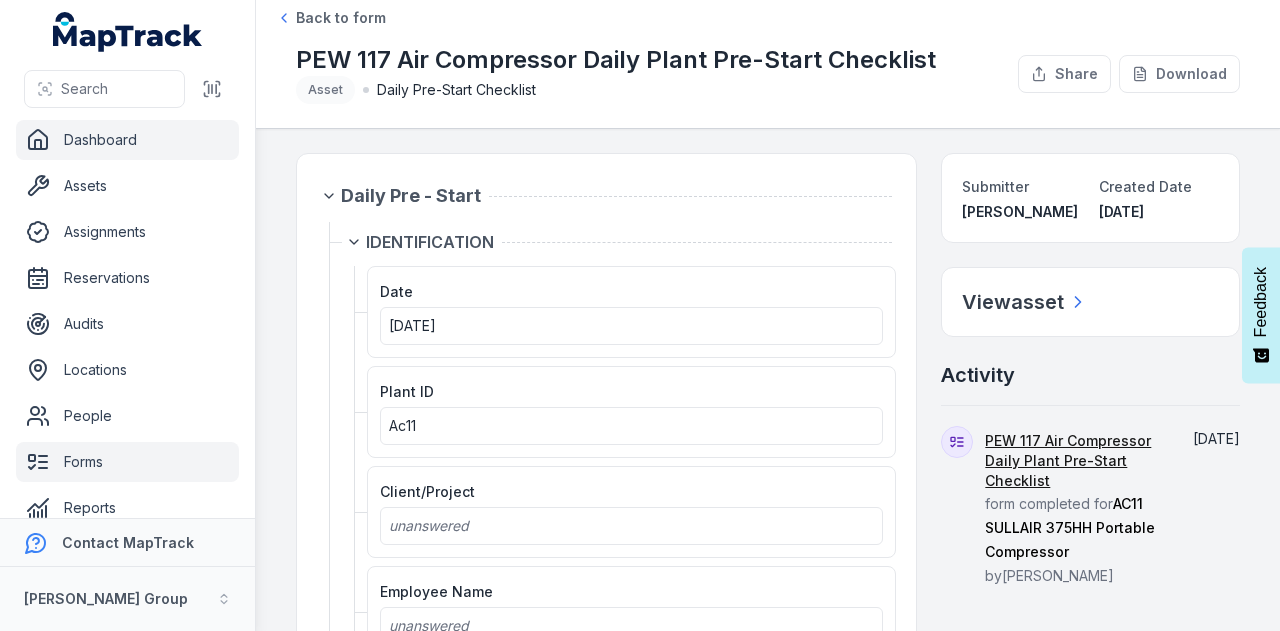 click on "Dashboard" at bounding box center [127, 140] 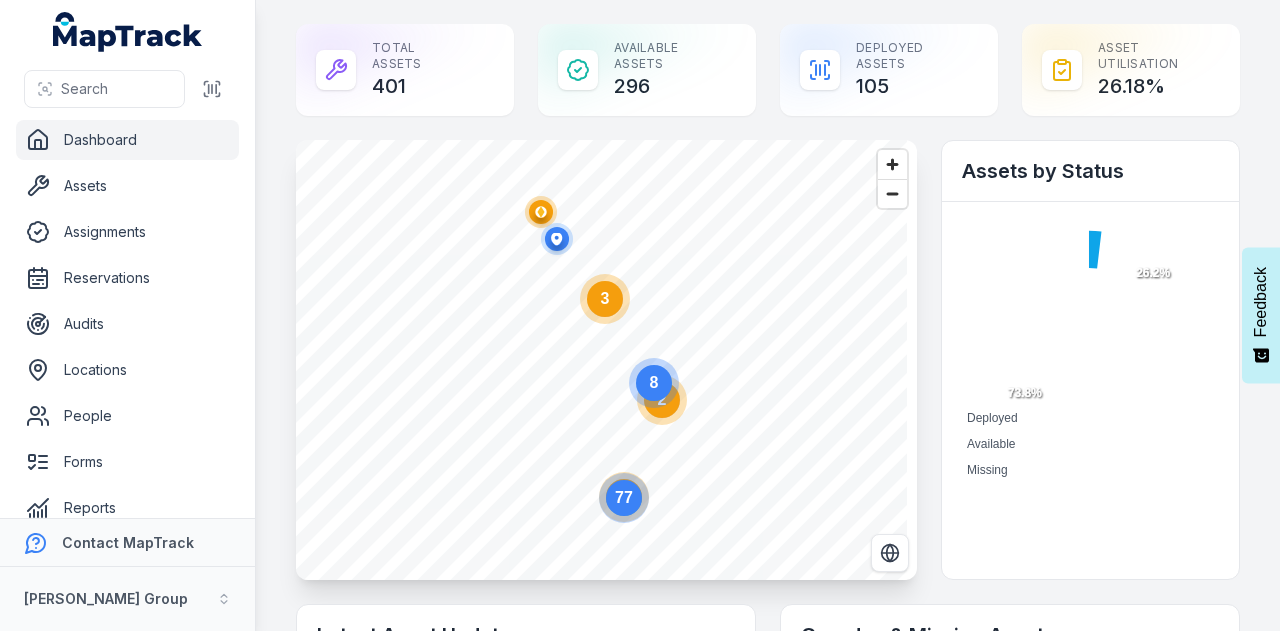 scroll, scrollTop: 0, scrollLeft: 0, axis: both 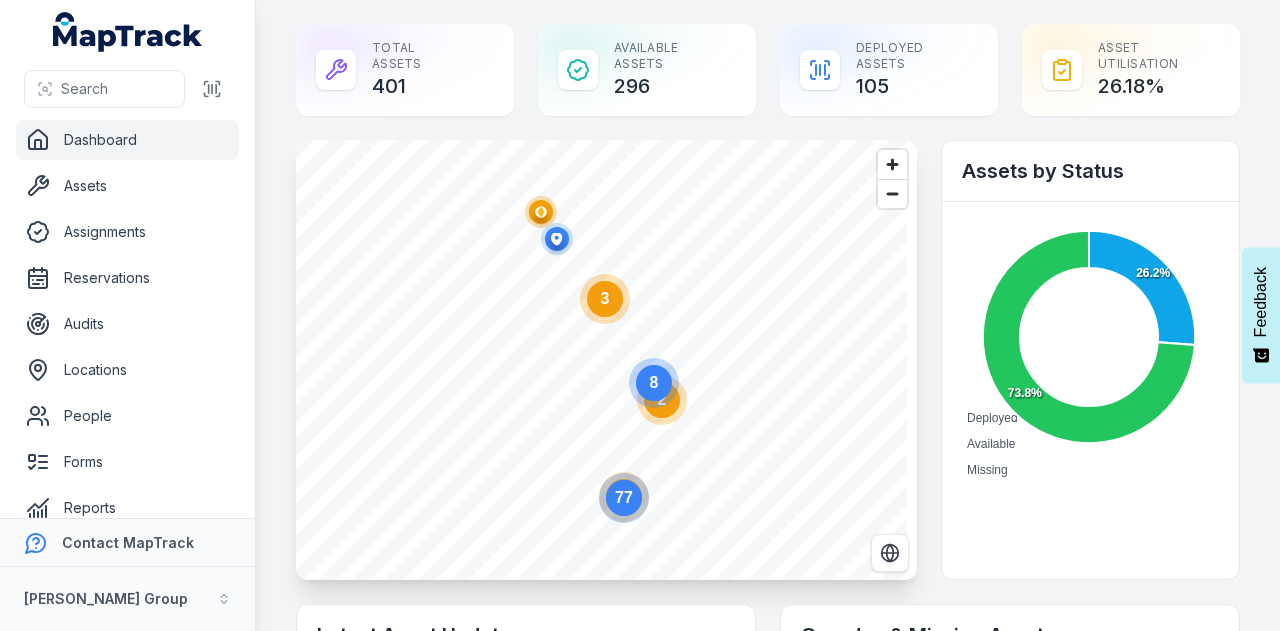 click on "Forms" at bounding box center [127, 462] 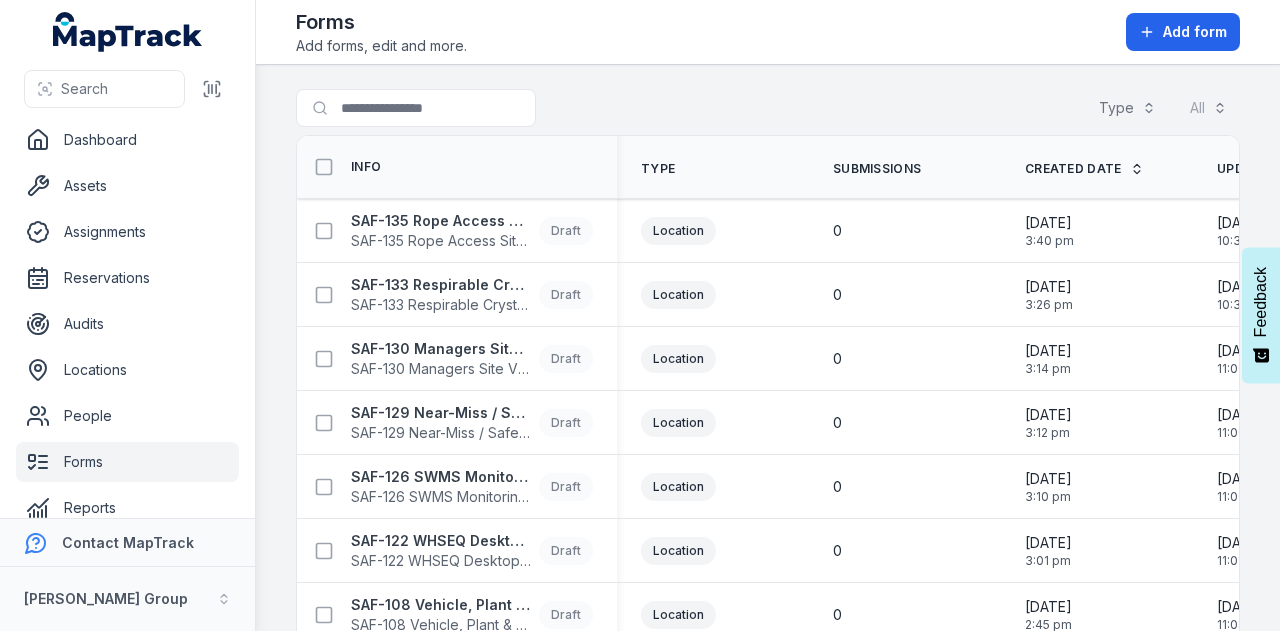 scroll, scrollTop: 0, scrollLeft: 0, axis: both 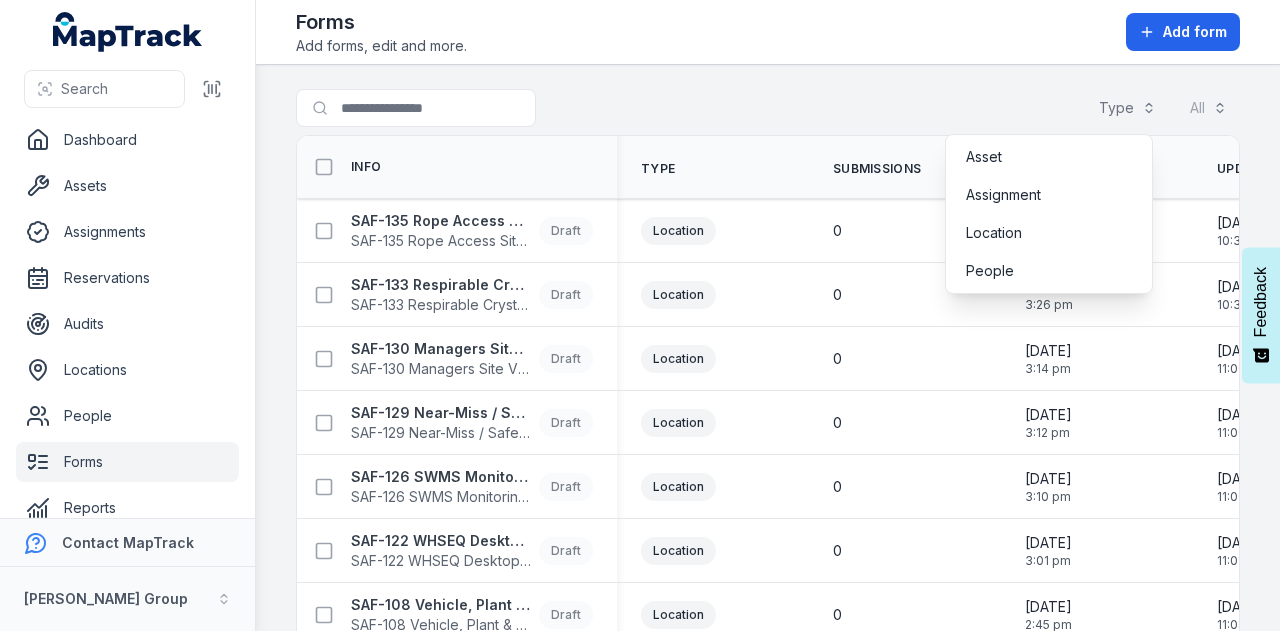 click on "Search for  forms Type All Info Type Submissions Created Date Updated Date SAF-135 Rope Access Site Inspection SAF-135 Rope Access Site Inspection Draft Location 0 02/06/2025 3:40 pm 24/06/2025 10:38 am SAF-133 Respirable Crystalline Silica Site Inspection Checklist SAF-133 Respirable Crystalline Silica Site Inspection Checklist Draft Location 0 02/06/2025 3:26 pm 24/06/2025 10:36 am SAF-130 Managers Site Visit Report SAF-130 Managers Site Visit Report Draft Location 0 02/06/2025 3:14 pm 24/06/2025 11:00 am SAF-129 Near-Miss / Safety / Environmental Concern Notification Form V1.0 SAF-129 Near-Miss / Safety / Environmental Concern Notification Form V1.0 Draft Location 0 02/06/2025 3:12 pm 24/06/2025 11:00 am SAF-126 SWMS Monitoring Record SAF-126 SWMS Monitoring Record Draft Location 0 02/06/2025 3:10 pm 24/06/2025 11:00 am SAF-122 WHSEQ Desktop Audit SAF-122 WHSEQ Desktop Audit Draft Location 0 02/06/2025 3:01 pm 24/06/2025 11:01 am Draft Location 0 02/06/2025 2:45 pm 24/06/2025 11:04 am Draft Location 0 0 0" at bounding box center [768, 348] 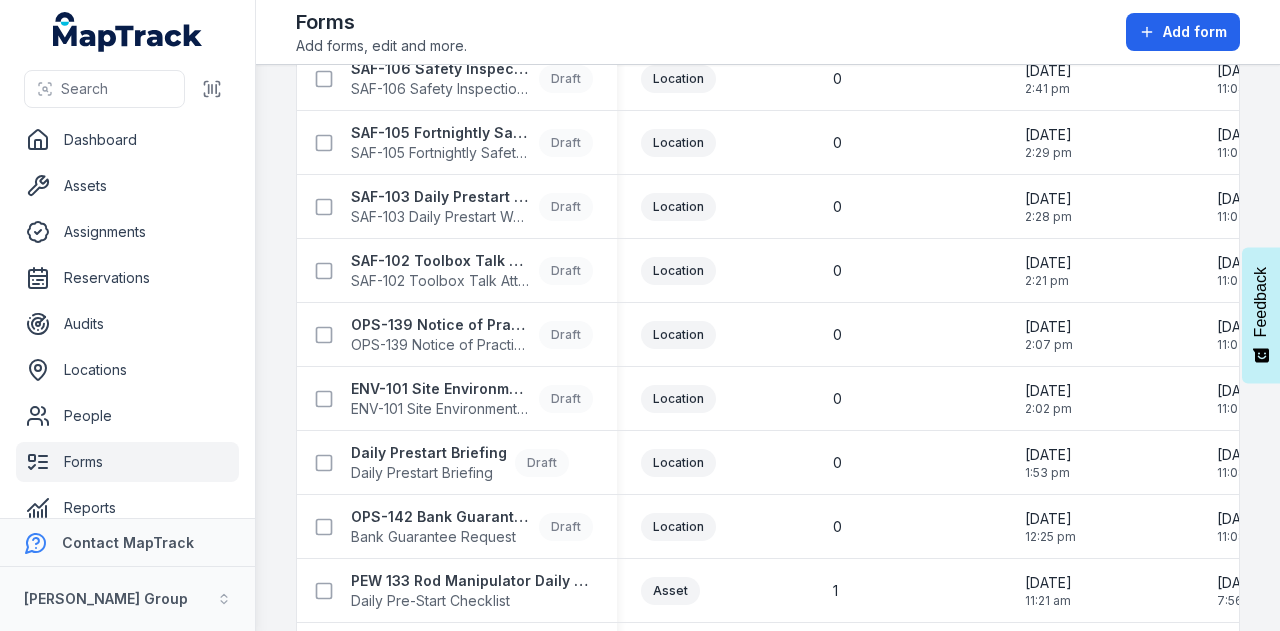 scroll, scrollTop: 1200, scrollLeft: 0, axis: vertical 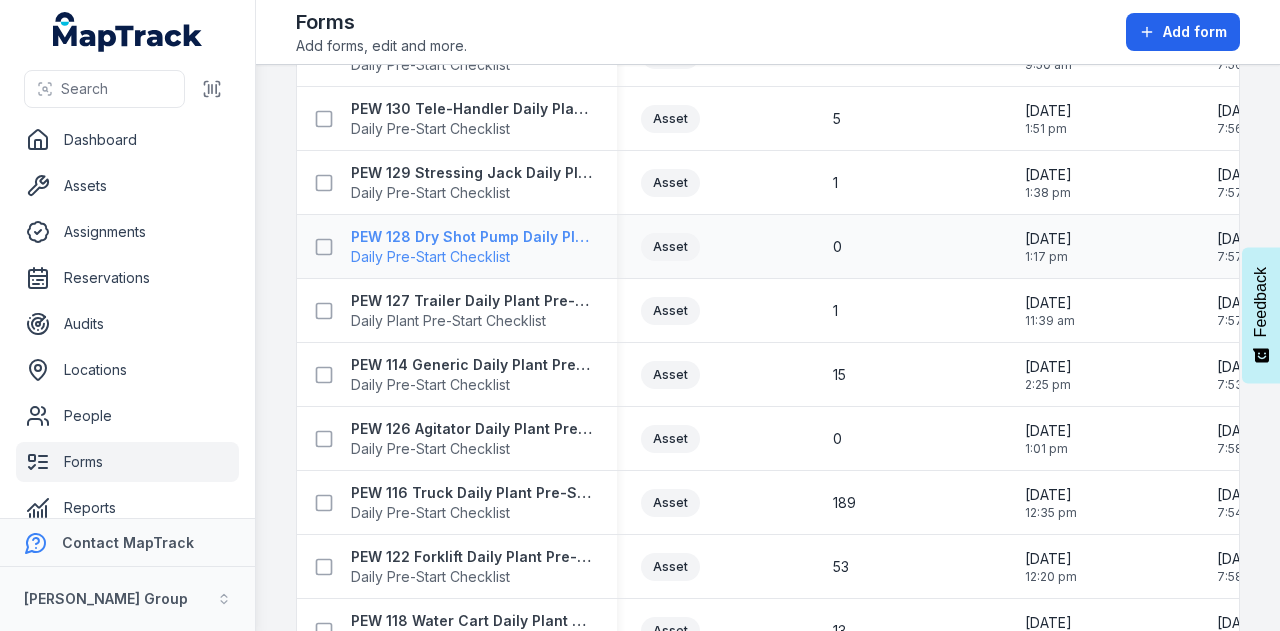 click on "PEW 128 Dry Shot Pump Daily Plant Pre-Start" at bounding box center [472, 237] 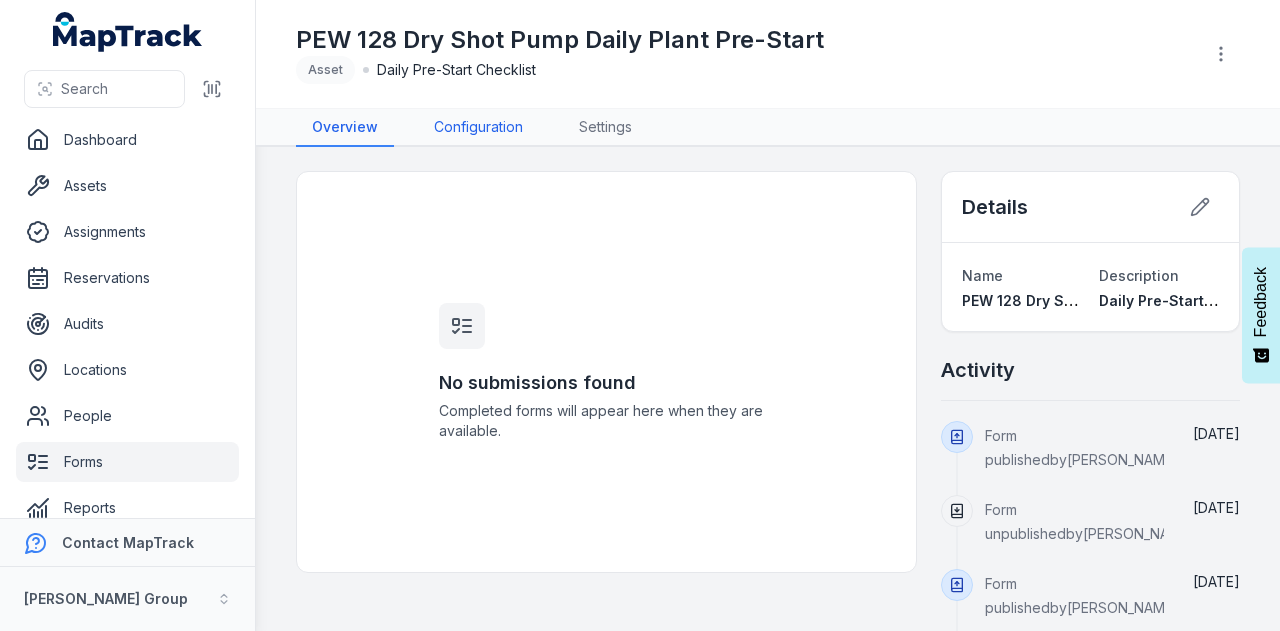 click on "Configuration" at bounding box center [478, 128] 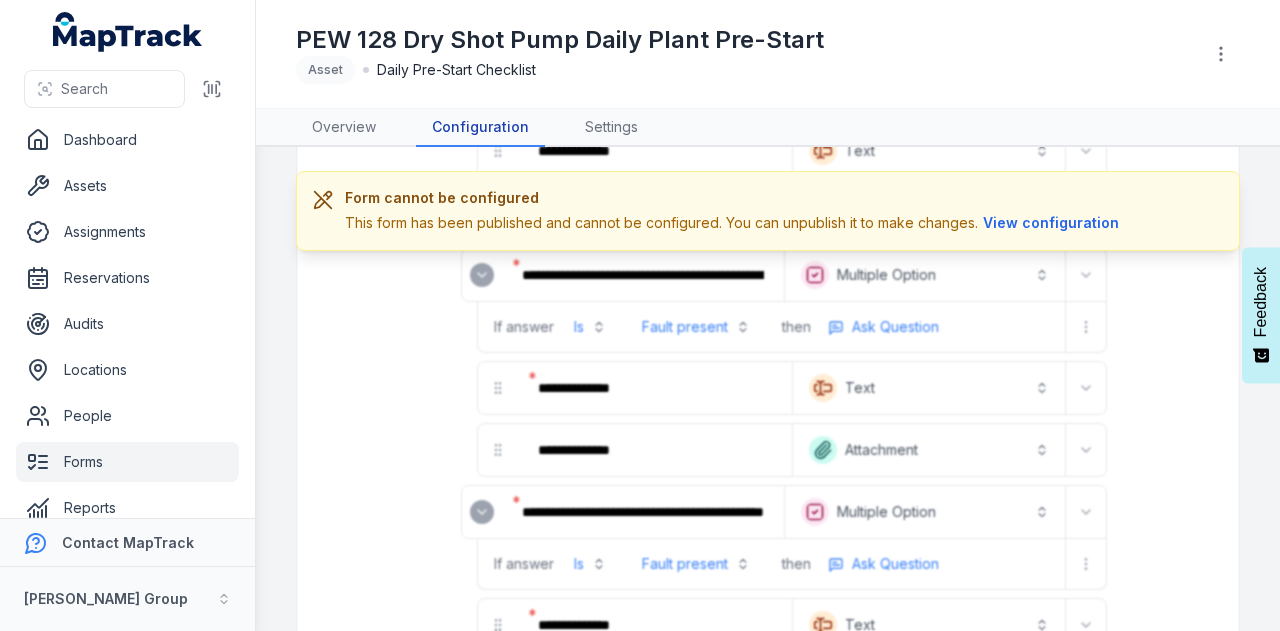 scroll, scrollTop: 900, scrollLeft: 0, axis: vertical 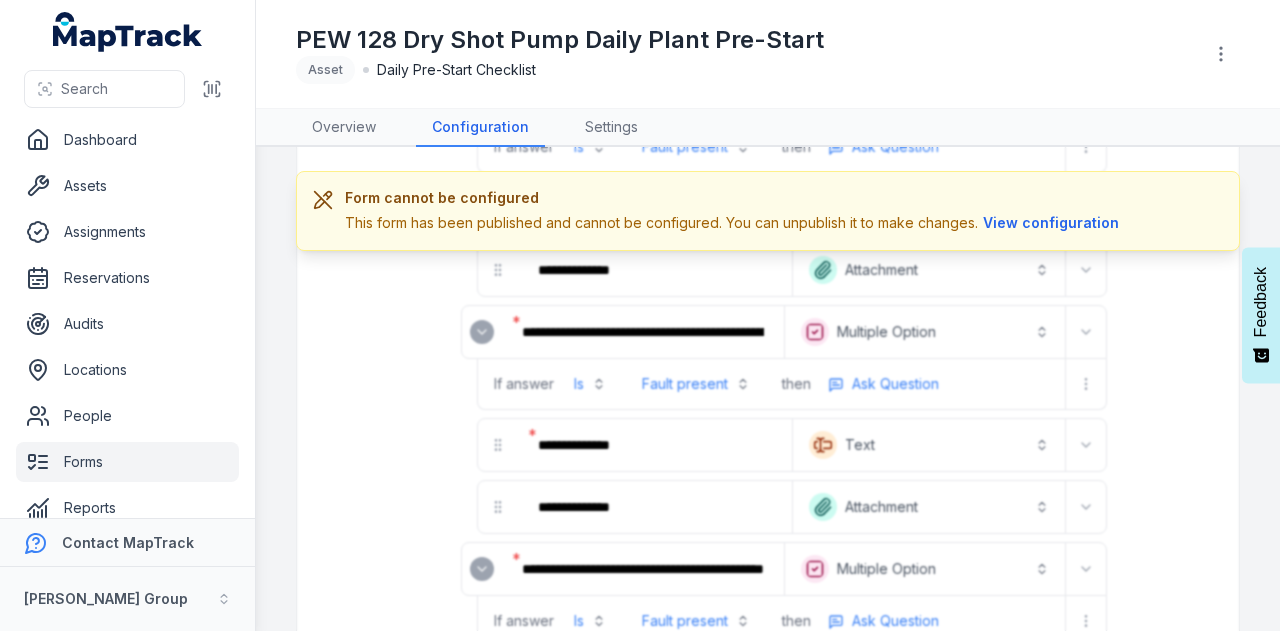 click on "Forms" at bounding box center [127, 462] 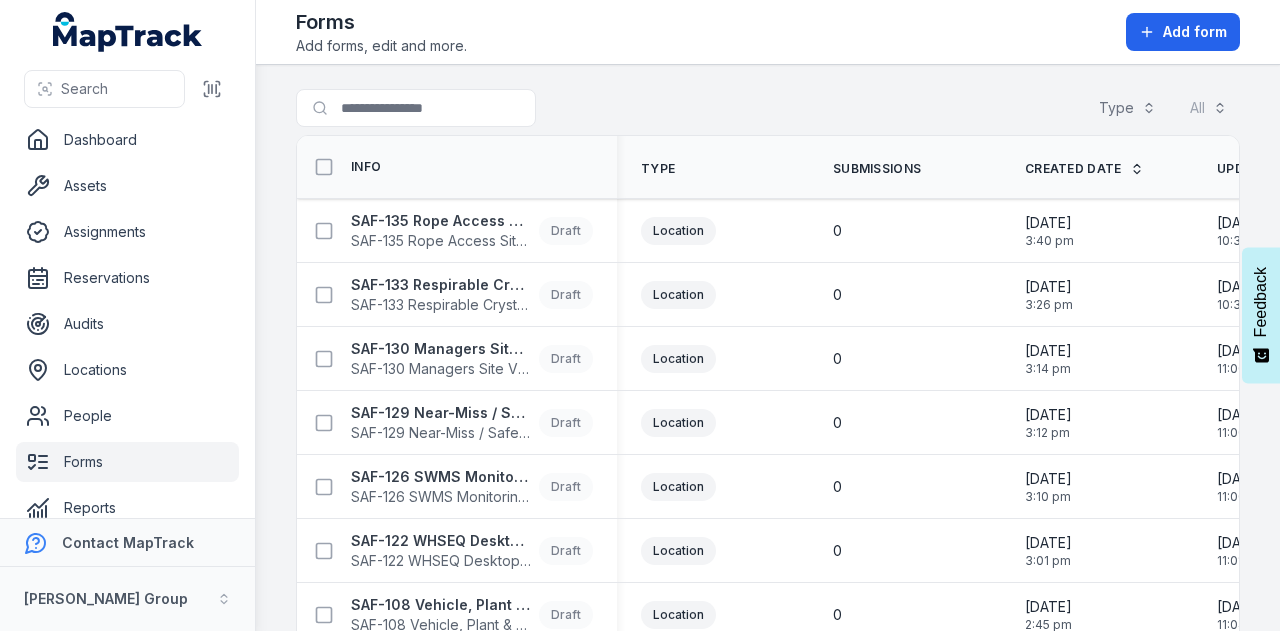 scroll, scrollTop: 0, scrollLeft: 0, axis: both 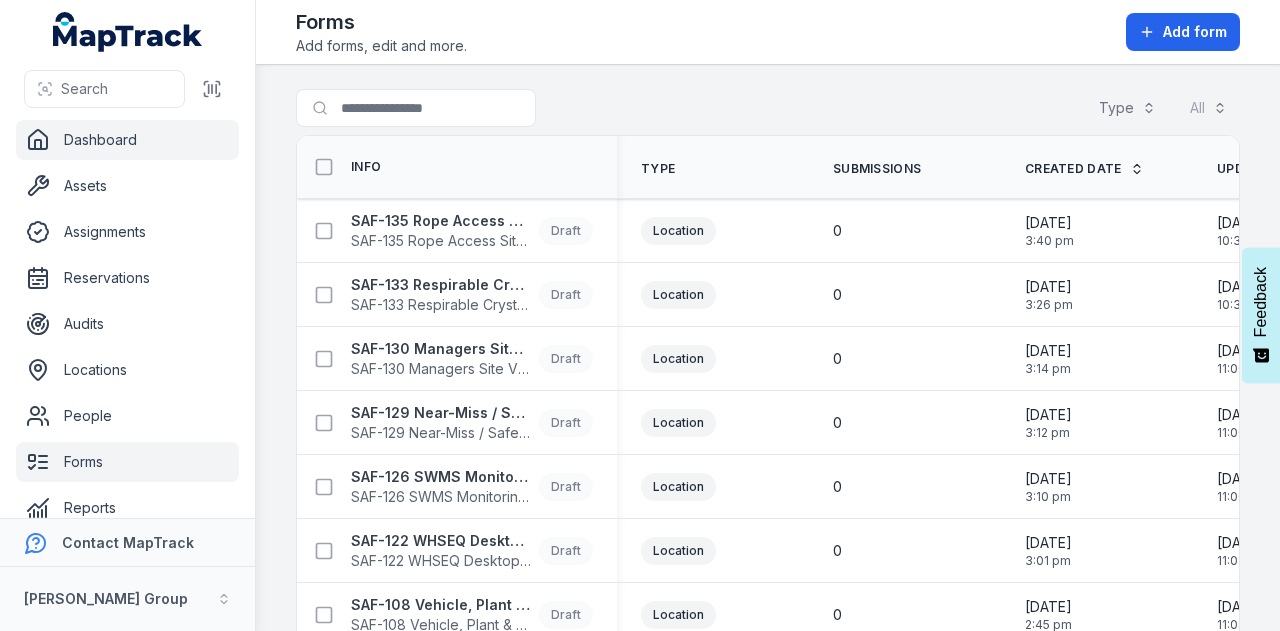 click on "Dashboard" at bounding box center [127, 140] 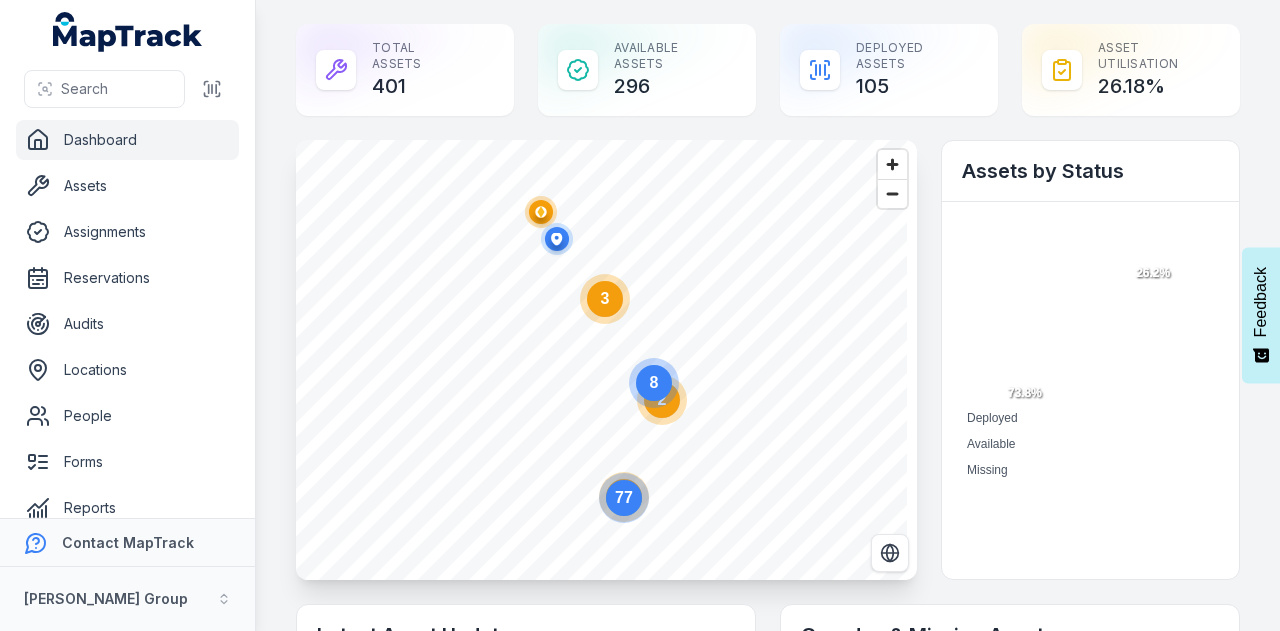 scroll, scrollTop: 0, scrollLeft: 0, axis: both 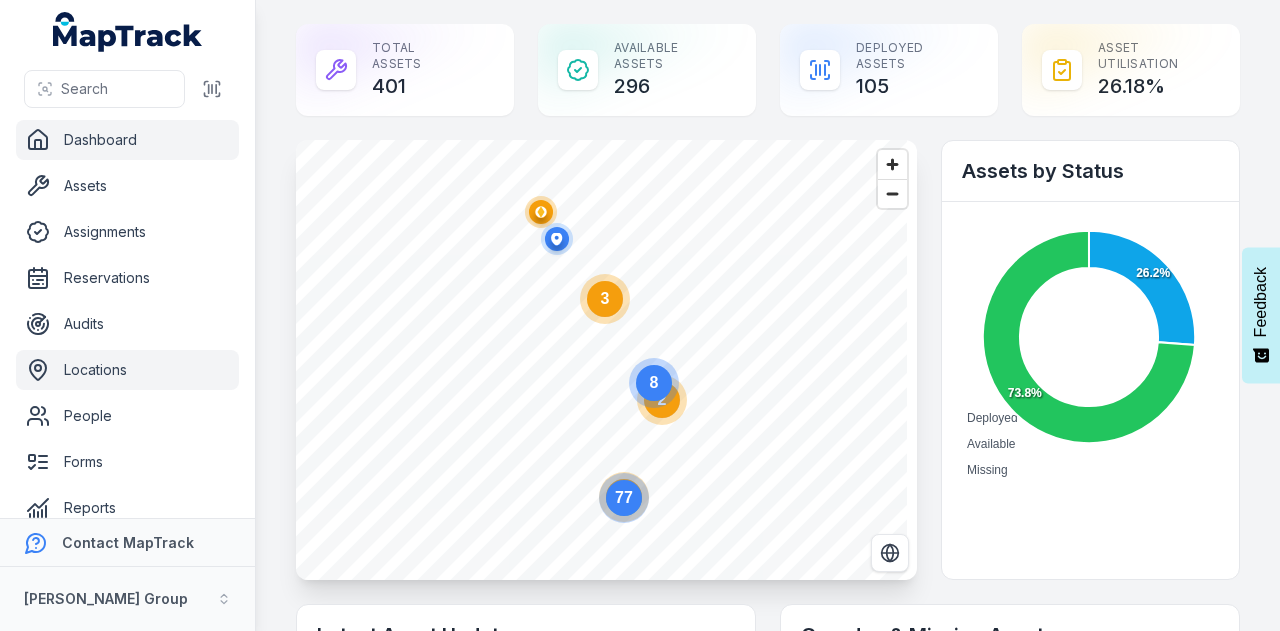click on "Locations" at bounding box center [127, 370] 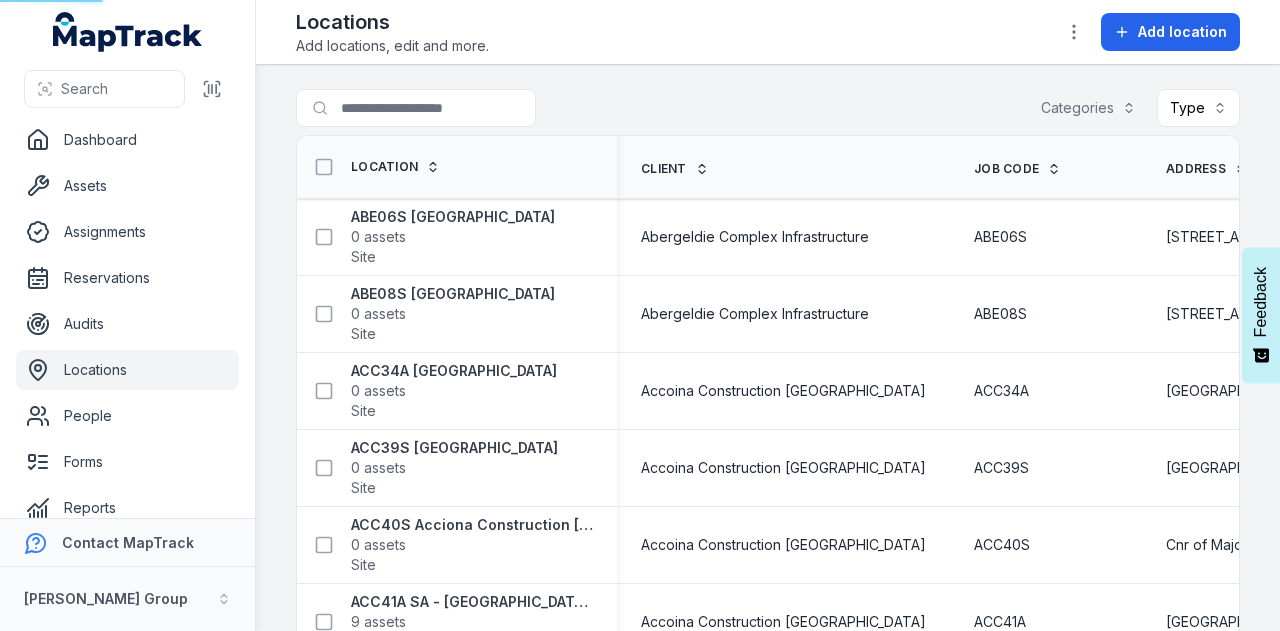 scroll, scrollTop: 0, scrollLeft: 0, axis: both 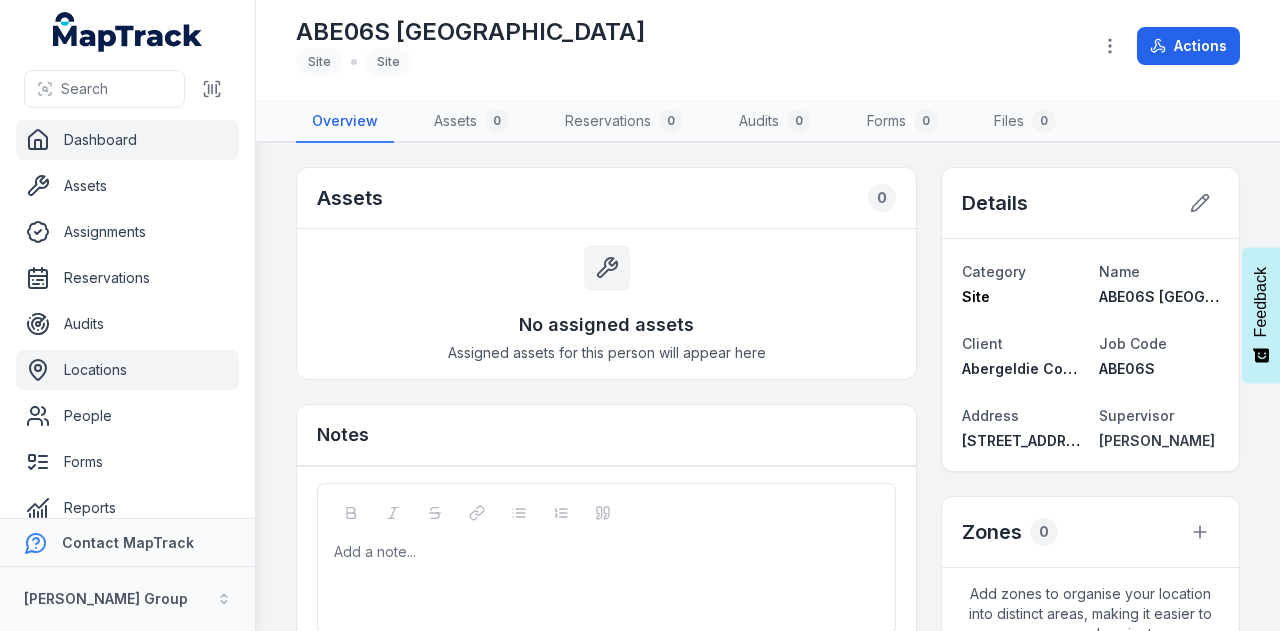 click on "Dashboard" at bounding box center (127, 140) 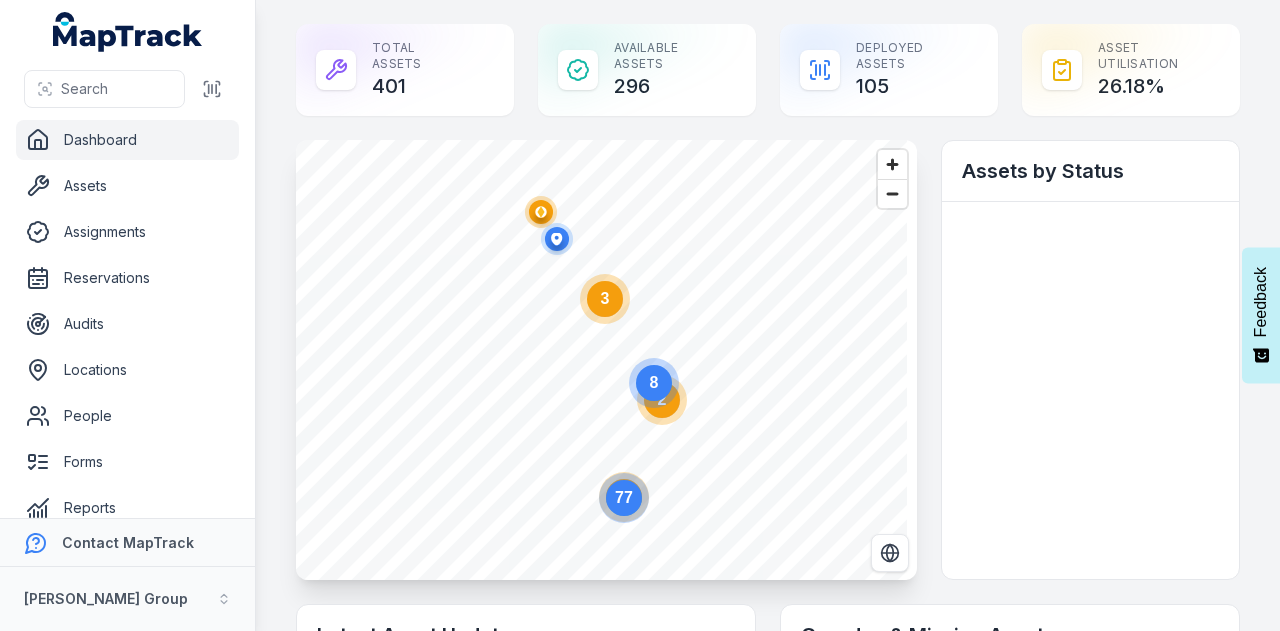 scroll, scrollTop: 0, scrollLeft: 0, axis: both 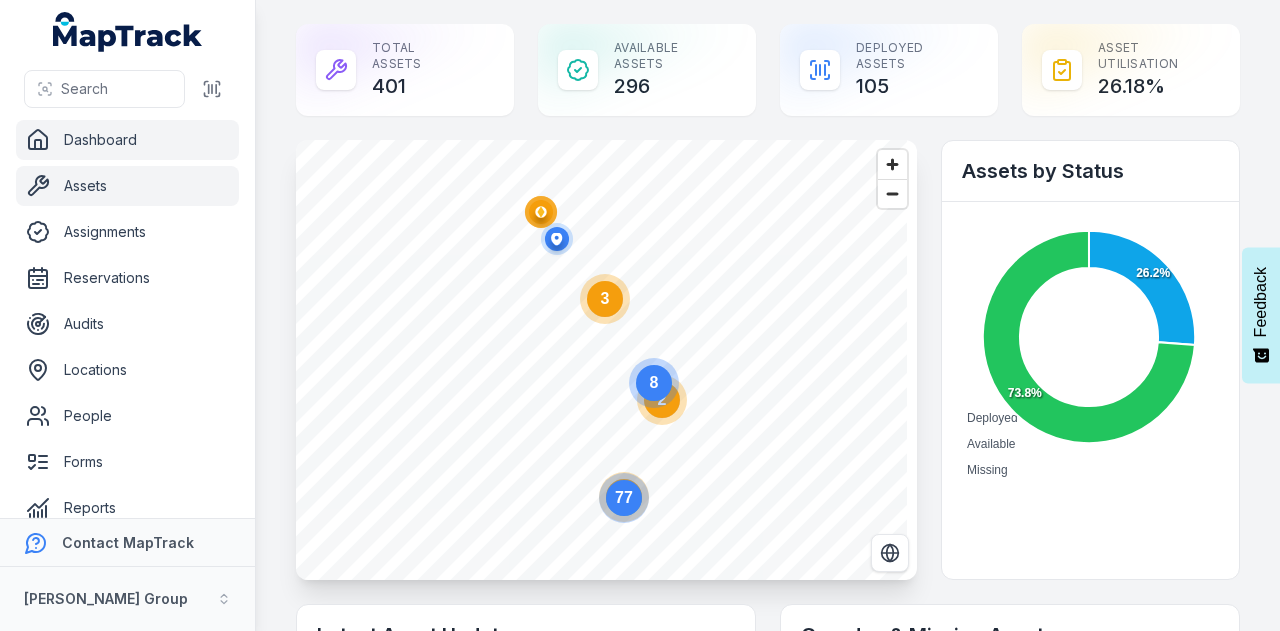 click on "Assets" at bounding box center [127, 186] 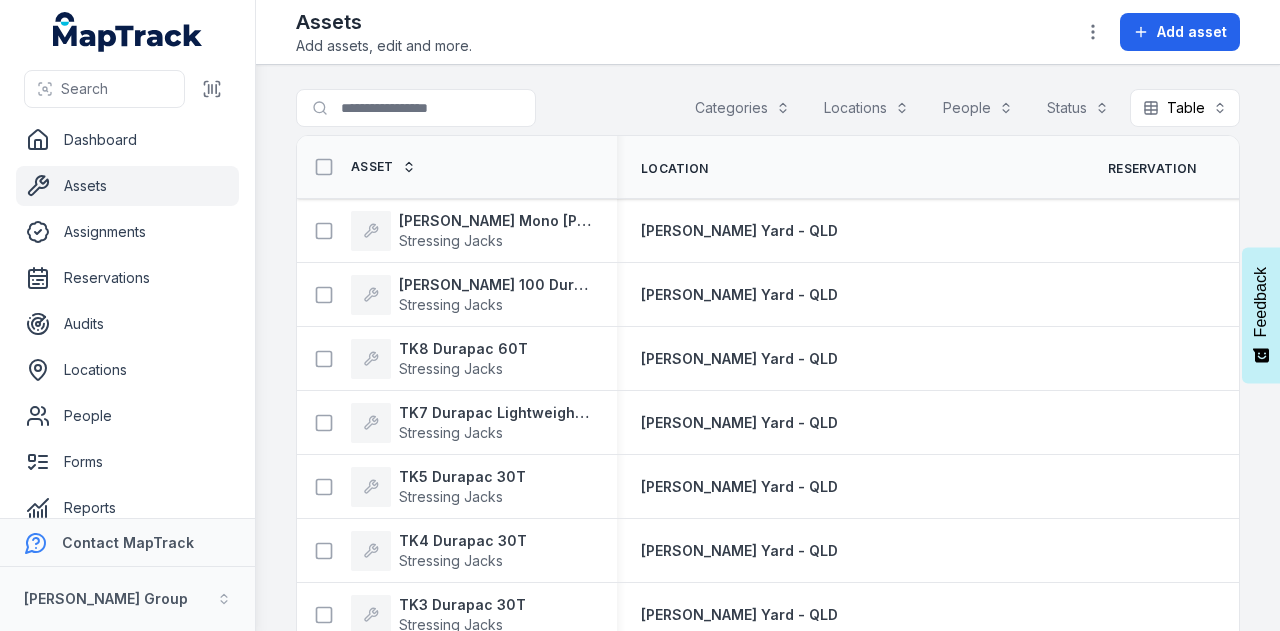 scroll, scrollTop: 0, scrollLeft: 0, axis: both 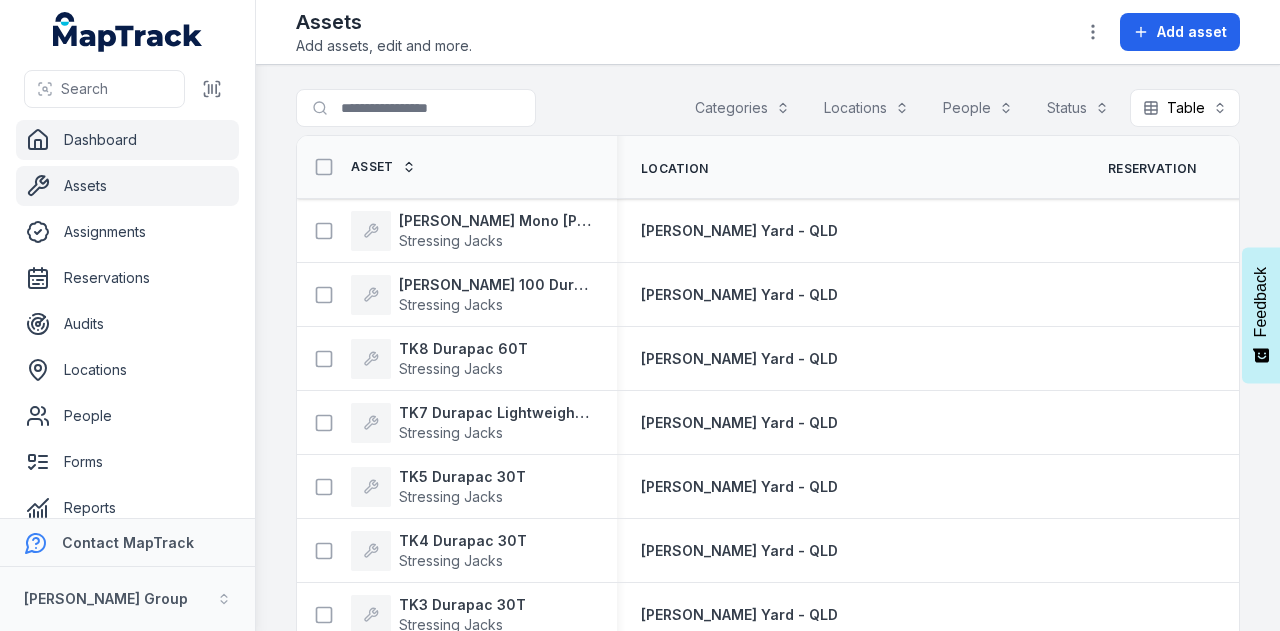 click on "Dashboard" at bounding box center (127, 140) 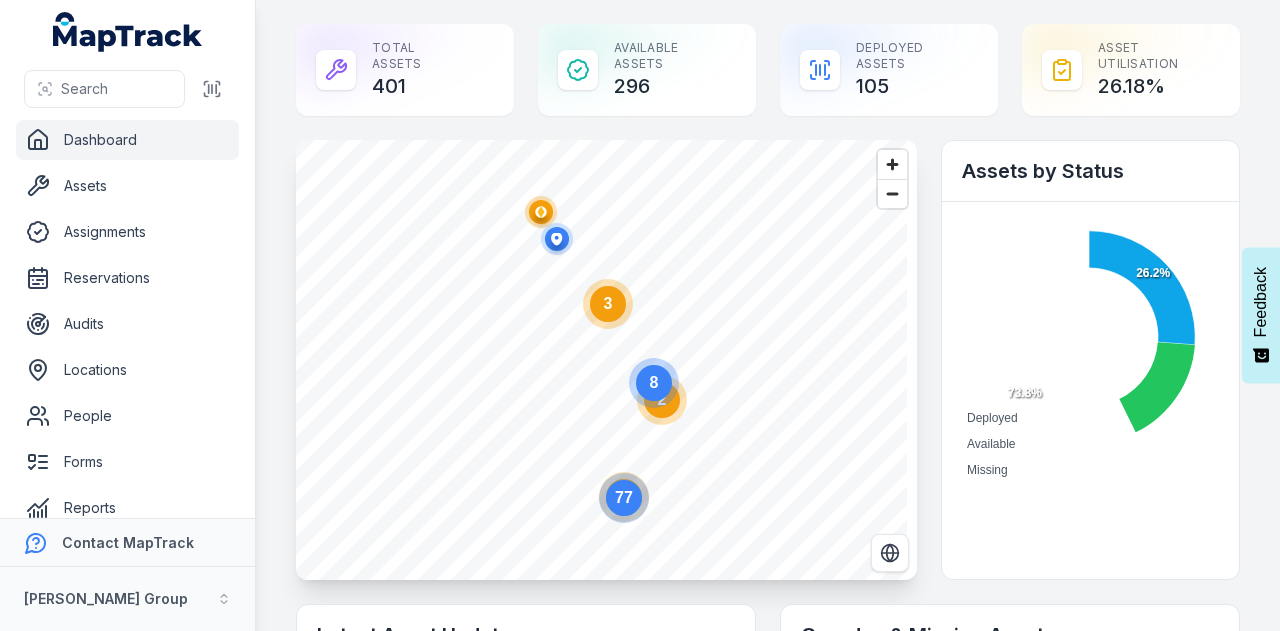 scroll, scrollTop: 0, scrollLeft: 0, axis: both 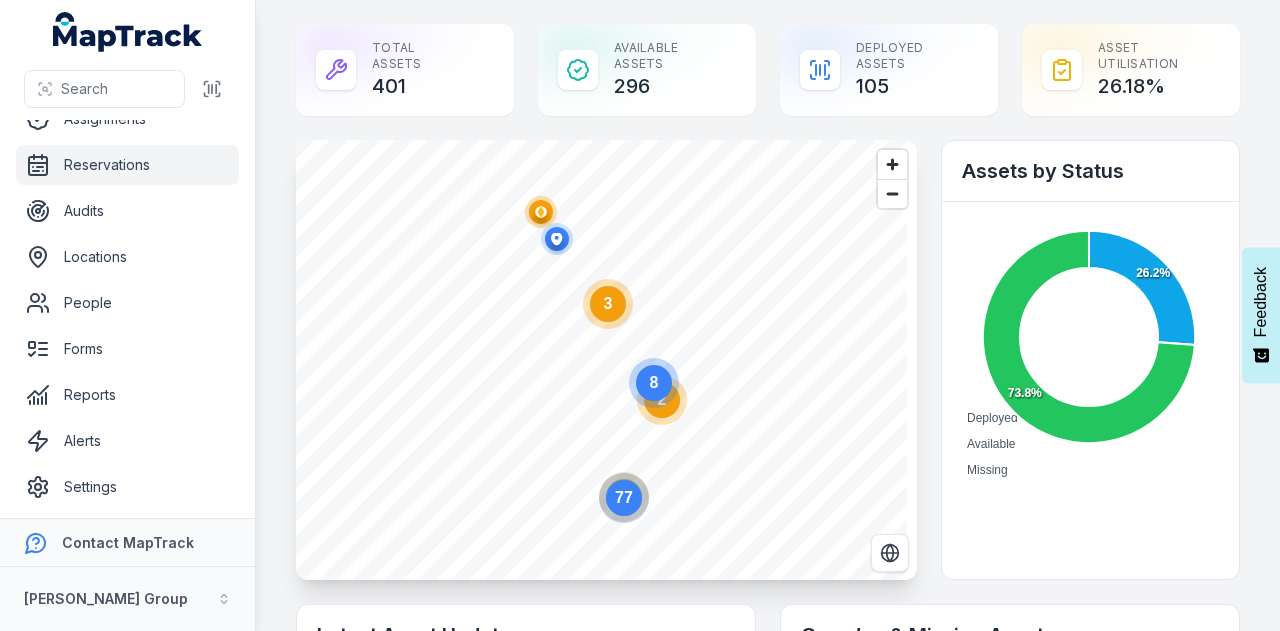 click on "Reservations" at bounding box center [127, 165] 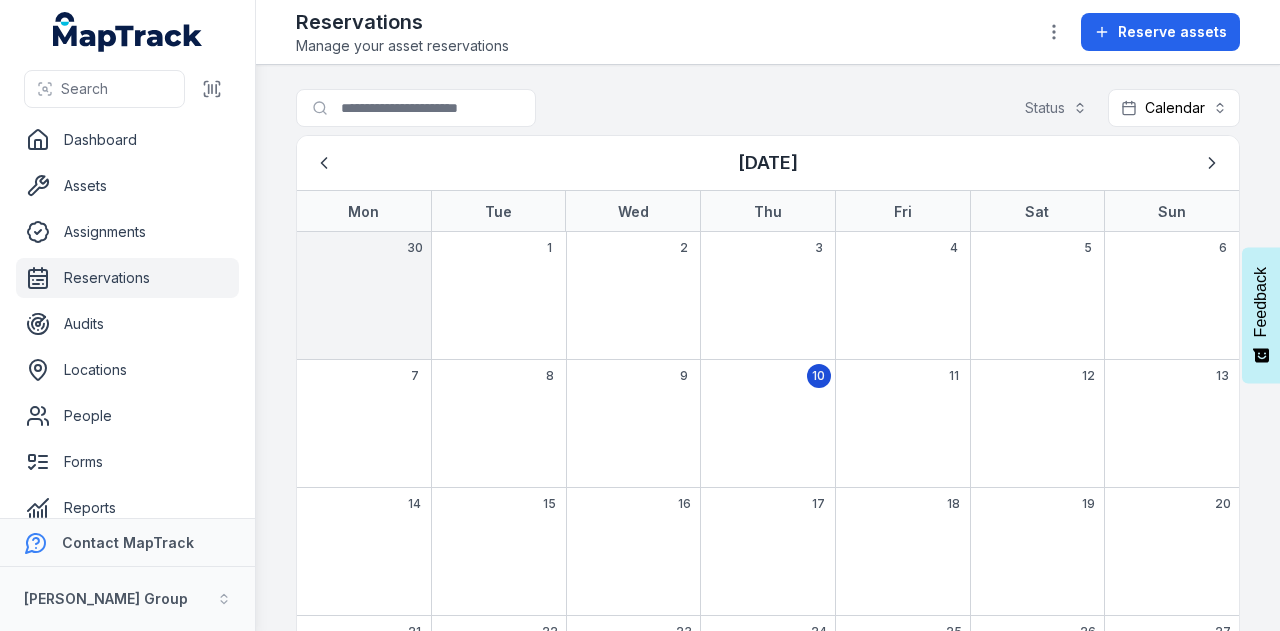 scroll, scrollTop: 0, scrollLeft: 0, axis: both 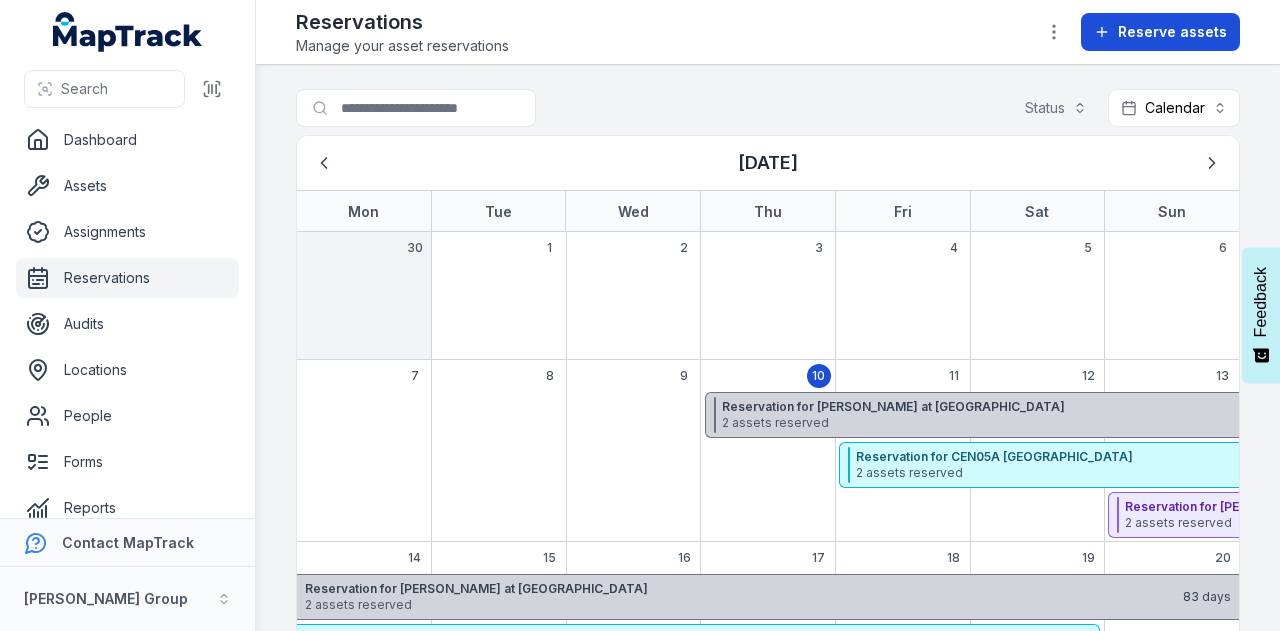 click on "Reserve assets" at bounding box center (1172, 32) 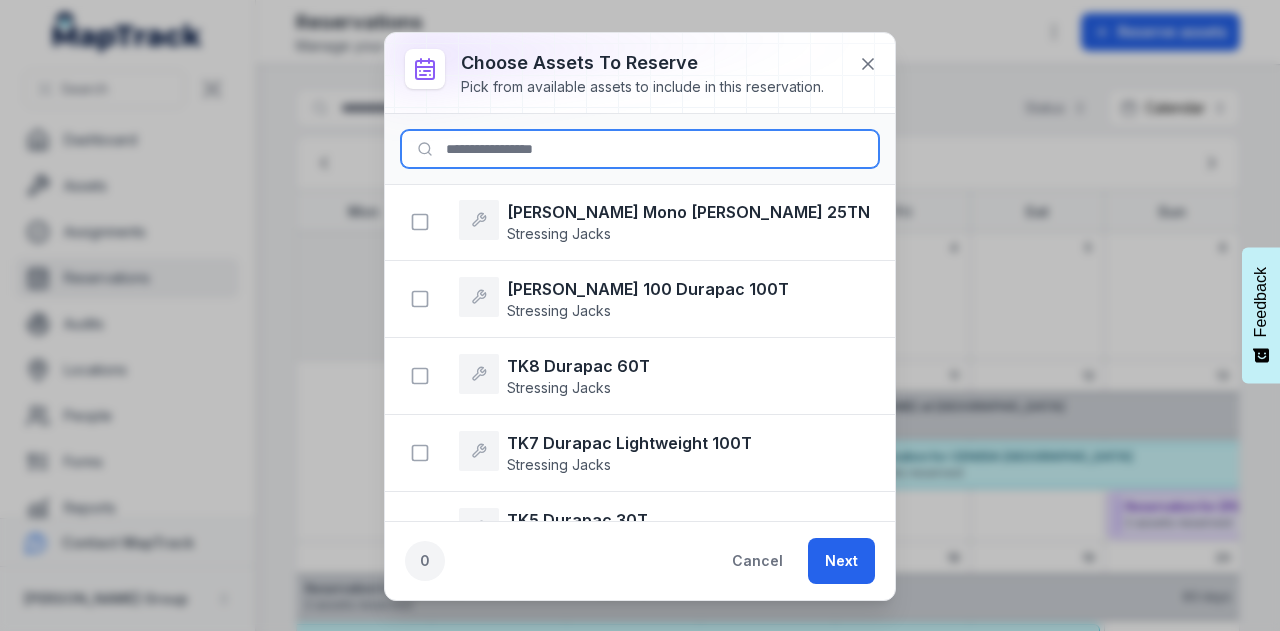 click at bounding box center [640, 149] 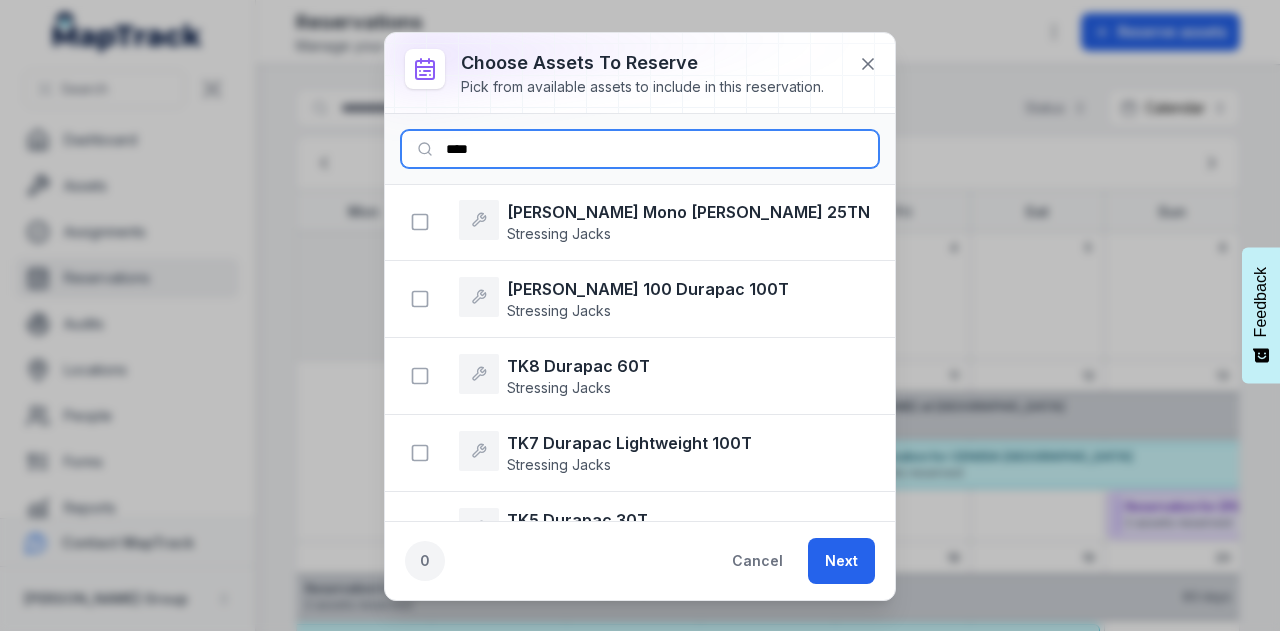 type on "*****" 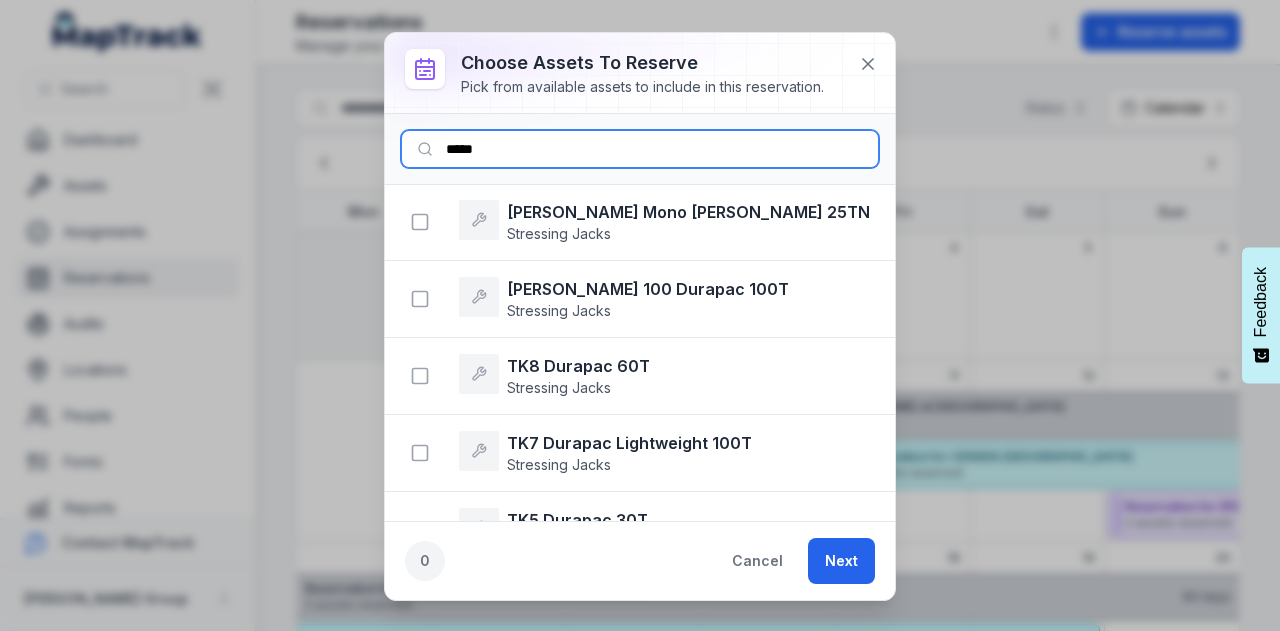 click on "*****" at bounding box center (640, 149) 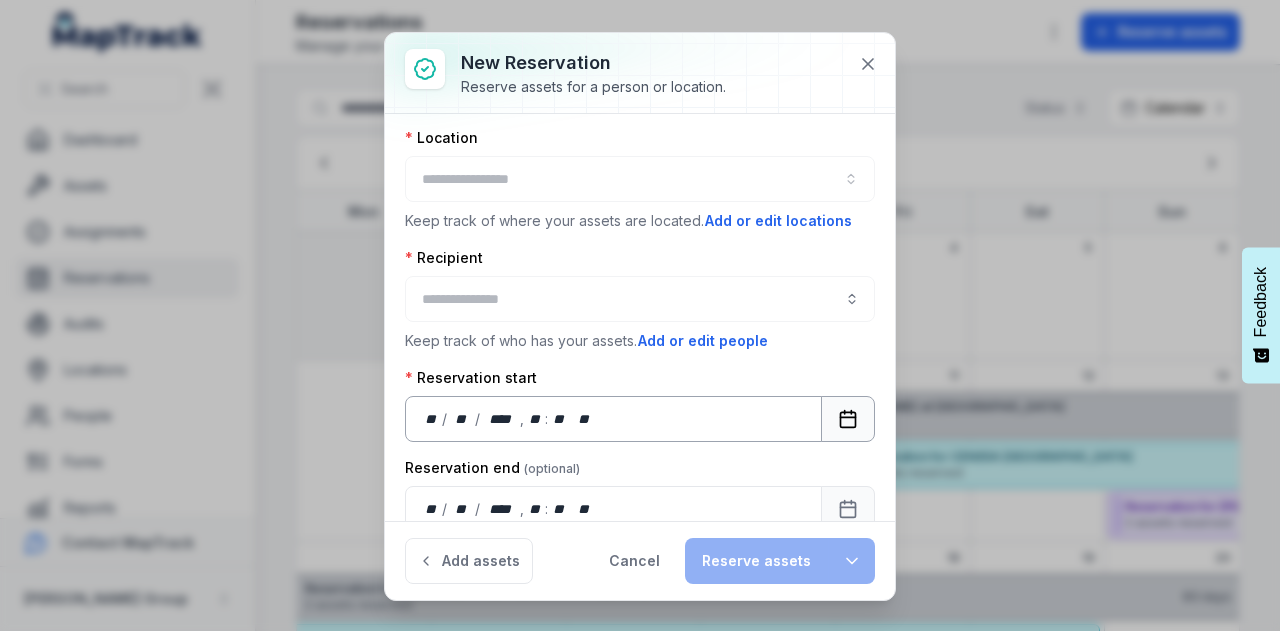 scroll, scrollTop: 161, scrollLeft: 0, axis: vertical 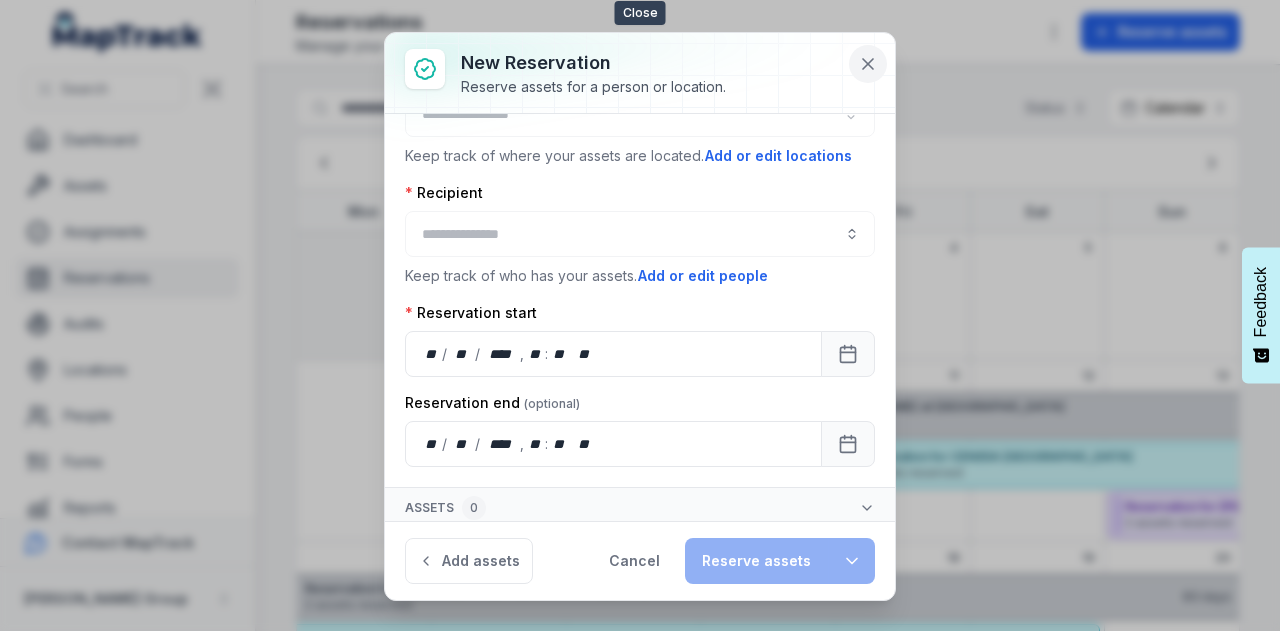 click at bounding box center (868, 64) 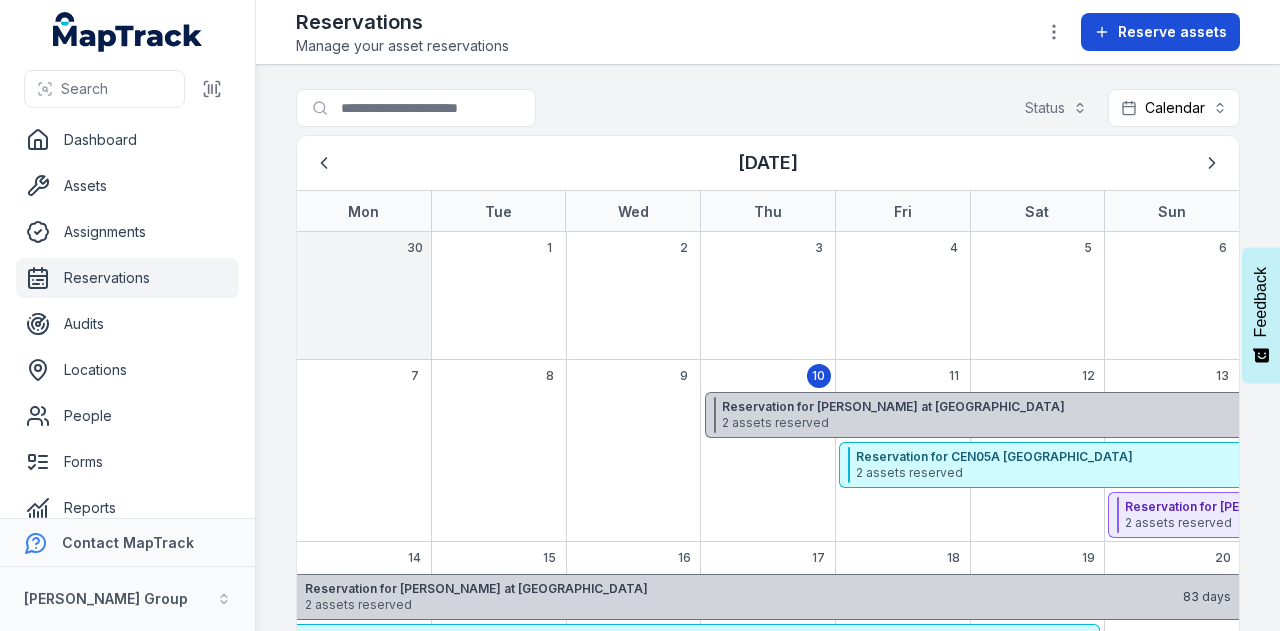 click on "Reserve assets" at bounding box center [1172, 32] 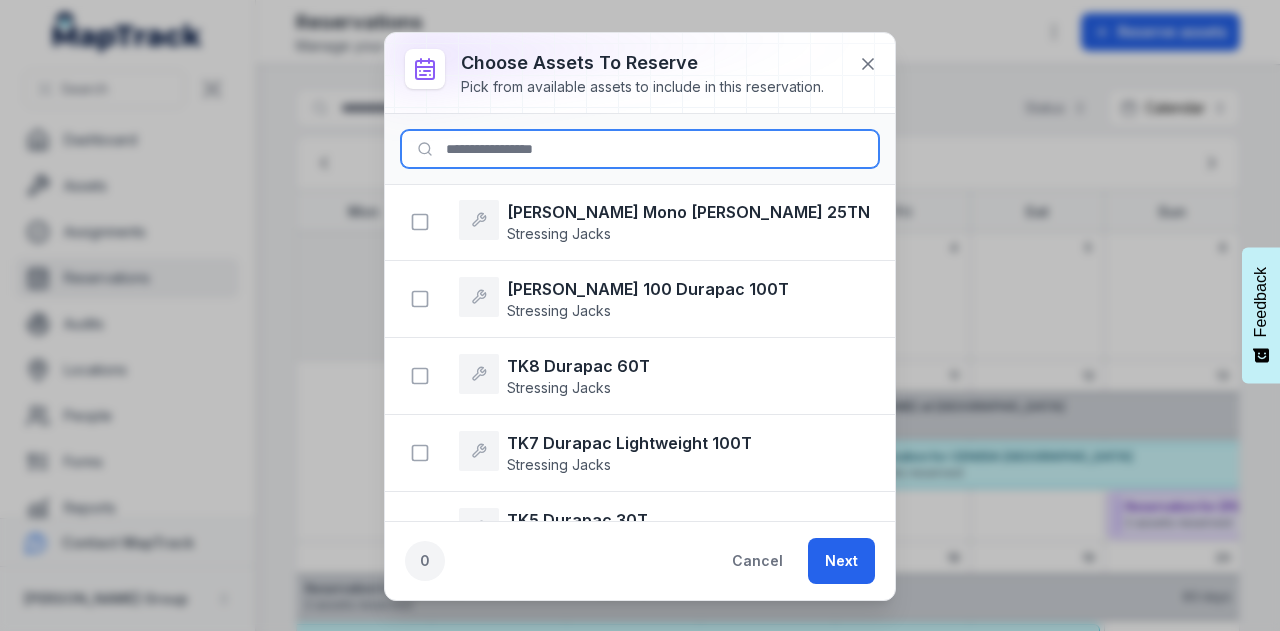 click at bounding box center [640, 149] 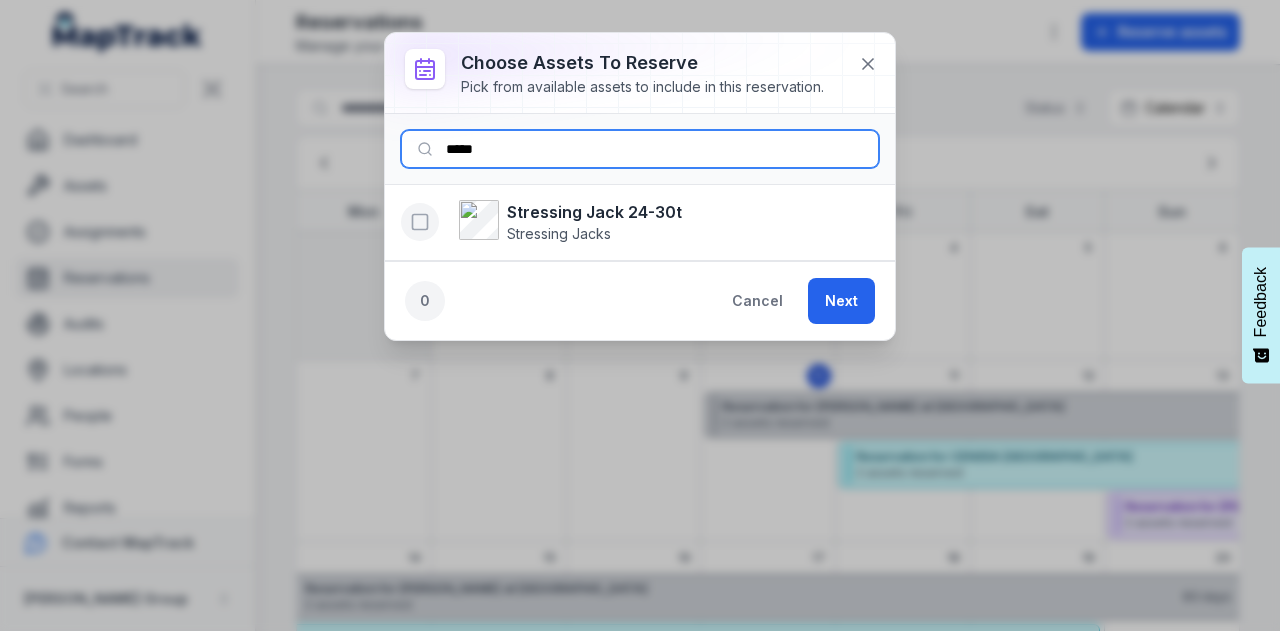 type on "*****" 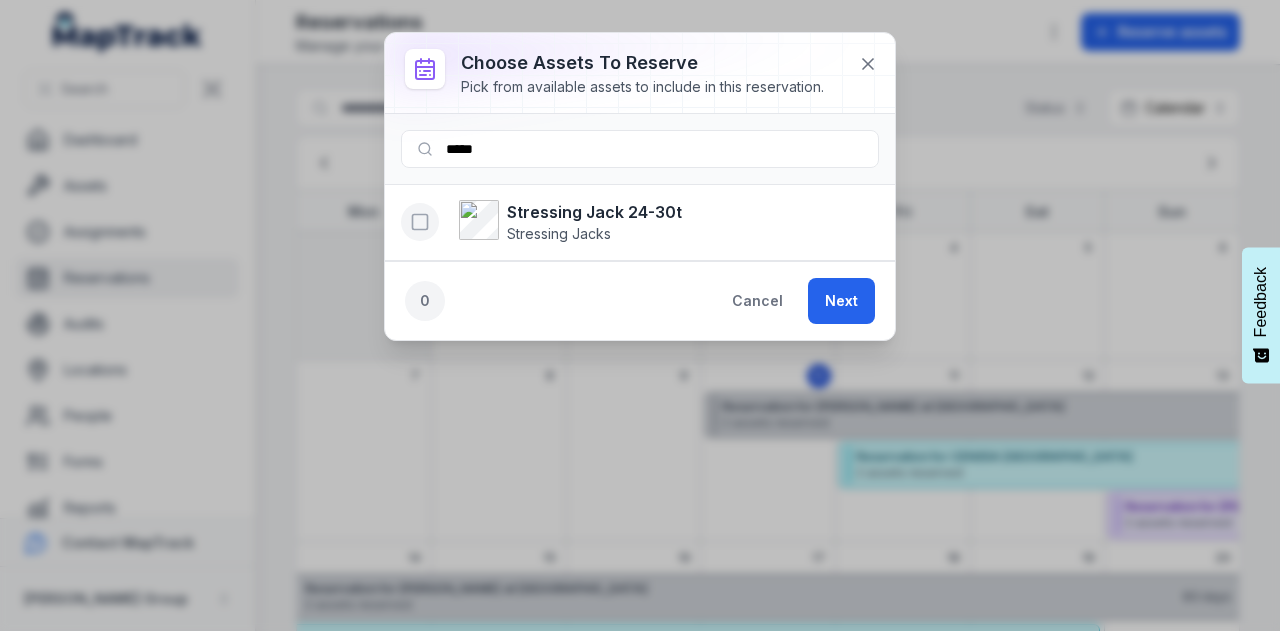 click 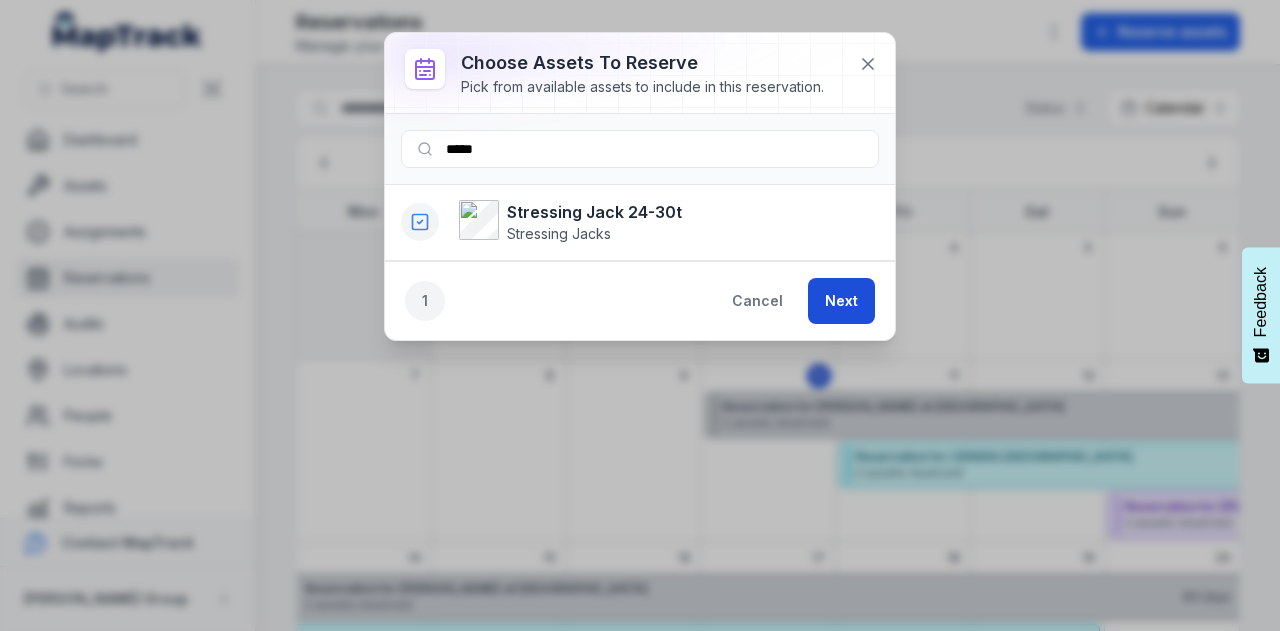 click on "Next" at bounding box center [841, 301] 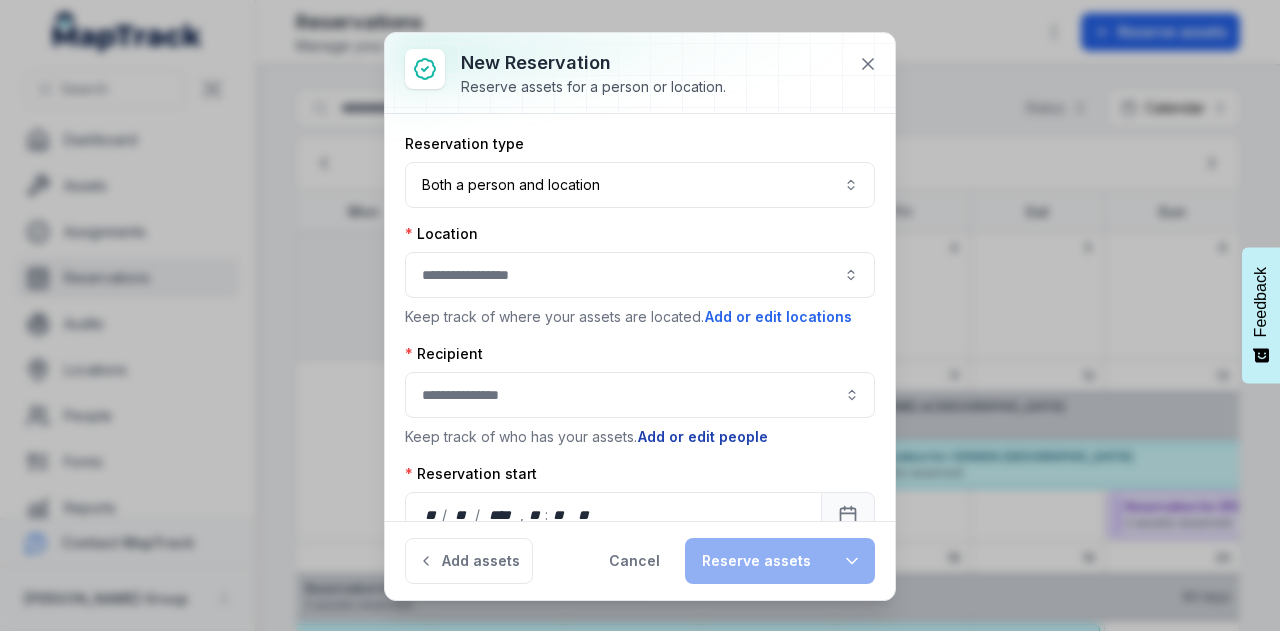scroll, scrollTop: 161, scrollLeft: 0, axis: vertical 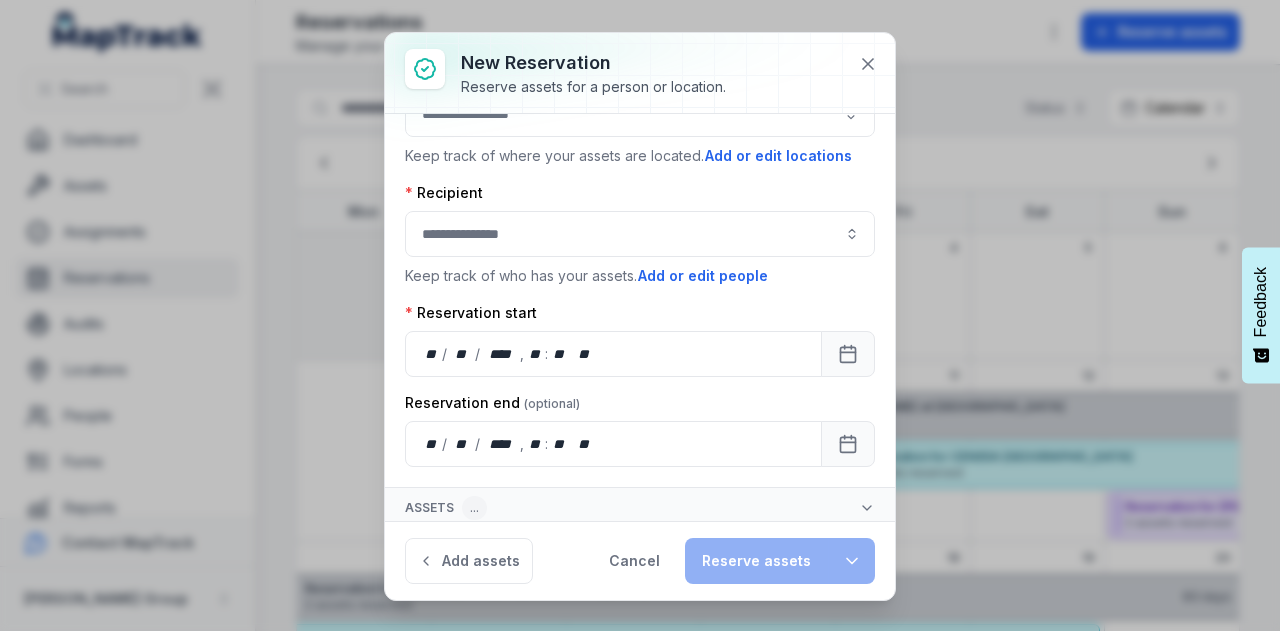 click 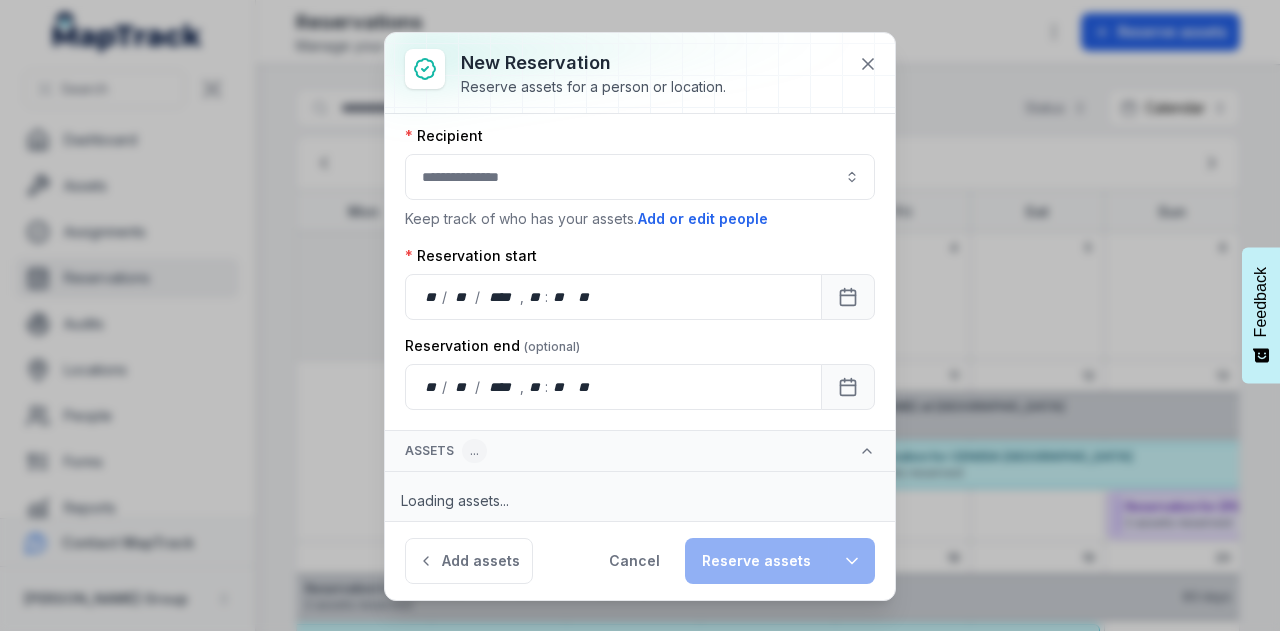 scroll, scrollTop: 0, scrollLeft: 0, axis: both 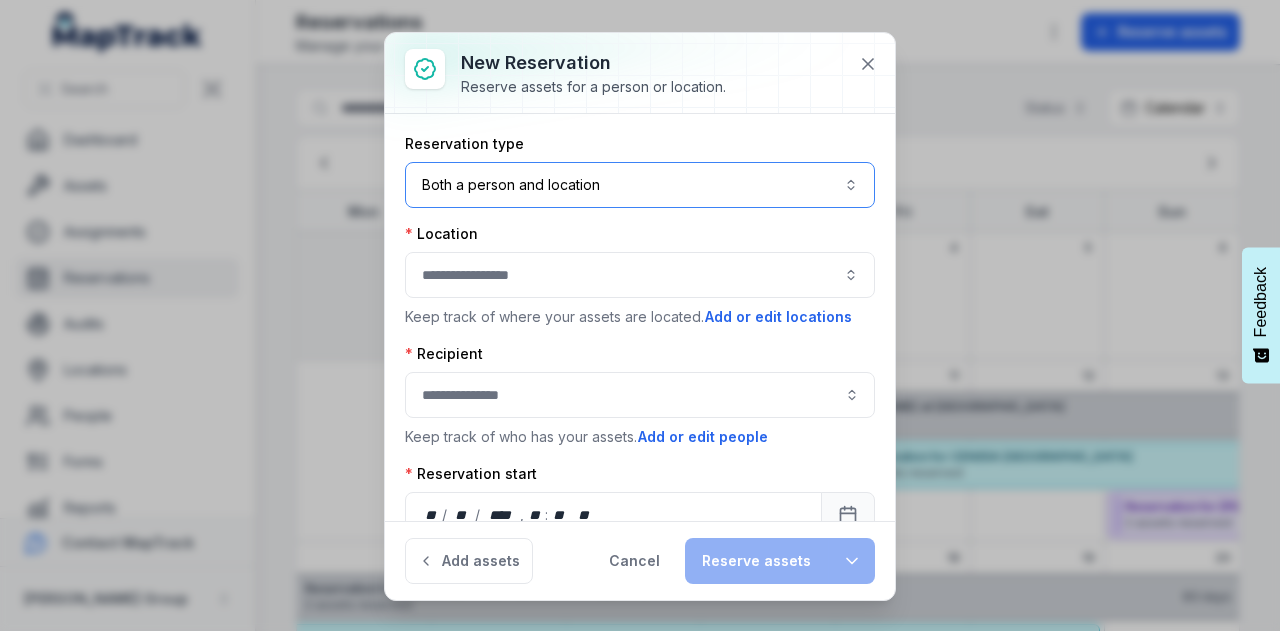 click on "Both a person and location ****" at bounding box center [640, 185] 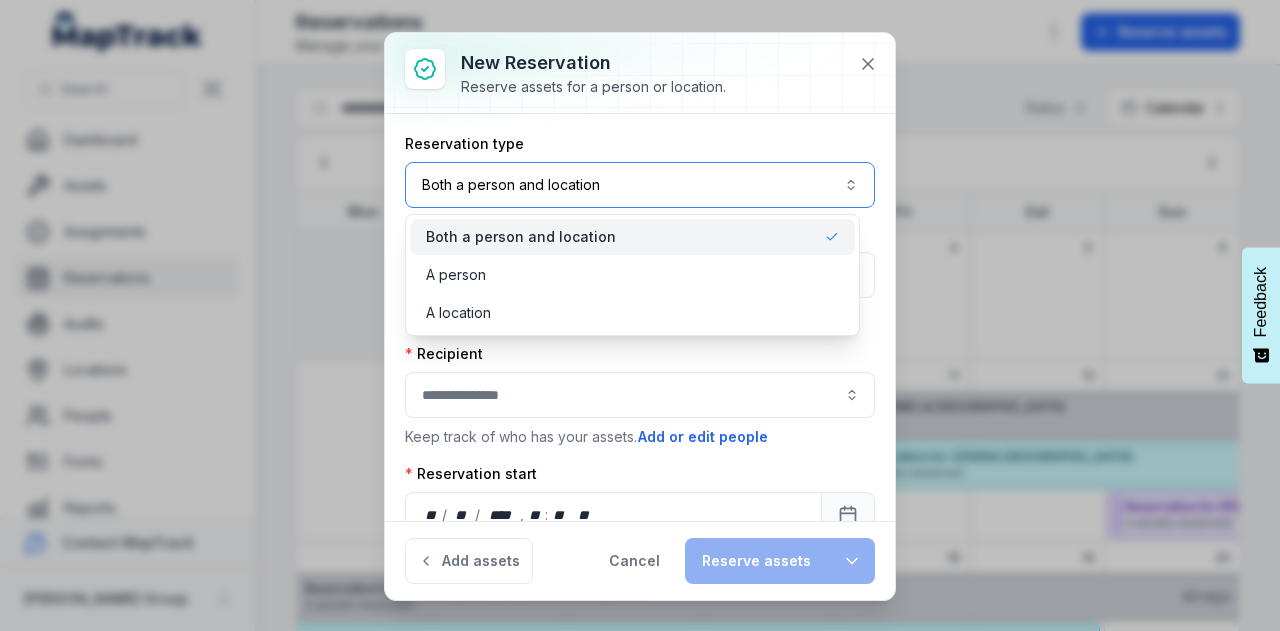 click on "Both a person and location ****" at bounding box center (640, 185) 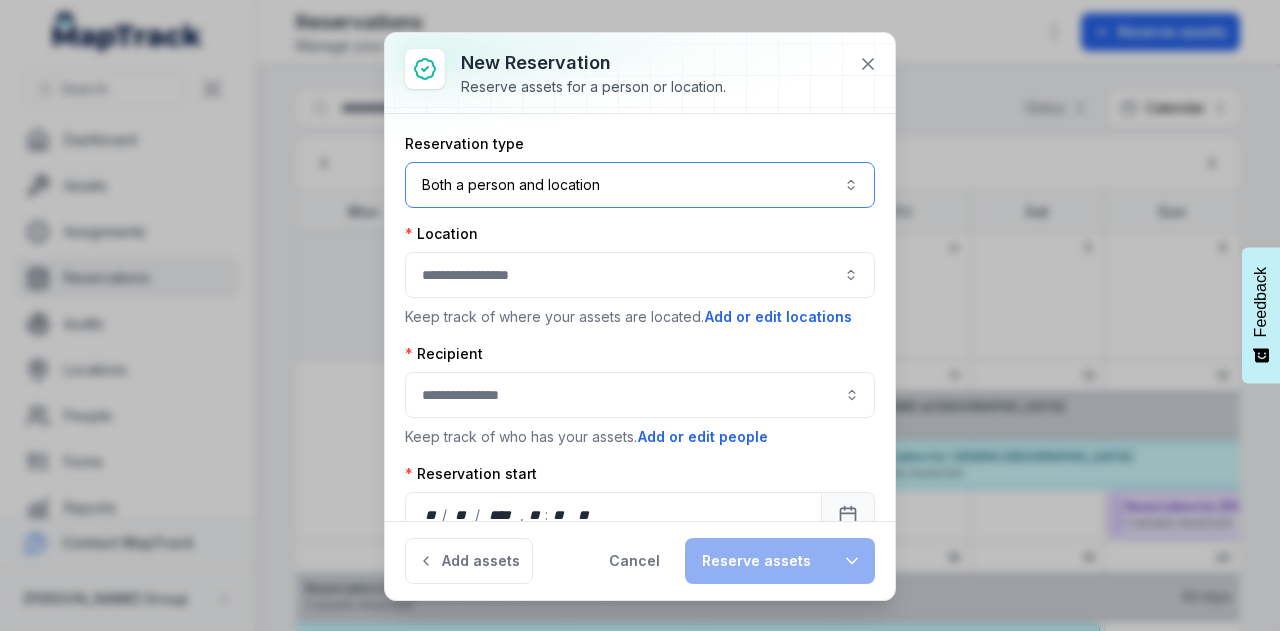 click at bounding box center [640, 275] 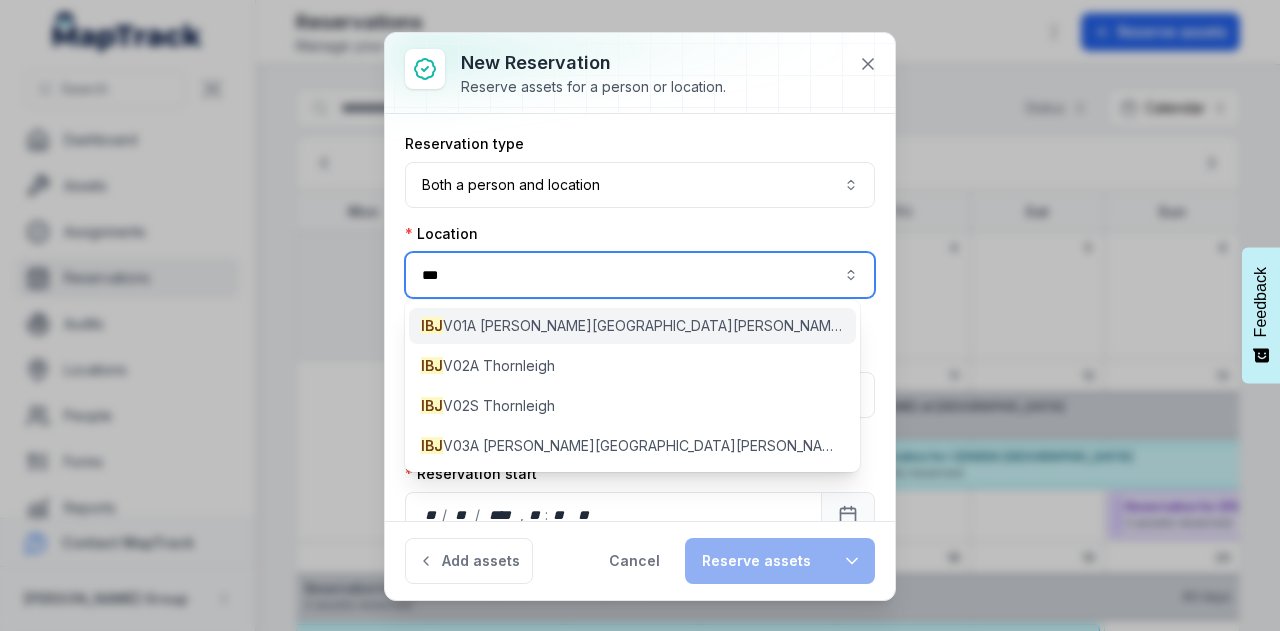 type on "***" 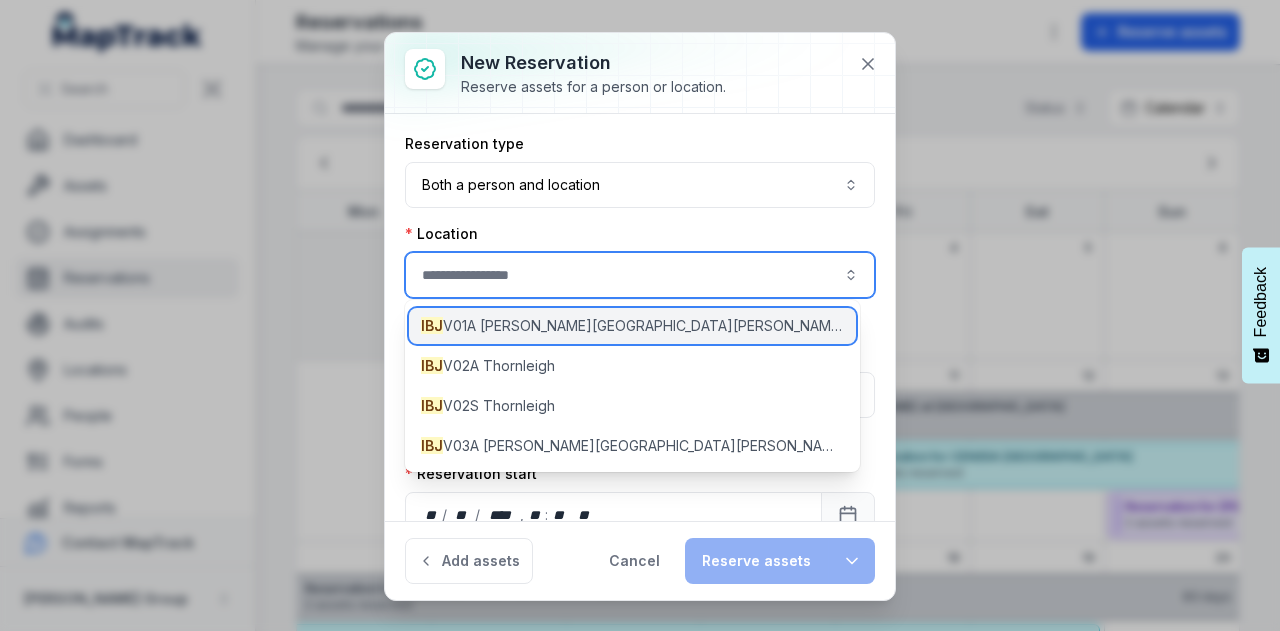click on "IBJ V01A  Rouse Hill" at bounding box center (632, 326) 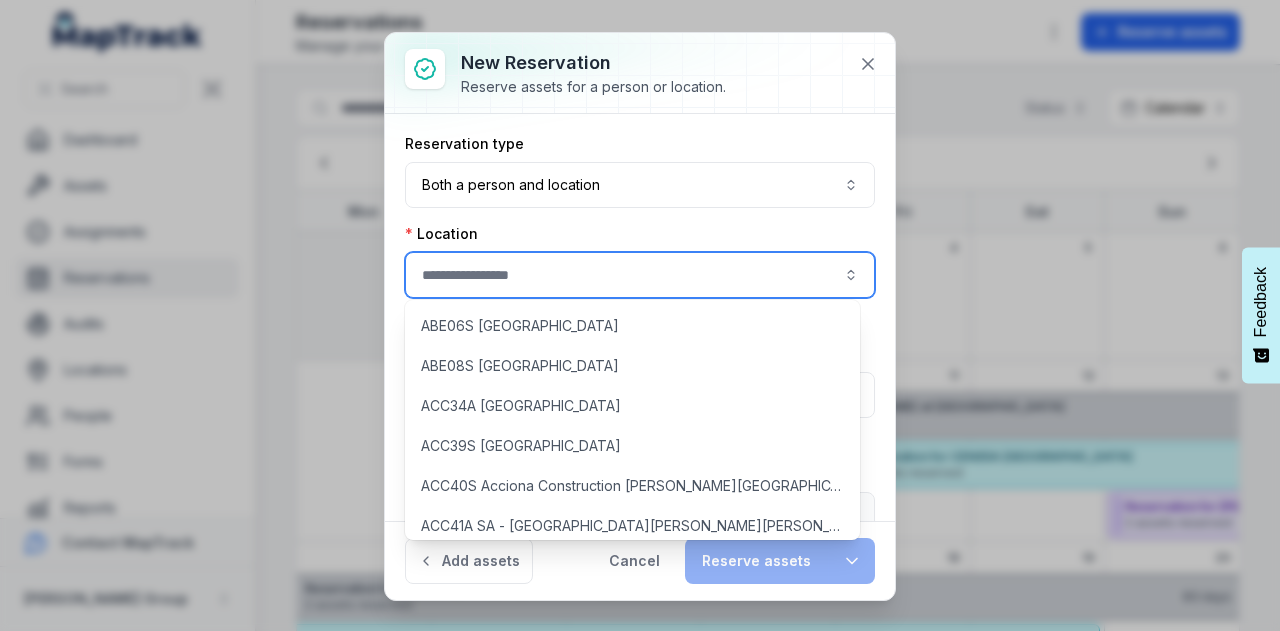 type on "**********" 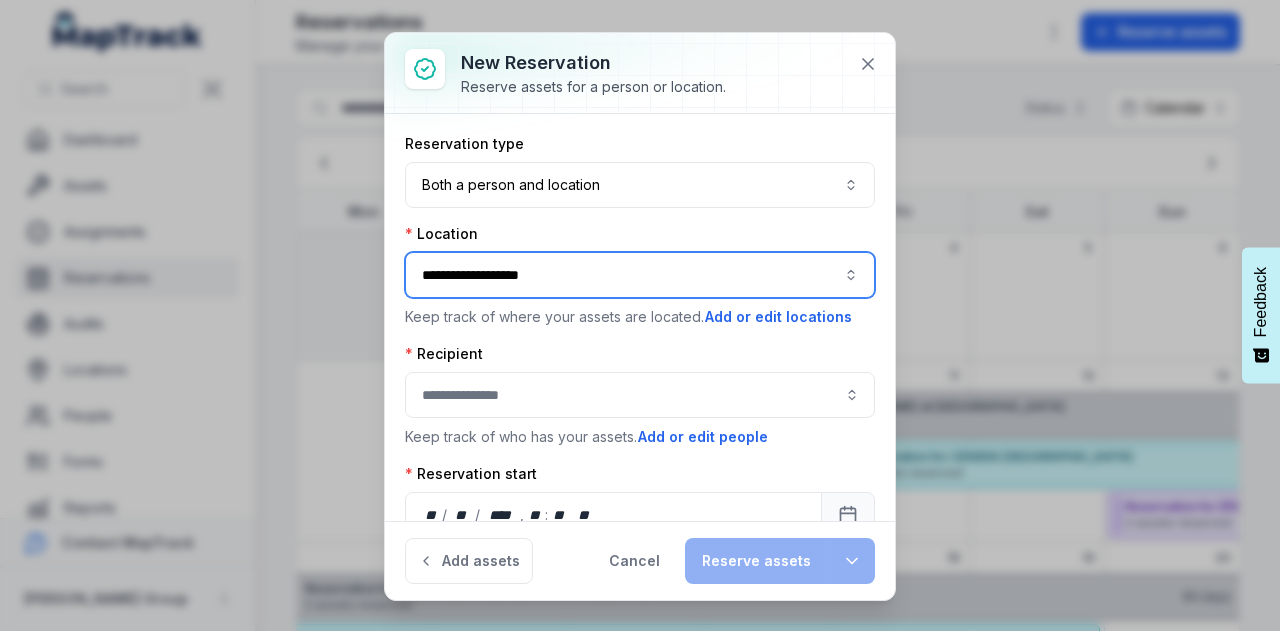 scroll, scrollTop: 200, scrollLeft: 0, axis: vertical 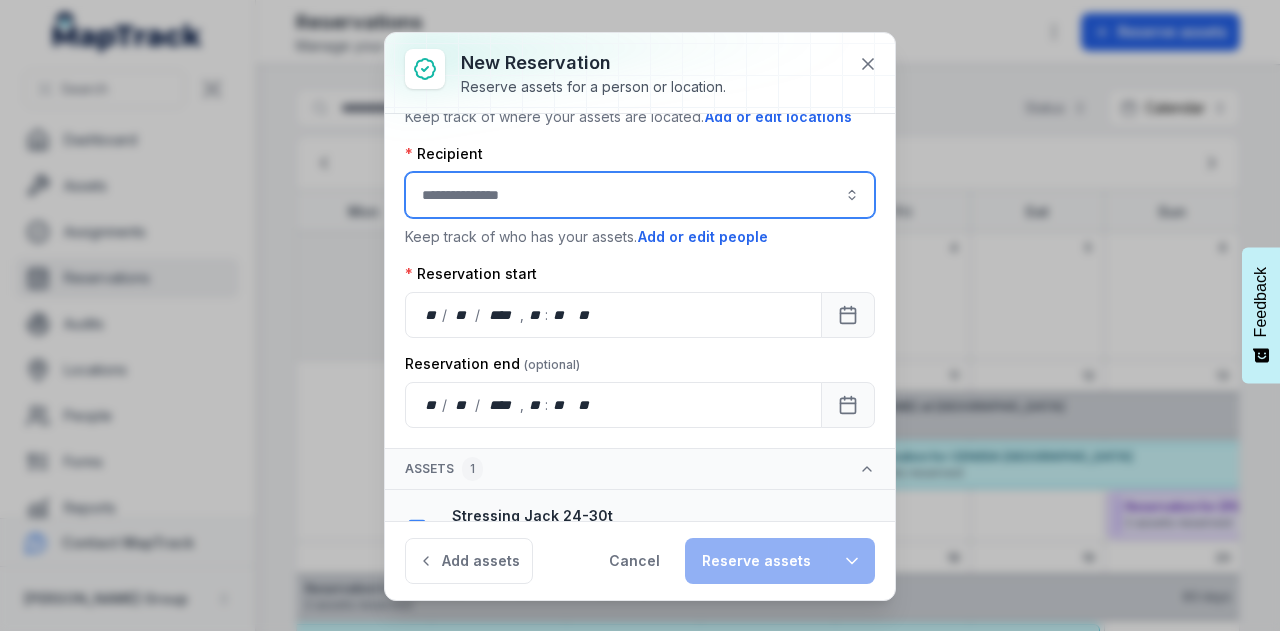 click at bounding box center (640, 195) 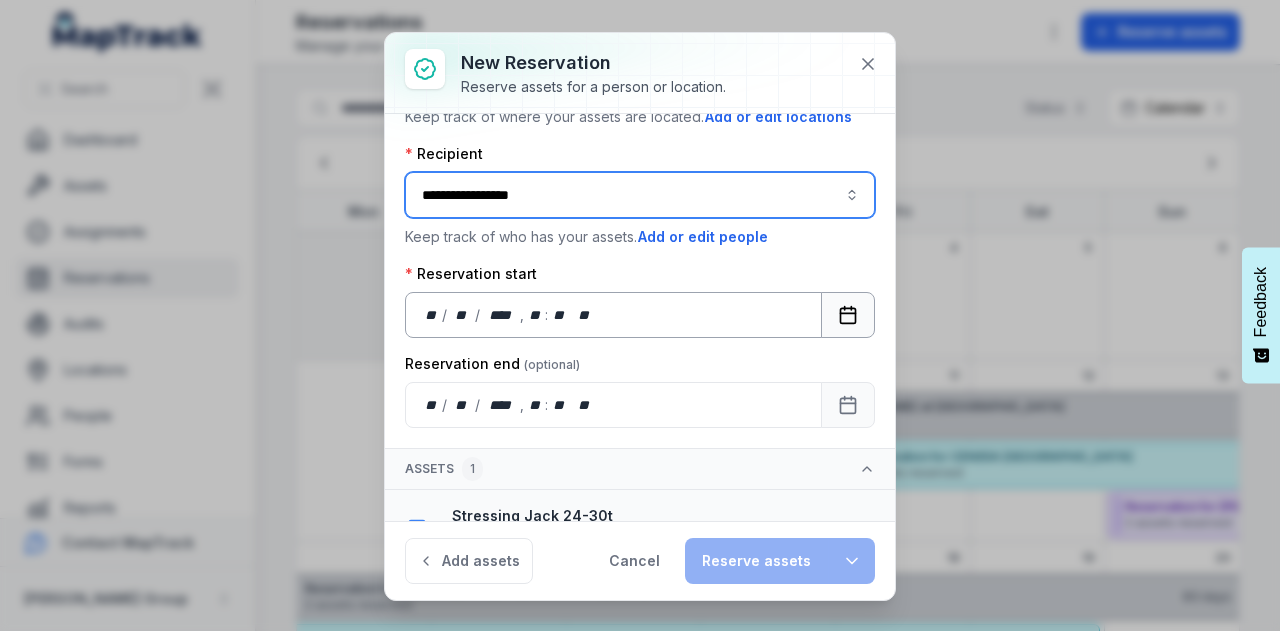 type on "**********" 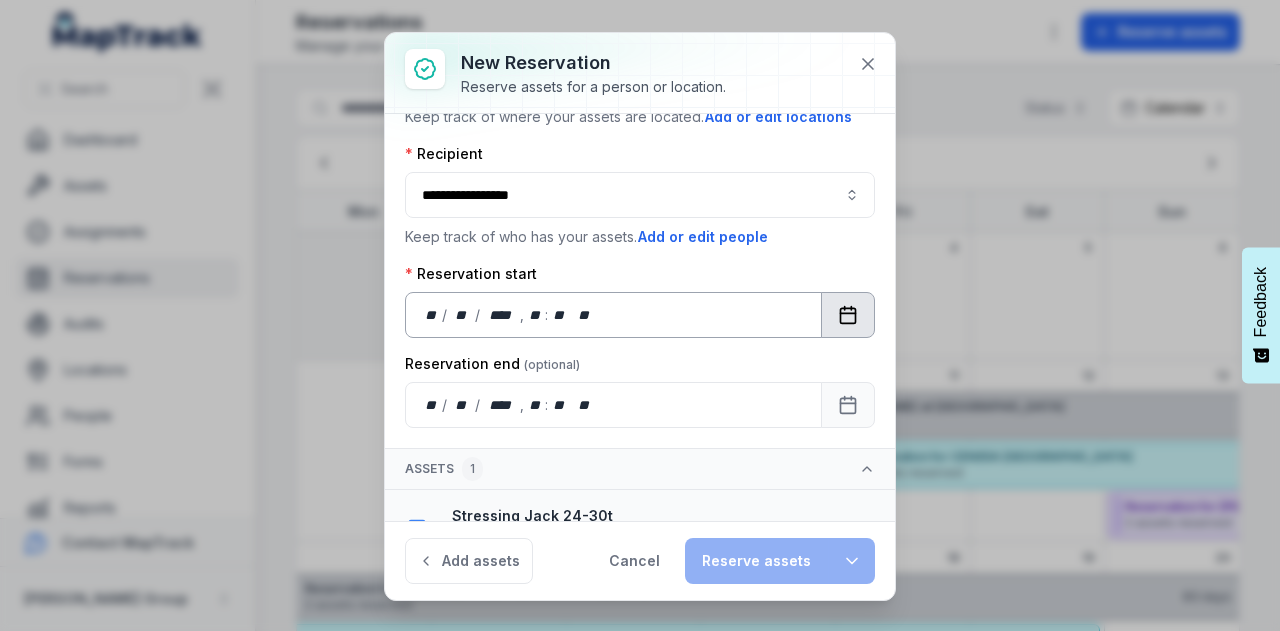 click 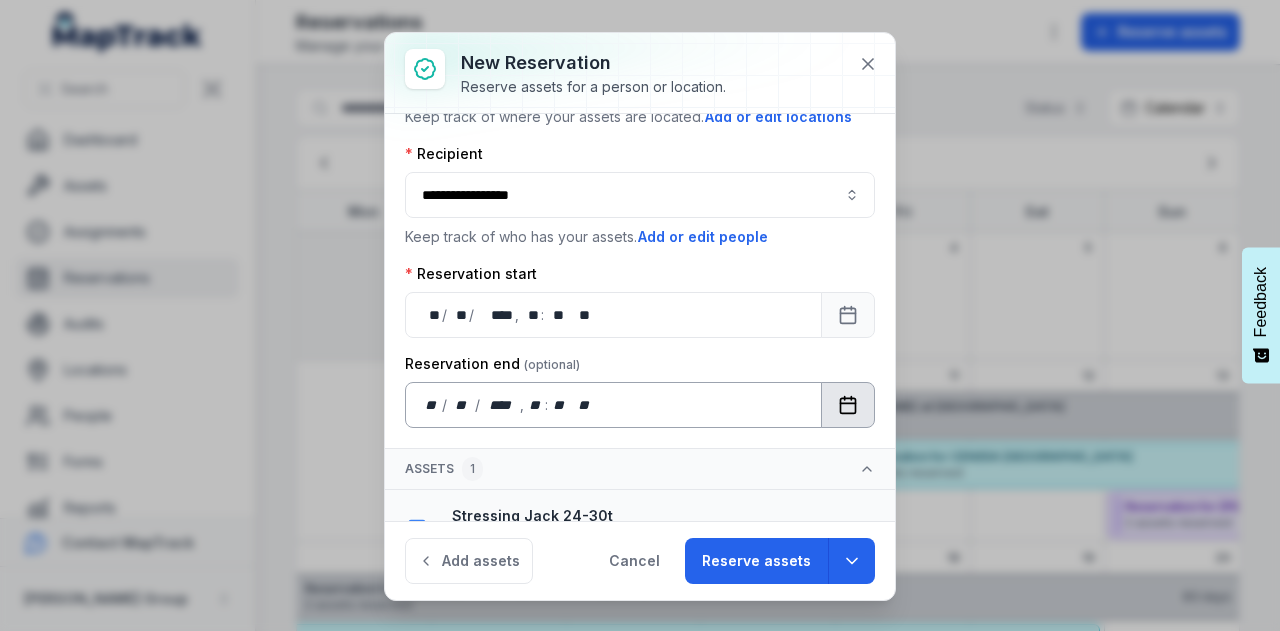 click 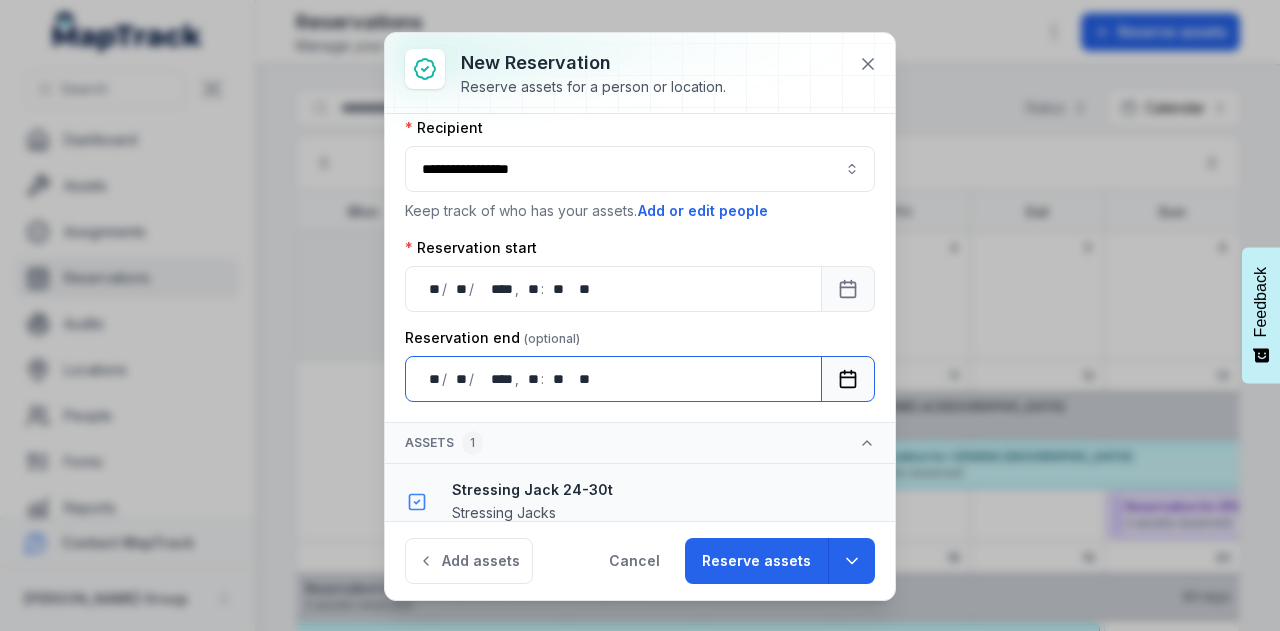 scroll, scrollTop: 239, scrollLeft: 0, axis: vertical 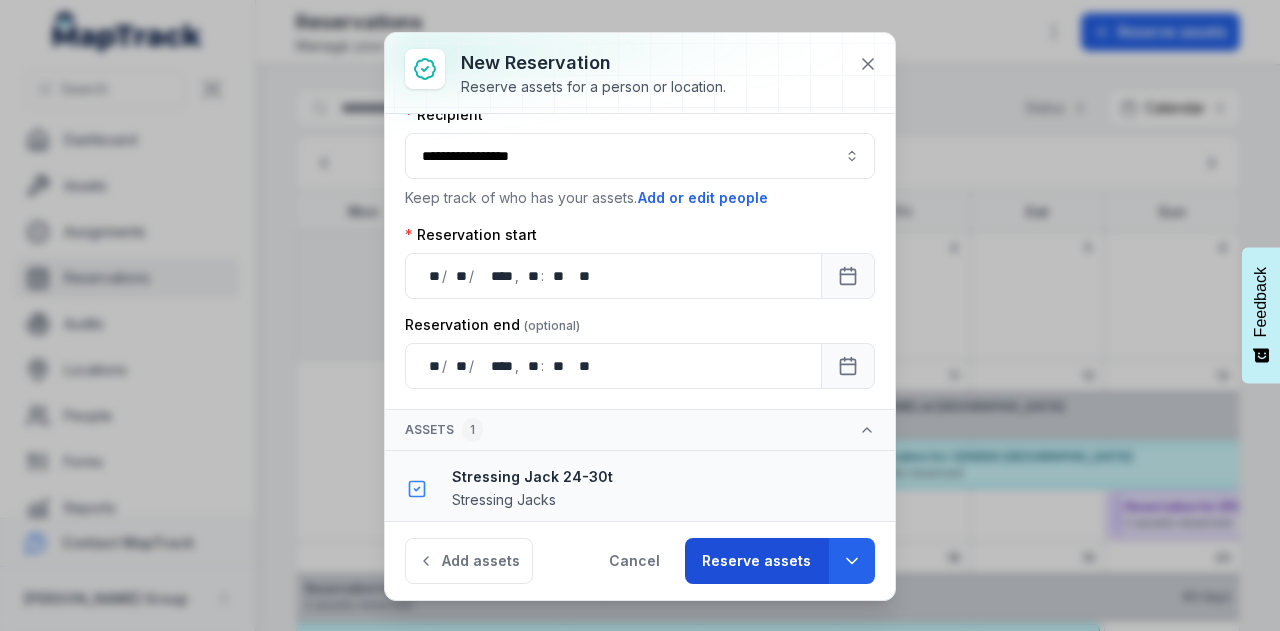 click on "Reserve assets" at bounding box center (756, 561) 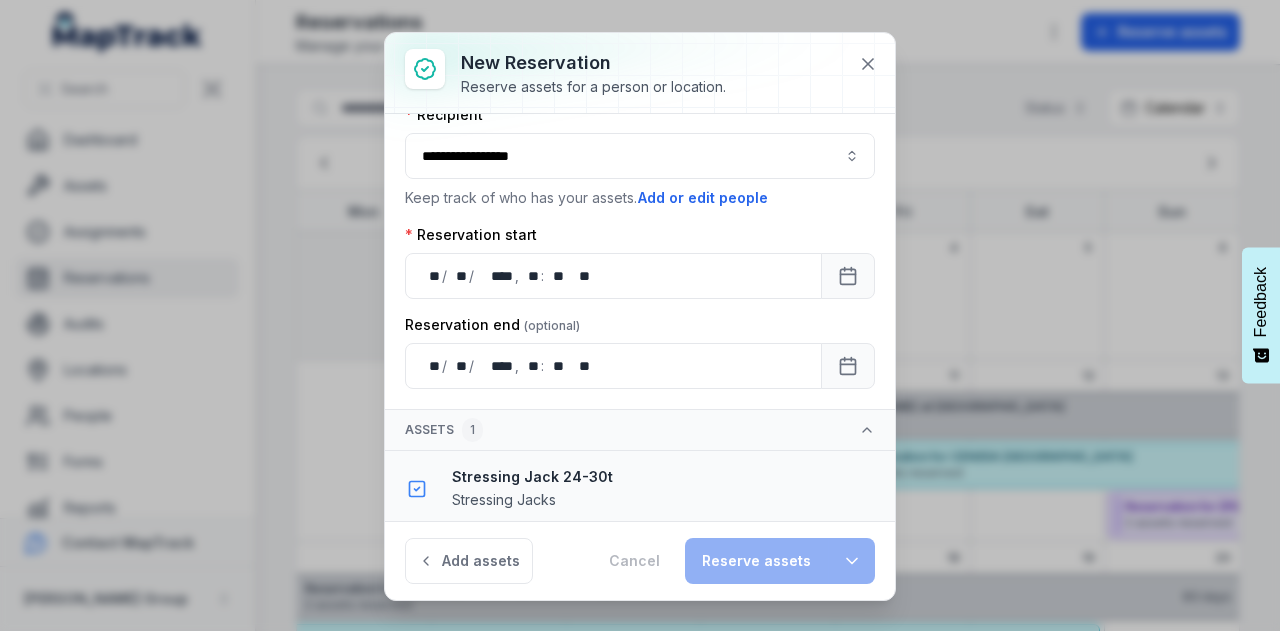 type 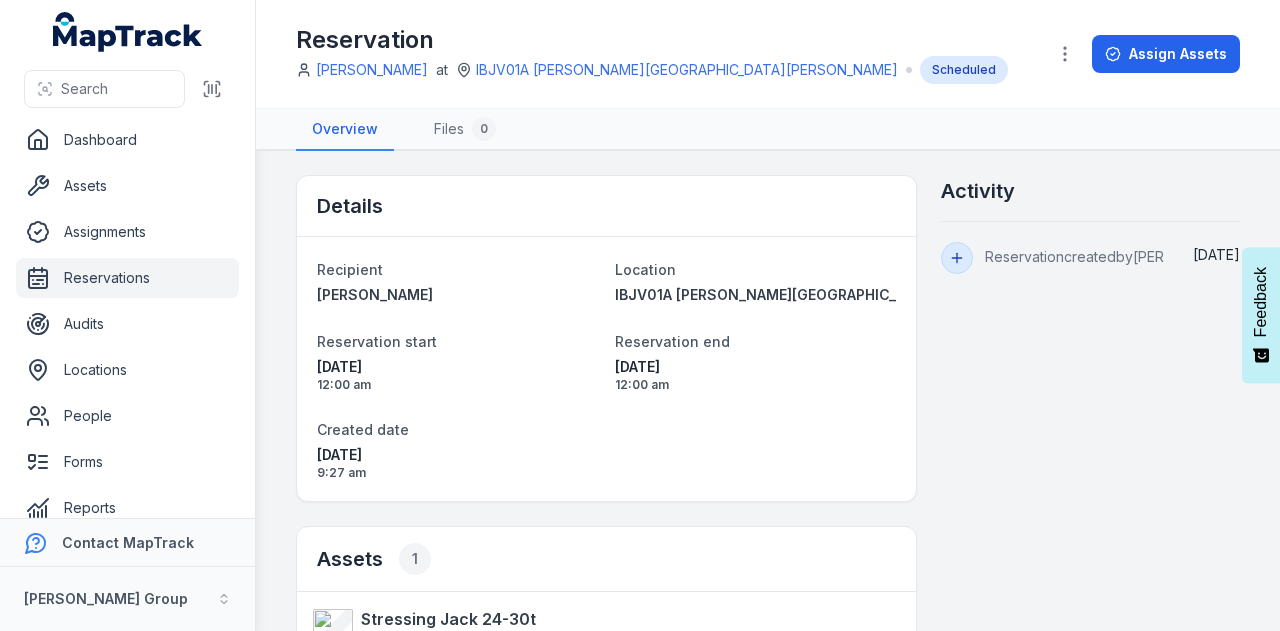 scroll, scrollTop: 373, scrollLeft: 0, axis: vertical 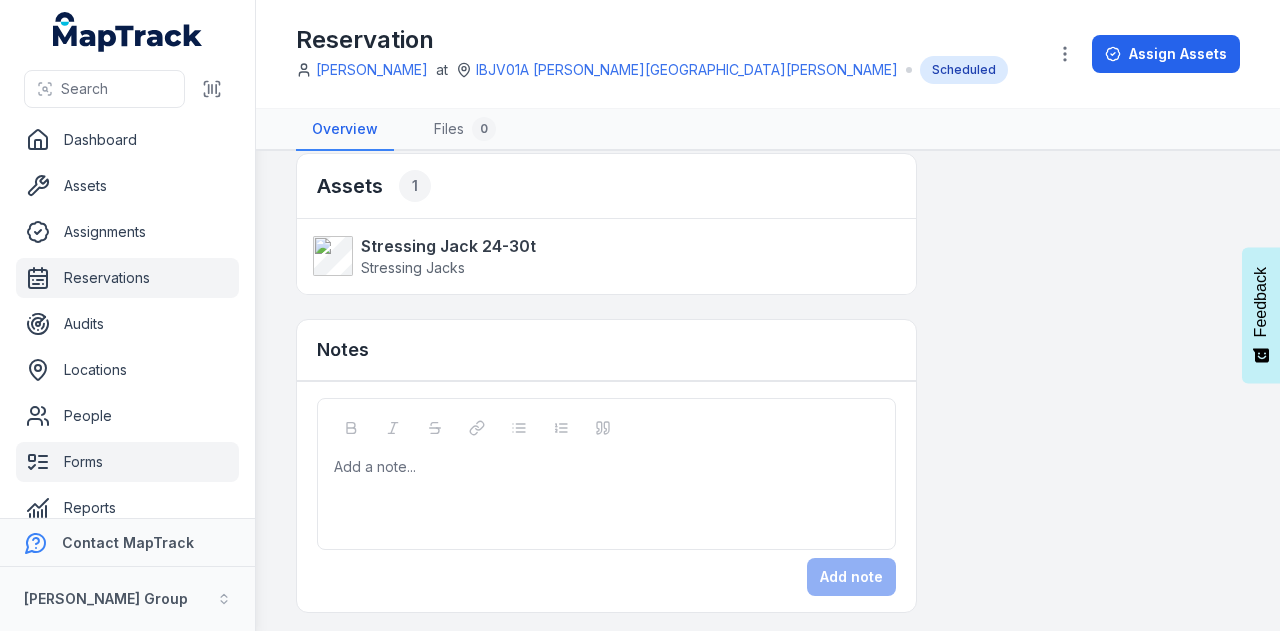 click on "Forms" at bounding box center (127, 462) 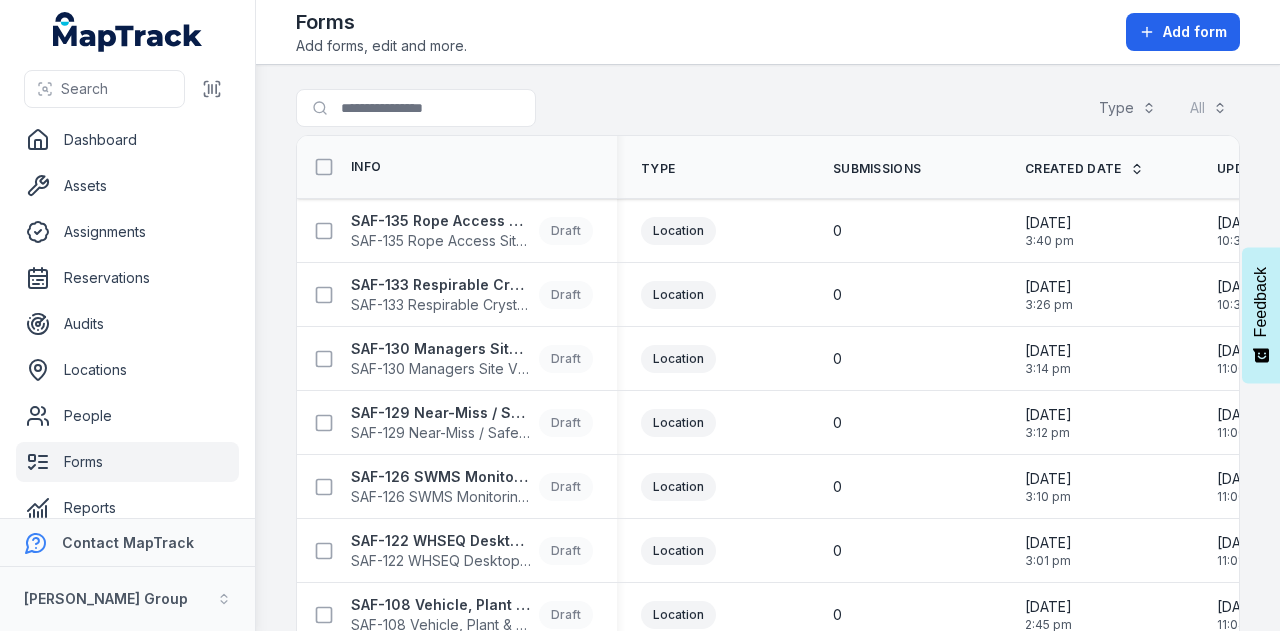 scroll, scrollTop: 0, scrollLeft: 0, axis: both 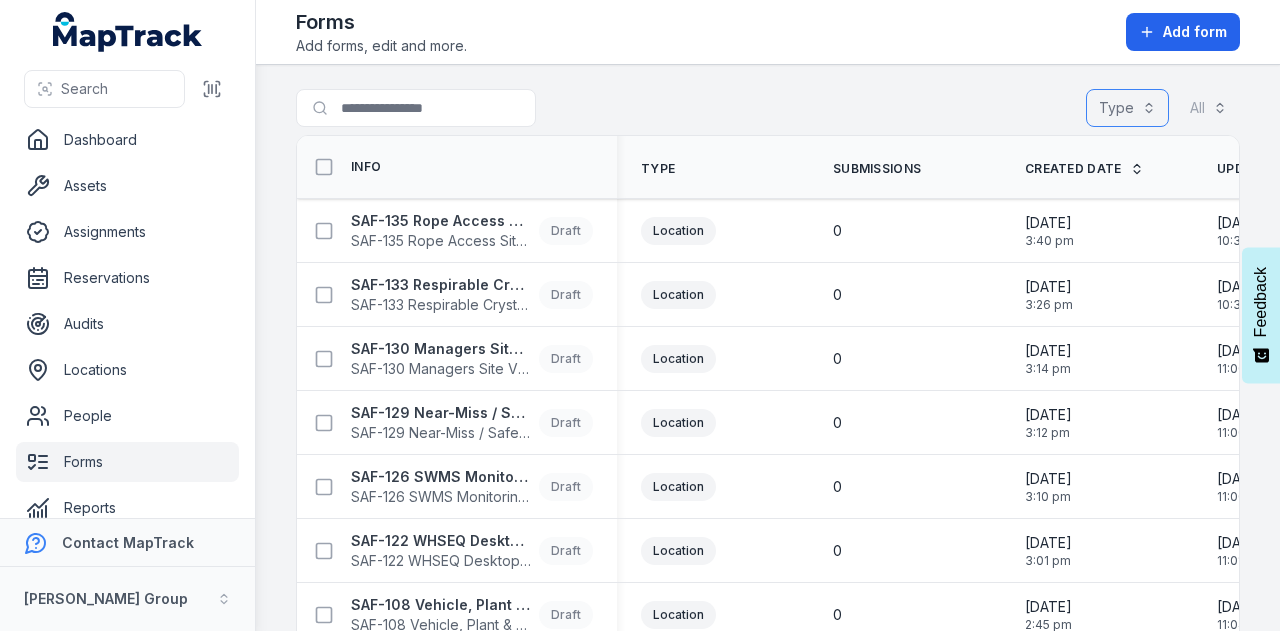 click on "Type" at bounding box center (1127, 108) 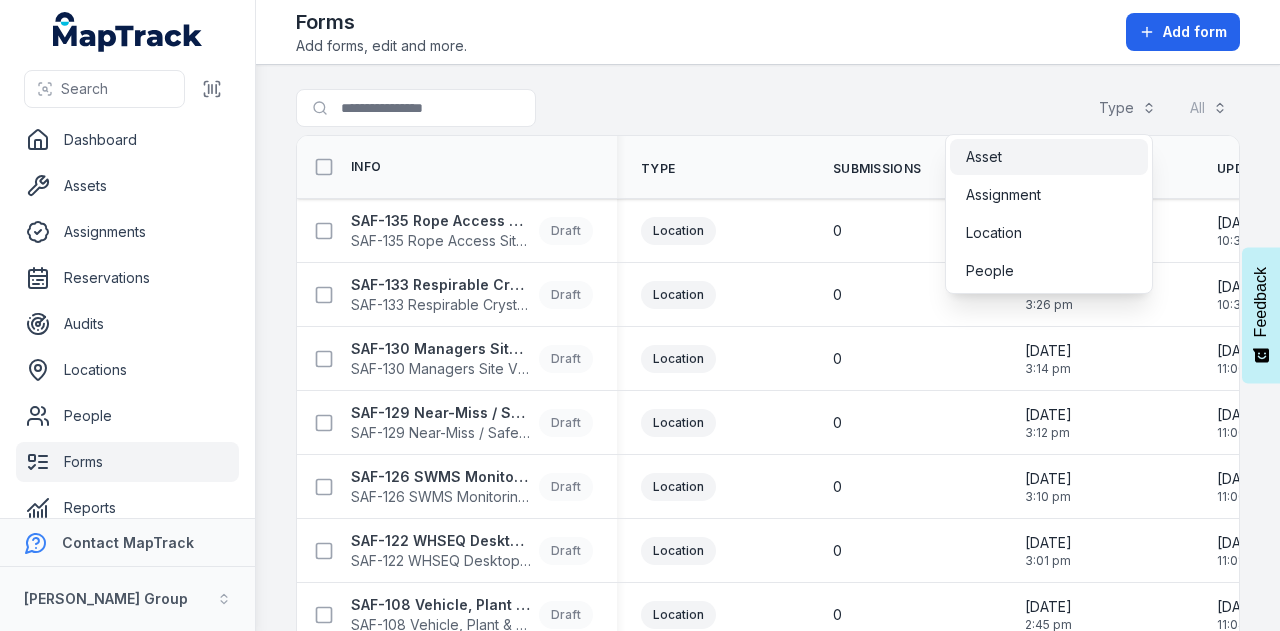 click on "Asset" at bounding box center [1049, 157] 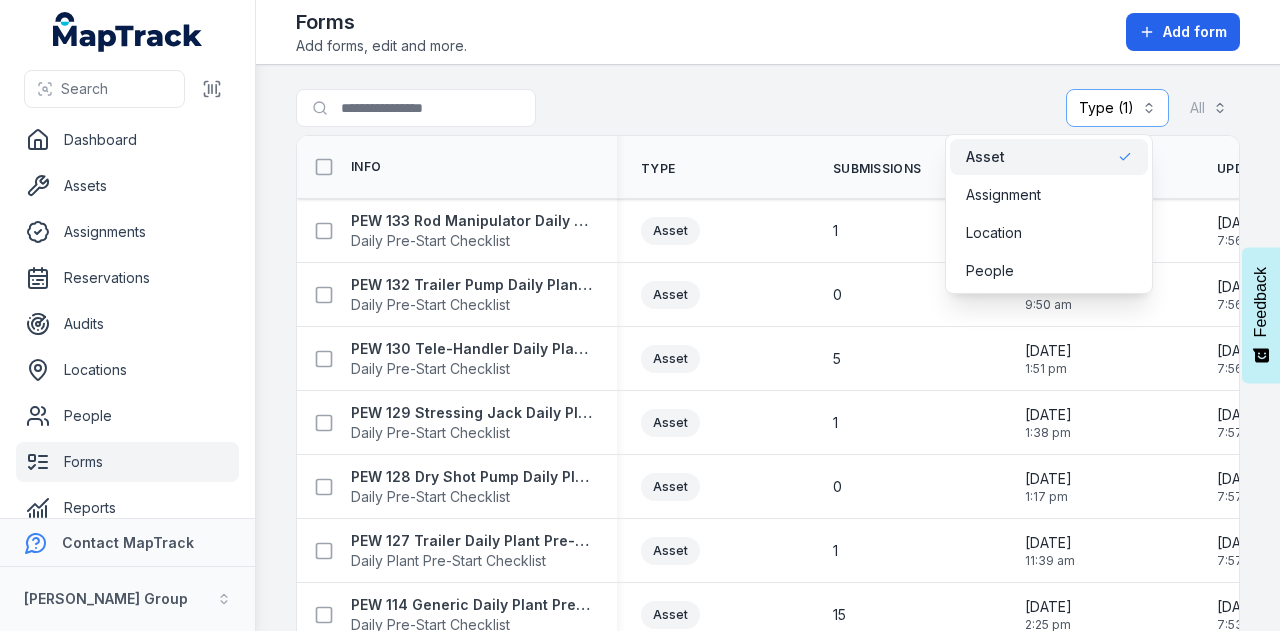 click on "Search Dashboard Assets Assignments Reservations Audits Locations People Forms Reports Alerts Settings Contact MapTrack RIX Group RIX Group Toggle Navigation Forms Add forms, edit and more. Add form Search for  forms Type (1) ***** All Info Type Submissions Created Date Updated Date PEW 133 Rod Manipulator Daily Plant Pre-Start Daily Pre-Start Checklist Asset 1 21/05/2025 11:21 am 28/05/2025 7:56 am PEW 132 Trailer Pump Daily Plant Pre-Start Daily Pre-Start Checklist Asset 0 21/05/2025 9:50 am 28/05/2025 7:56 am PEW 130 Tele-Handler Daily Plant Pre-Start Daily Pre-Start Checklist Asset 5 20/05/2025 1:51 pm 28/05/2025 7:56 am PEW 129 Stressing Jack Daily Plant Pre-Start Daily Pre-Start Checklist Asset 1 20/05/2025 1:38 pm 28/05/2025 7:57 am PEW 128 Dry Shot Pump Daily Plant Pre-Start Daily Pre-Start Checklist Asset 0 20/05/2025 1:17 pm 28/05/2025 7:57 am PEW 127 Trailer Daily Plant Pre-Start Daily Plant Pre-Start Checklist Asset 1 20/05/2025 11:39 am 28/05/2025 7:57 am Daily Pre-Start Checklist Asset 15 Asset" at bounding box center (640, 315) 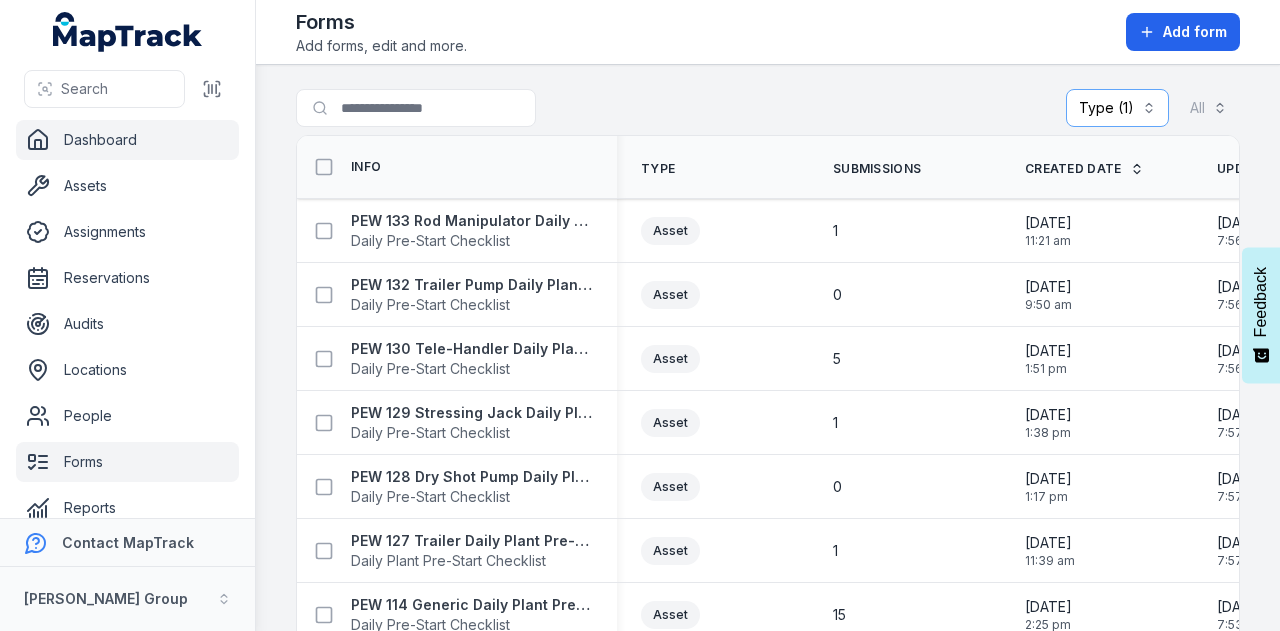 click on "Dashboard" at bounding box center (127, 140) 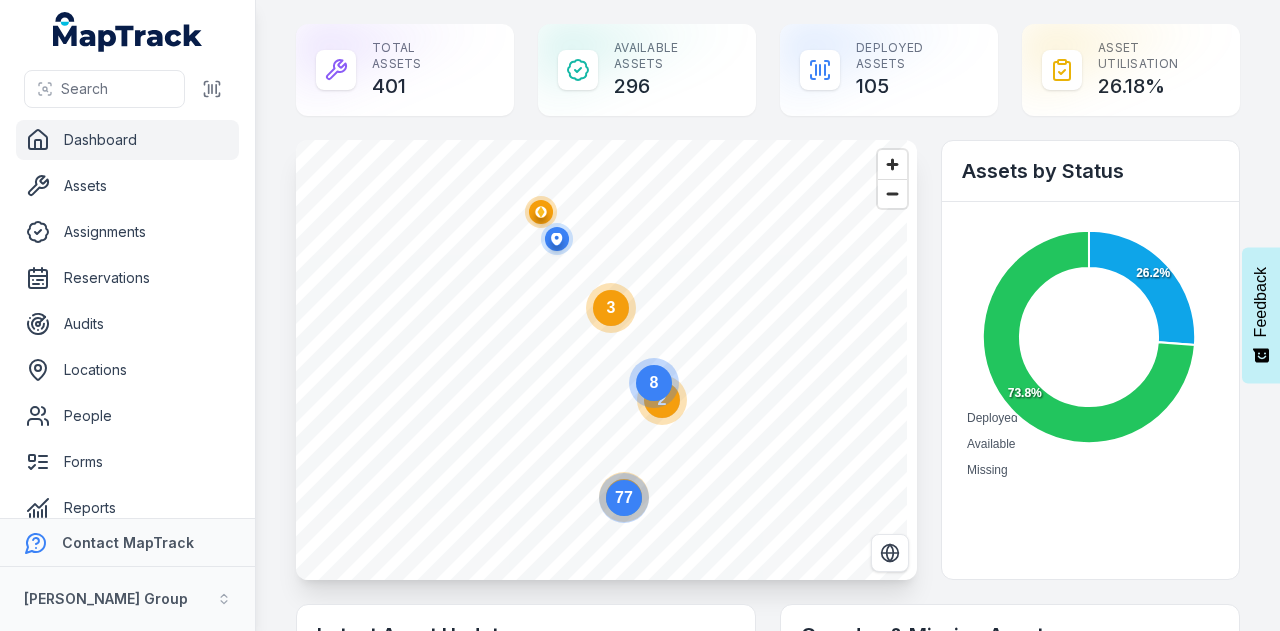 scroll, scrollTop: 0, scrollLeft: 0, axis: both 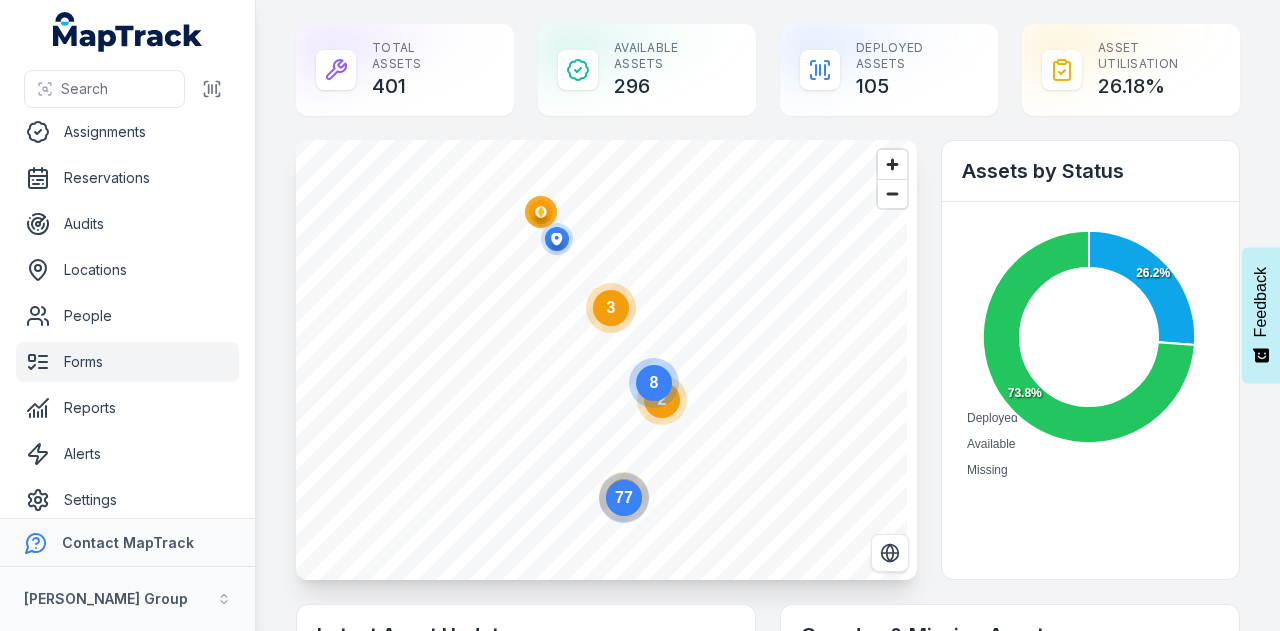 click on "Forms" at bounding box center [127, 362] 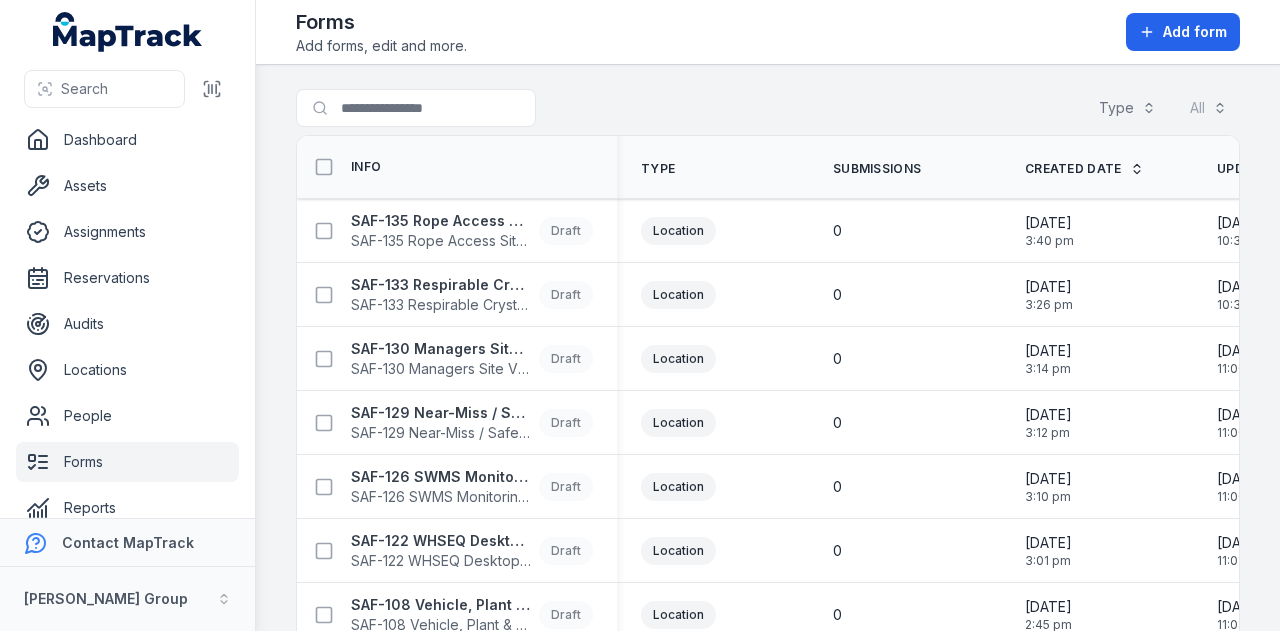 scroll, scrollTop: 0, scrollLeft: 0, axis: both 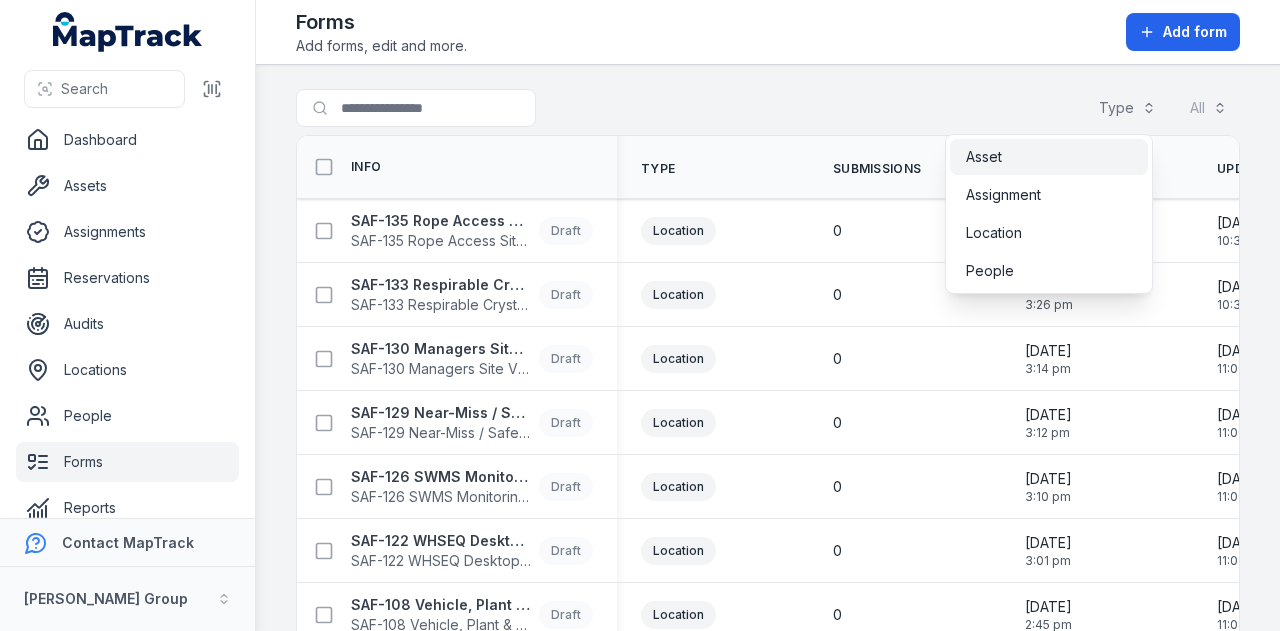 click on "Asset" at bounding box center [1049, 157] 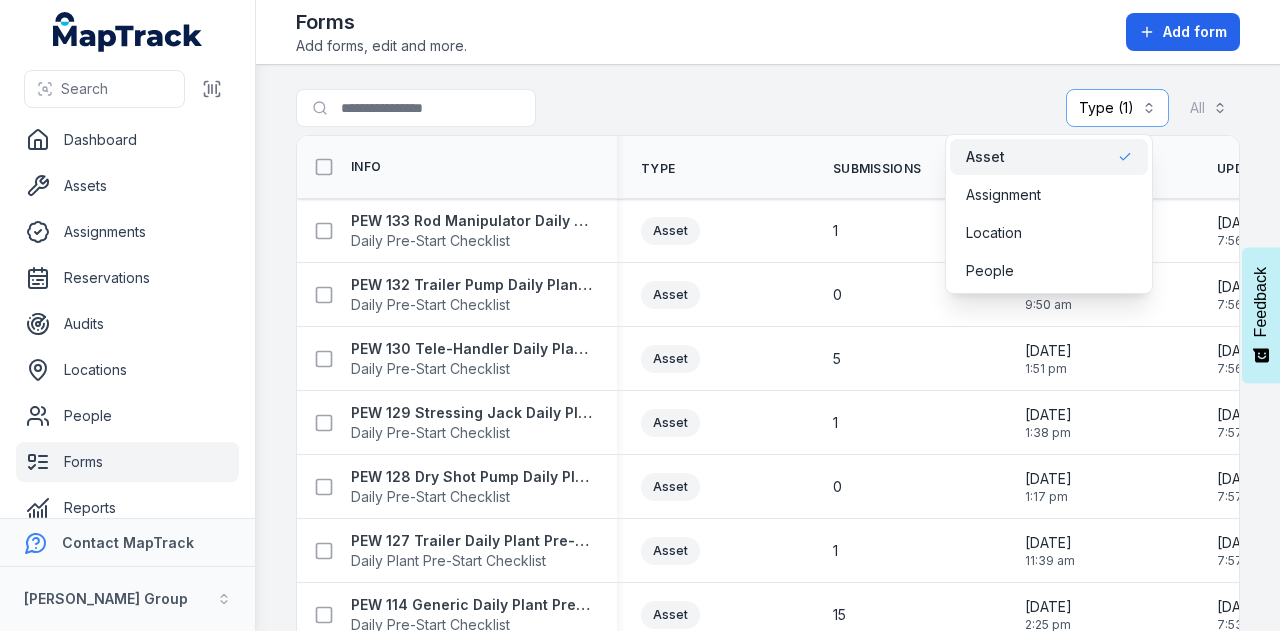 drag, startPoint x: 684, startPoint y: 93, endPoint x: 708, endPoint y: 63, distance: 38.418747 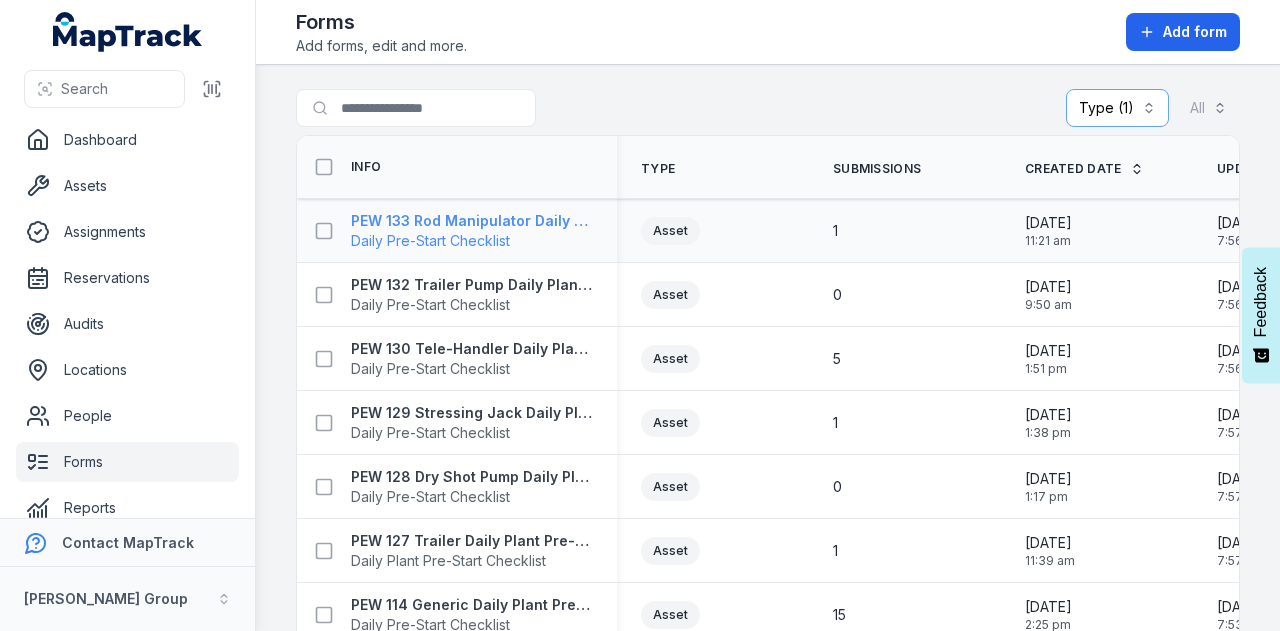 click on "PEW 133 Rod Manipulator Daily Plant Pre-Start" at bounding box center [472, 221] 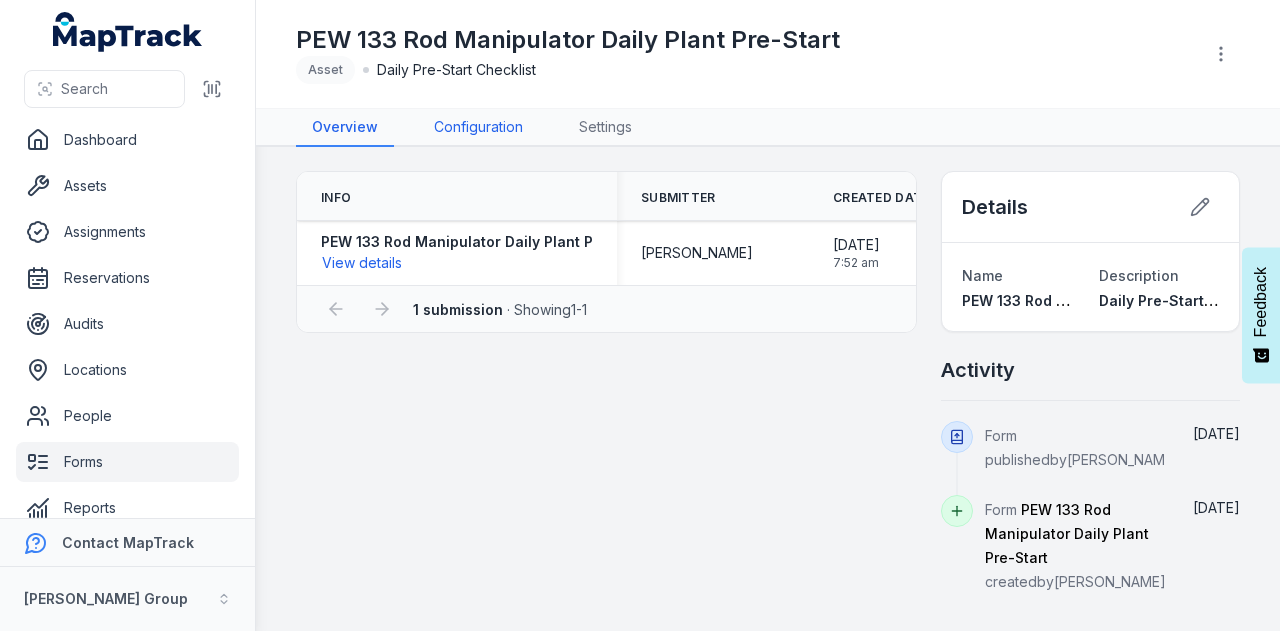 click on "Configuration" at bounding box center [478, 128] 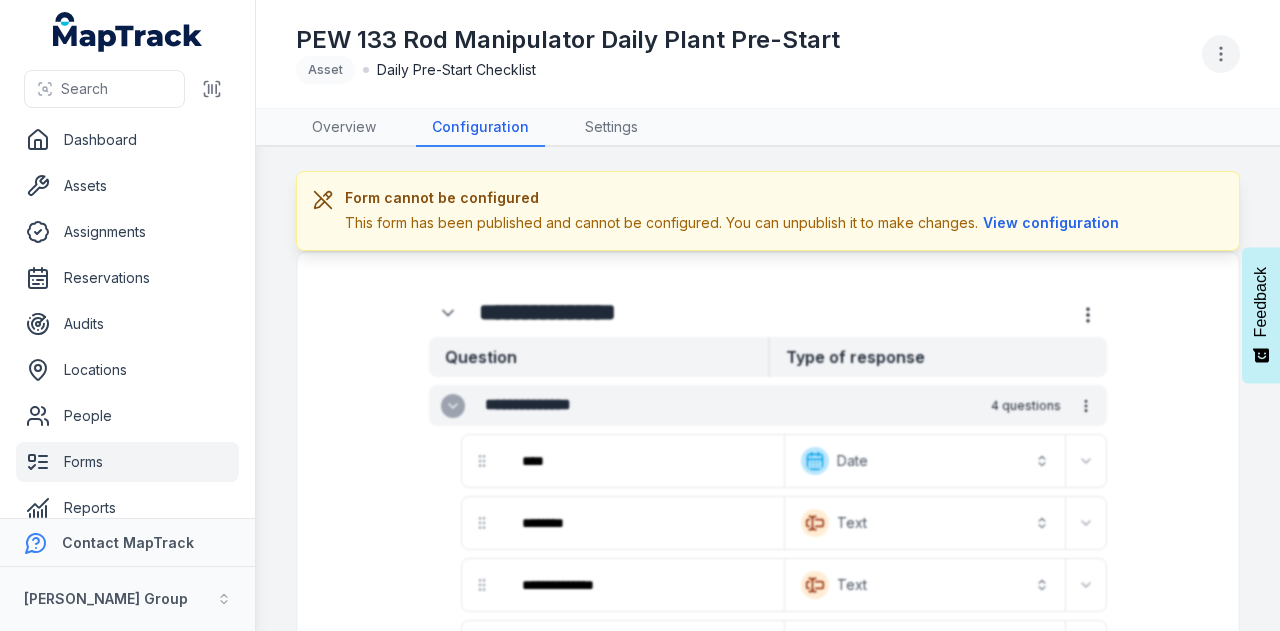 click 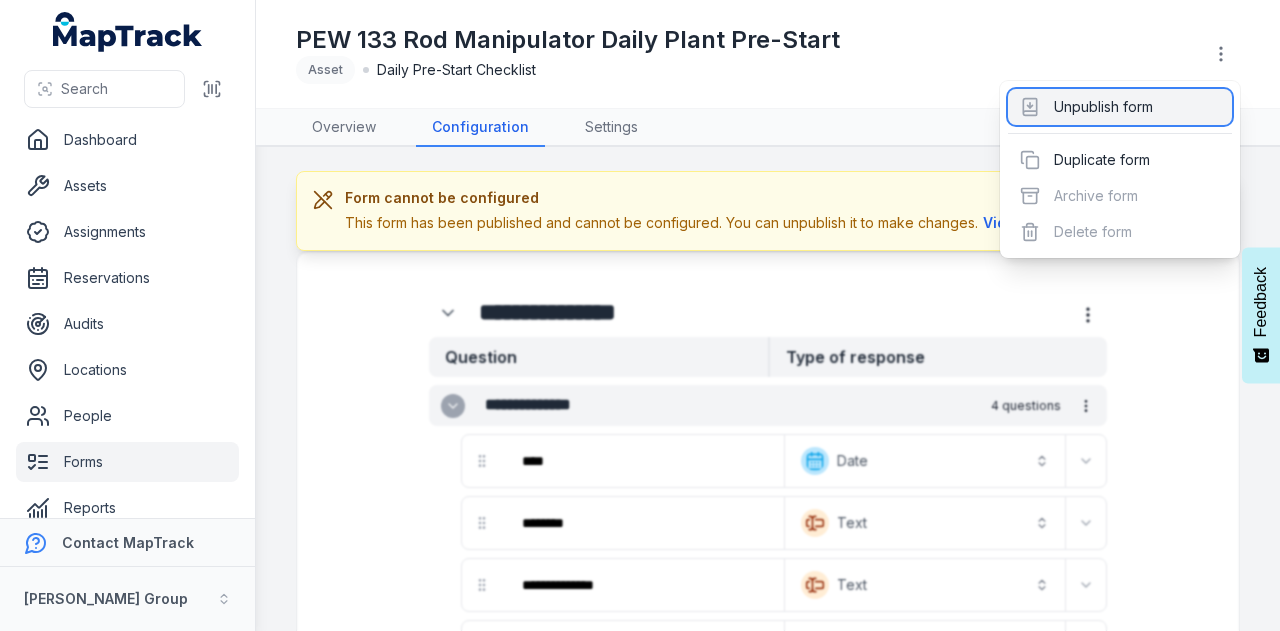 click on "Unpublish form" at bounding box center [1120, 107] 